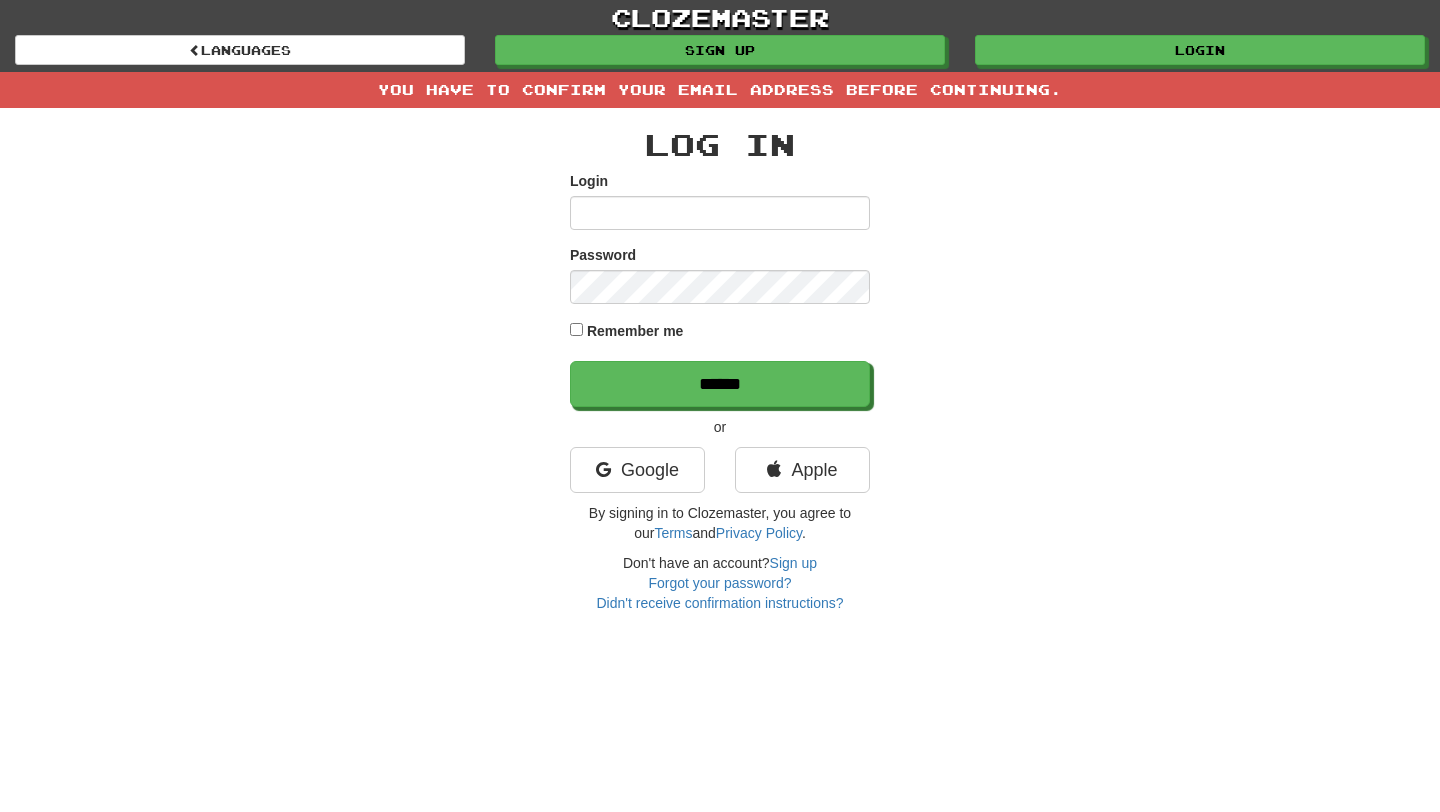 scroll, scrollTop: 0, scrollLeft: 0, axis: both 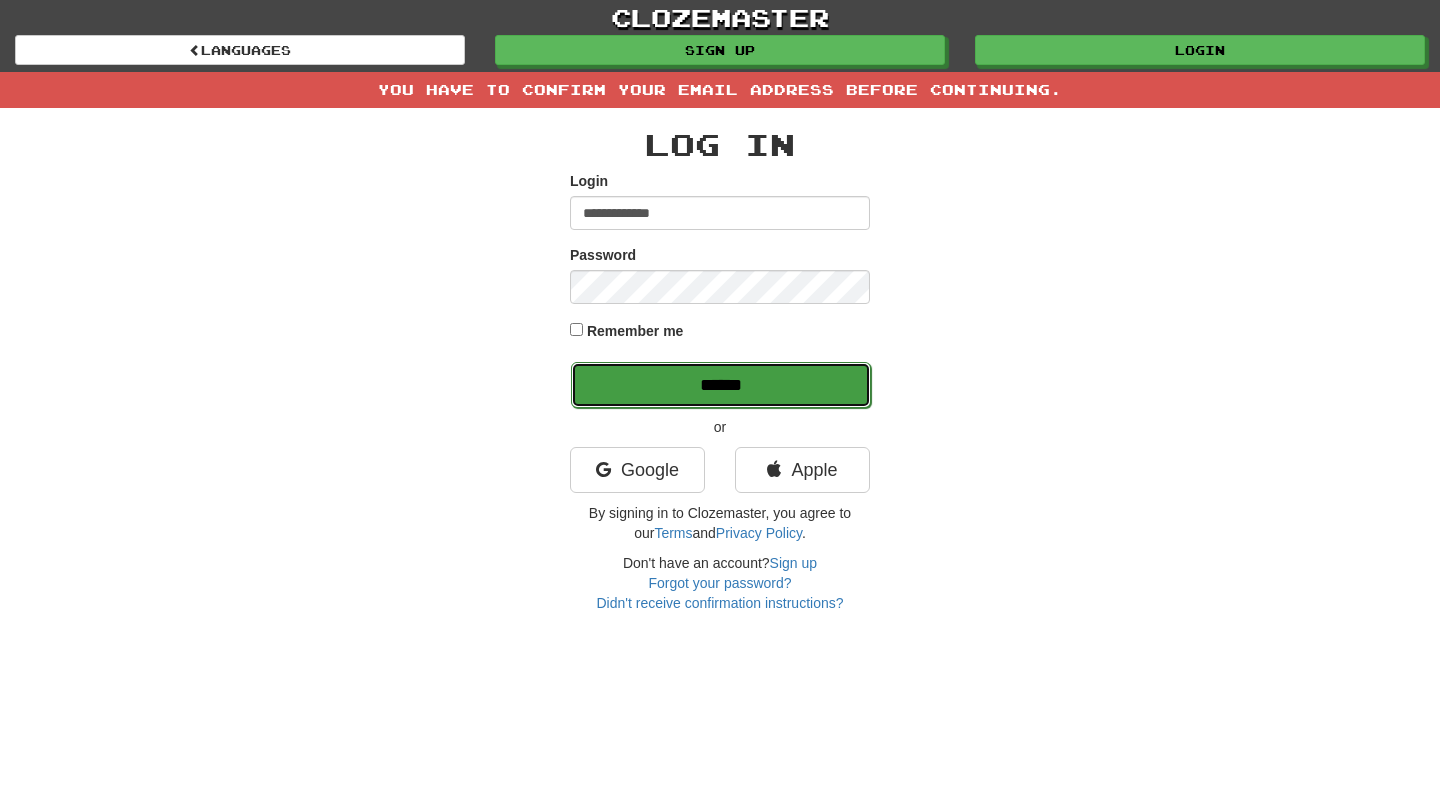 click on "******" at bounding box center [721, 385] 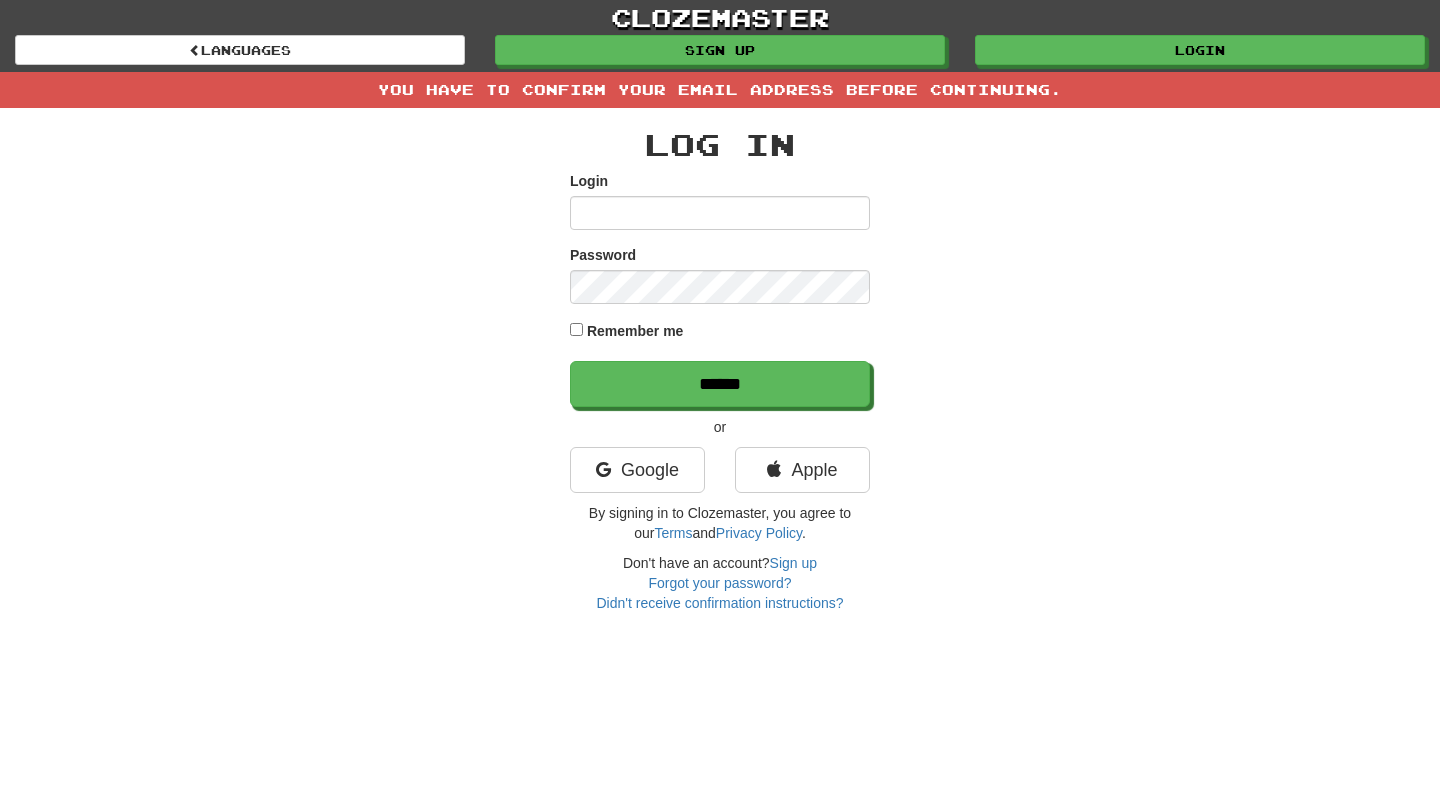 scroll, scrollTop: 0, scrollLeft: 0, axis: both 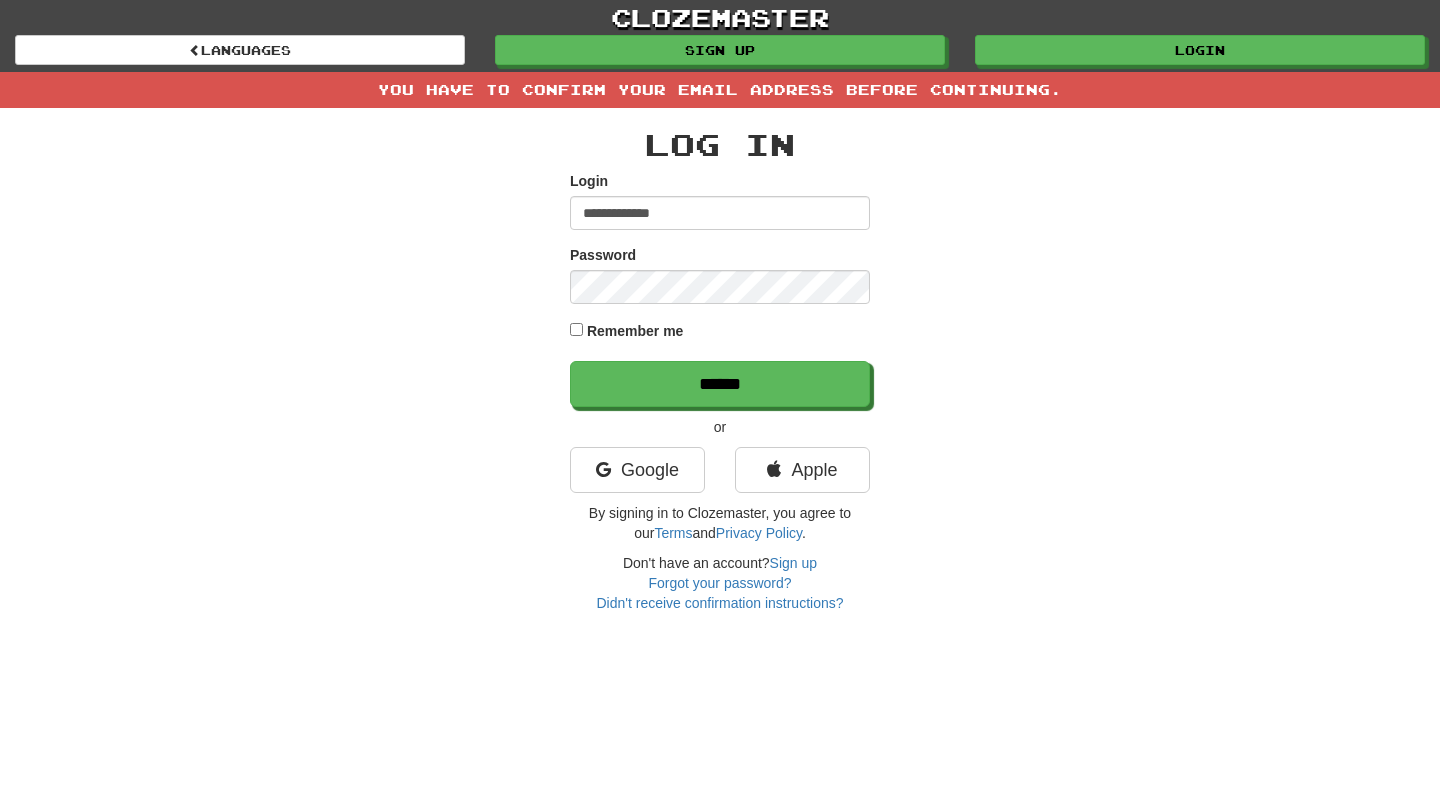 click on "**********" at bounding box center [720, 360] 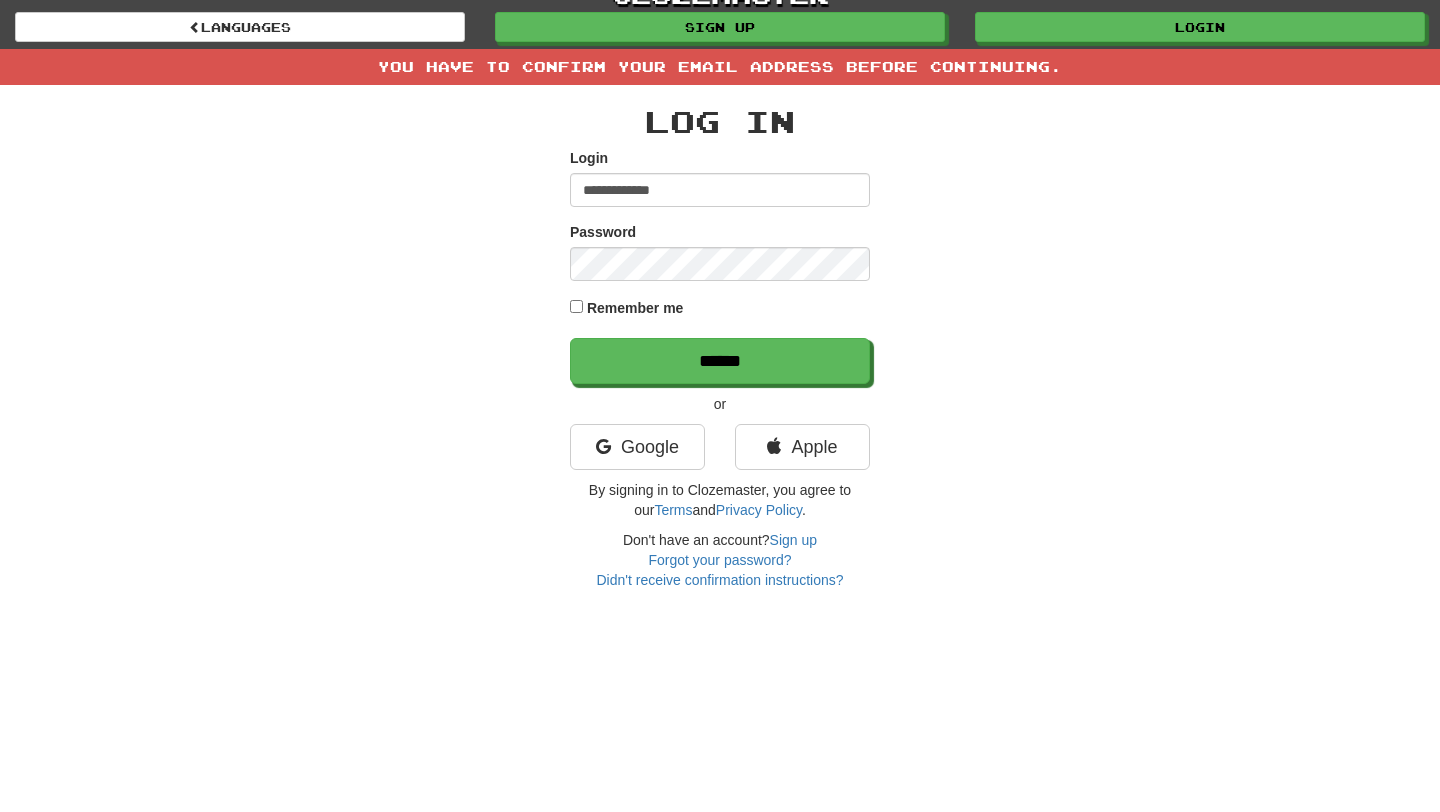 scroll, scrollTop: 0, scrollLeft: 0, axis: both 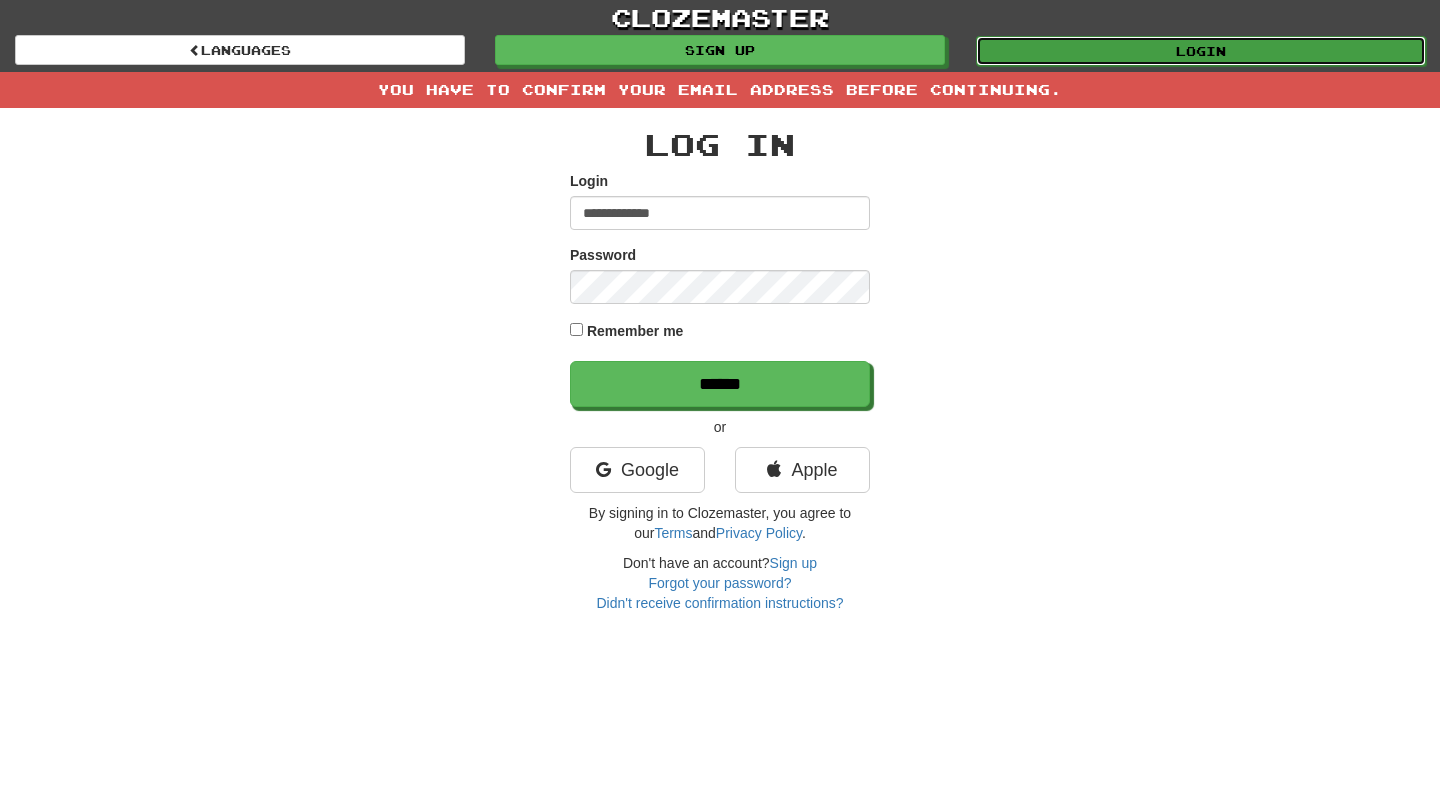 click on "Login" at bounding box center (1201, 51) 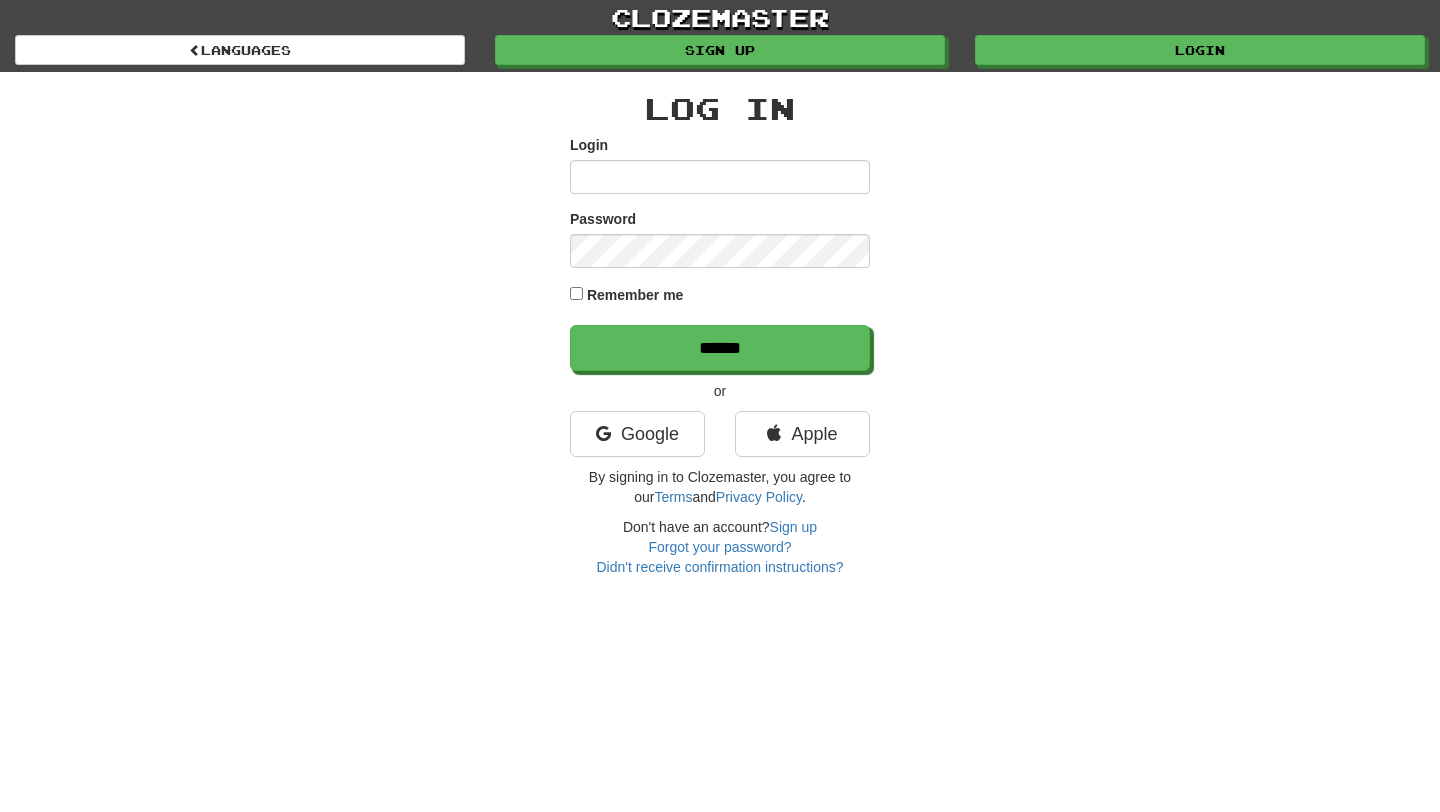 scroll, scrollTop: 0, scrollLeft: 0, axis: both 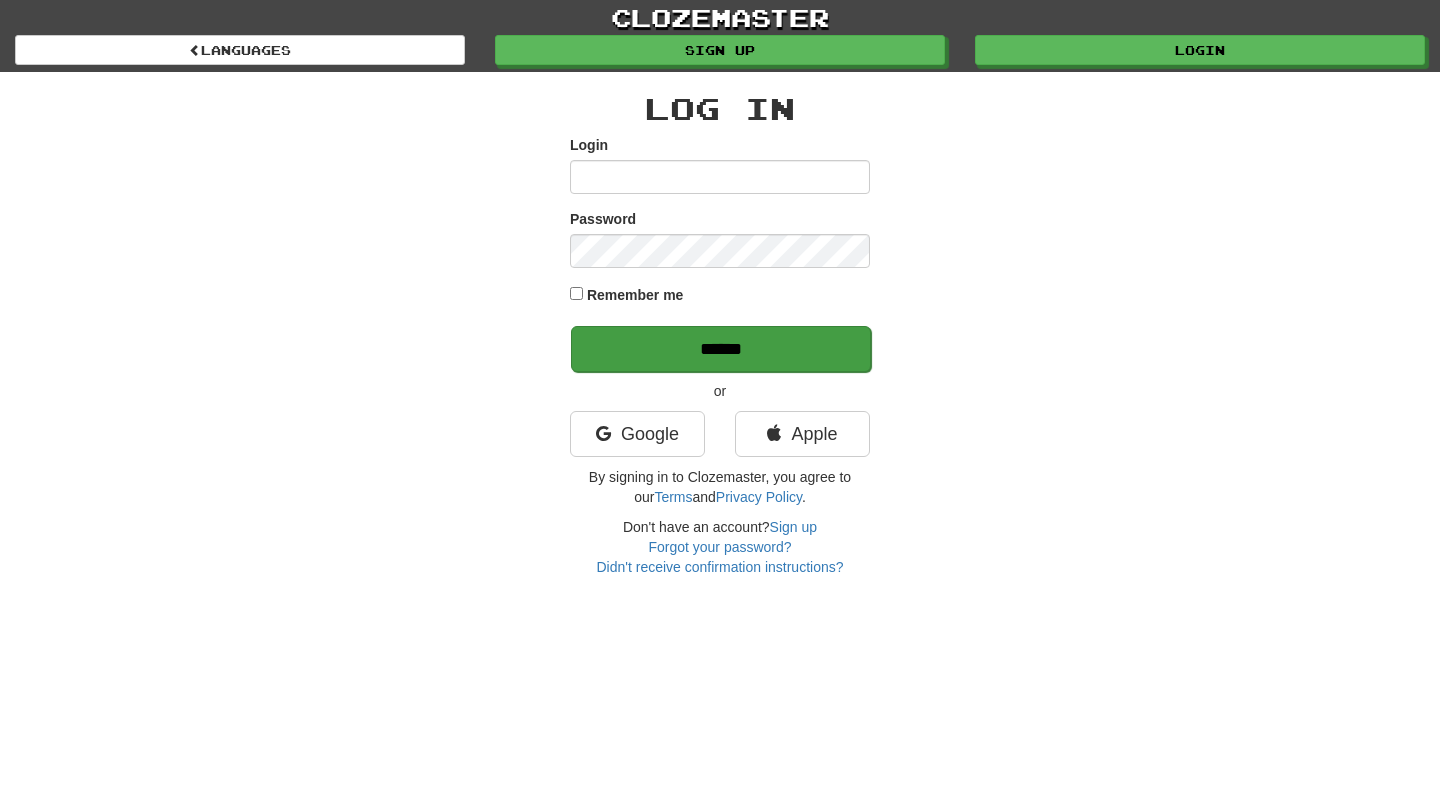 type on "**********" 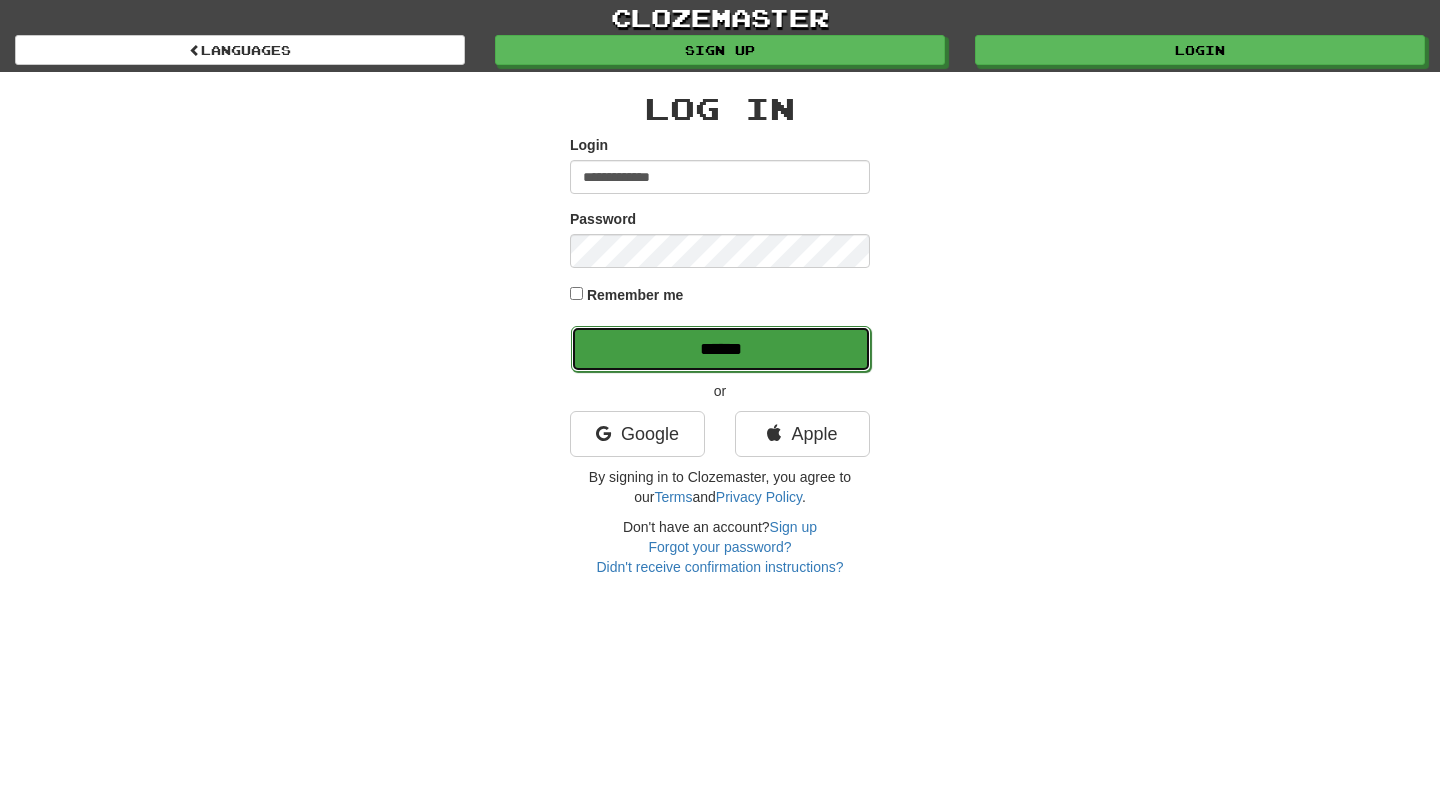 click on "******" at bounding box center (721, 349) 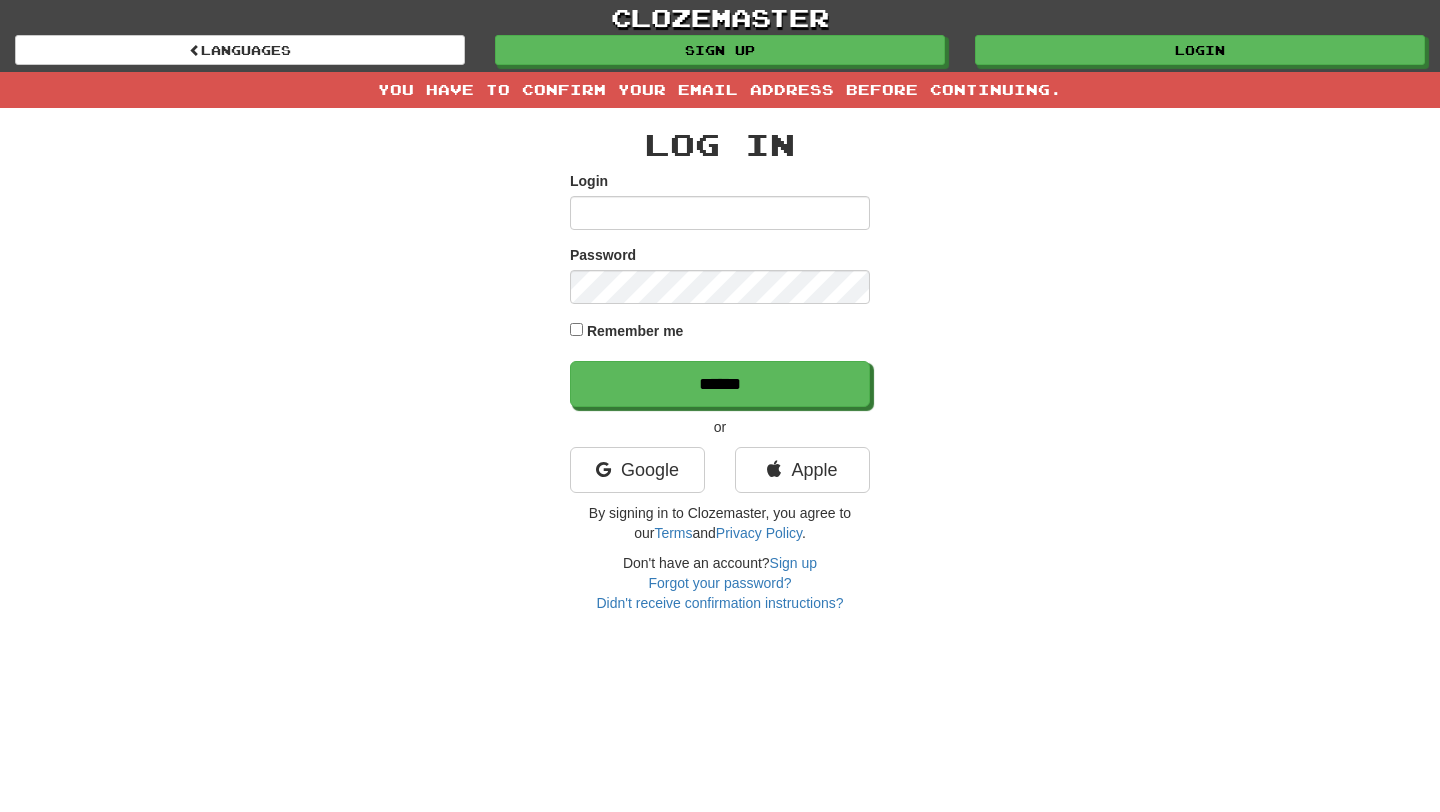 scroll, scrollTop: 0, scrollLeft: 0, axis: both 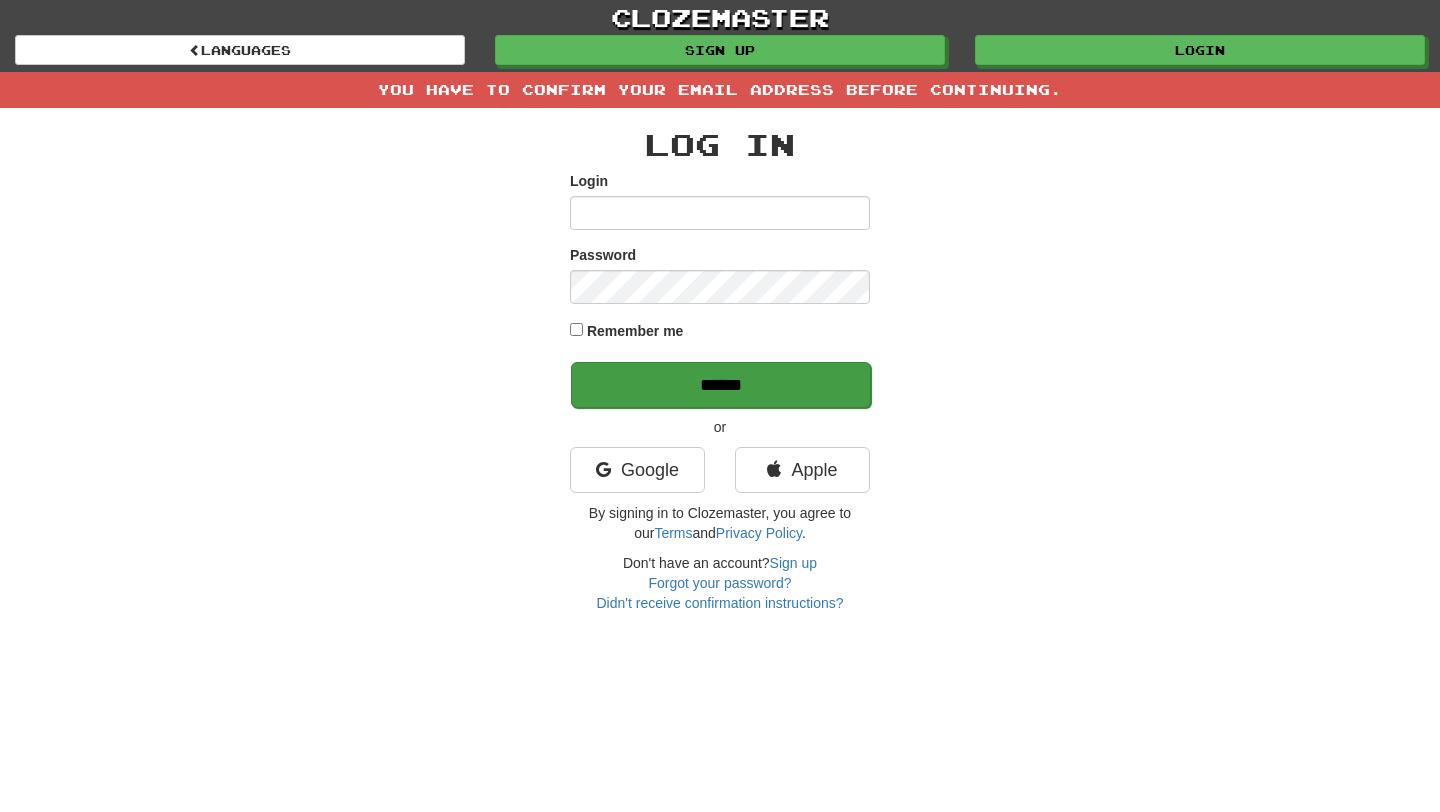 type on "**********" 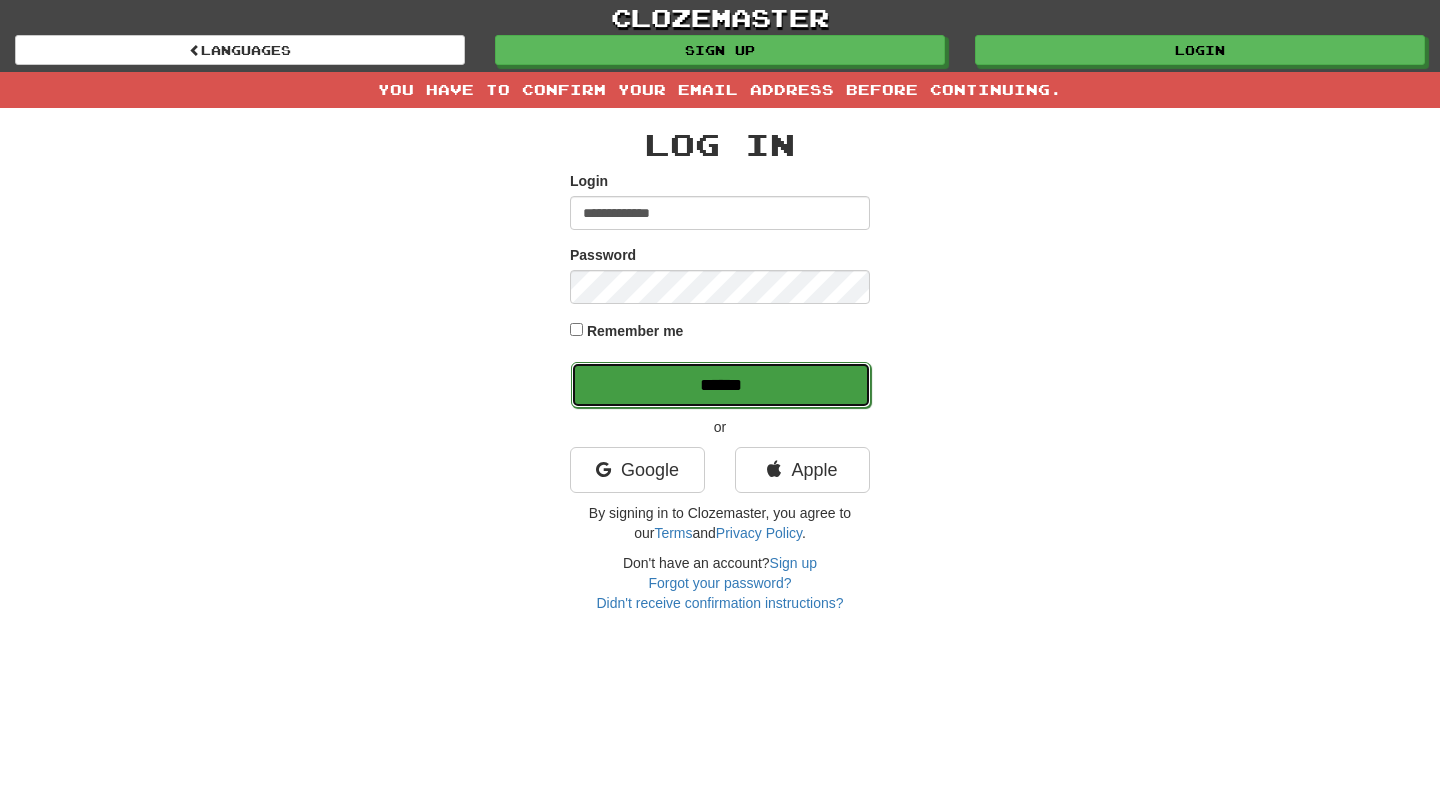 click on "******" at bounding box center (721, 385) 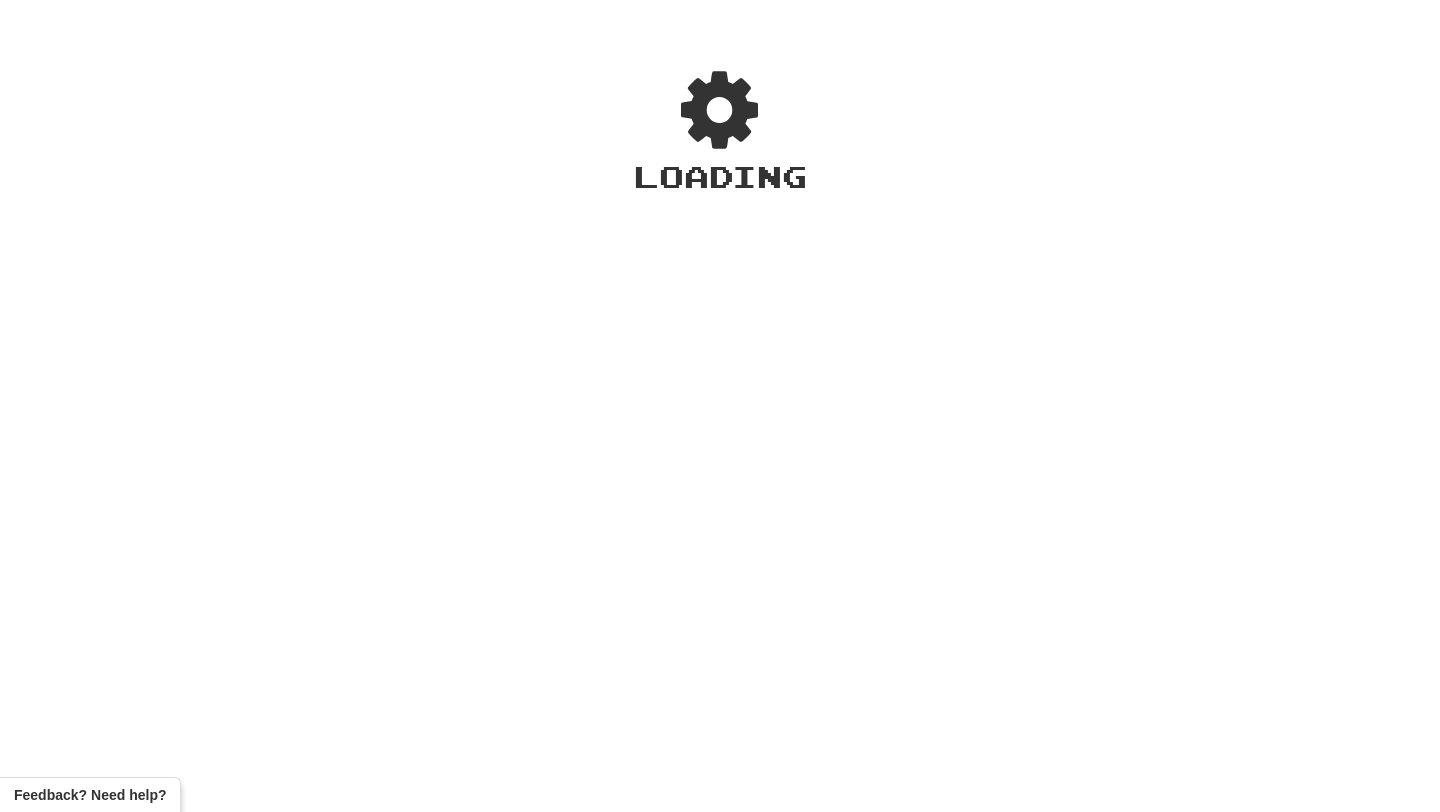 scroll, scrollTop: 0, scrollLeft: 0, axis: both 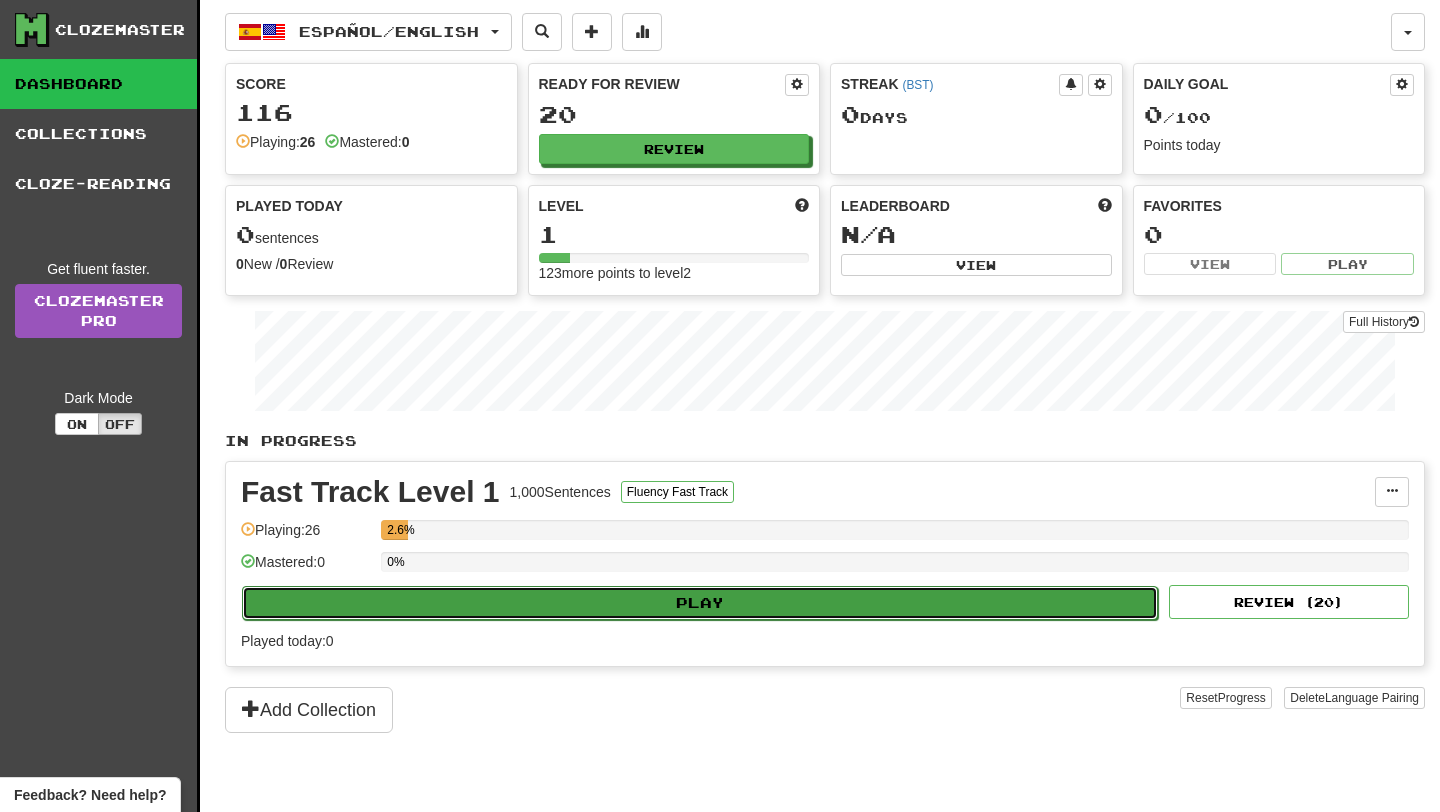 click on "Play" at bounding box center (700, 603) 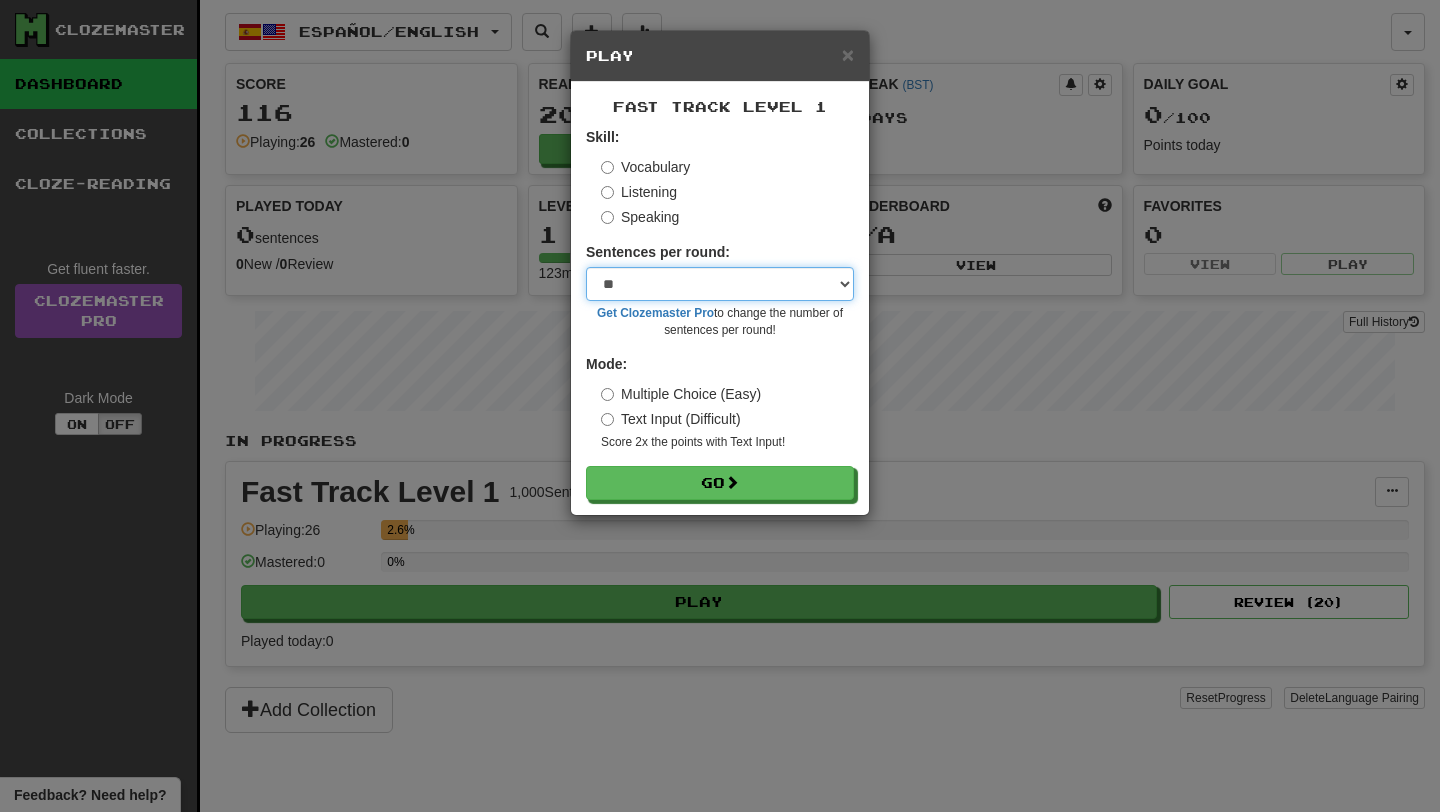 click on "* ** ** ** ** ** *** ********" at bounding box center [720, 284] 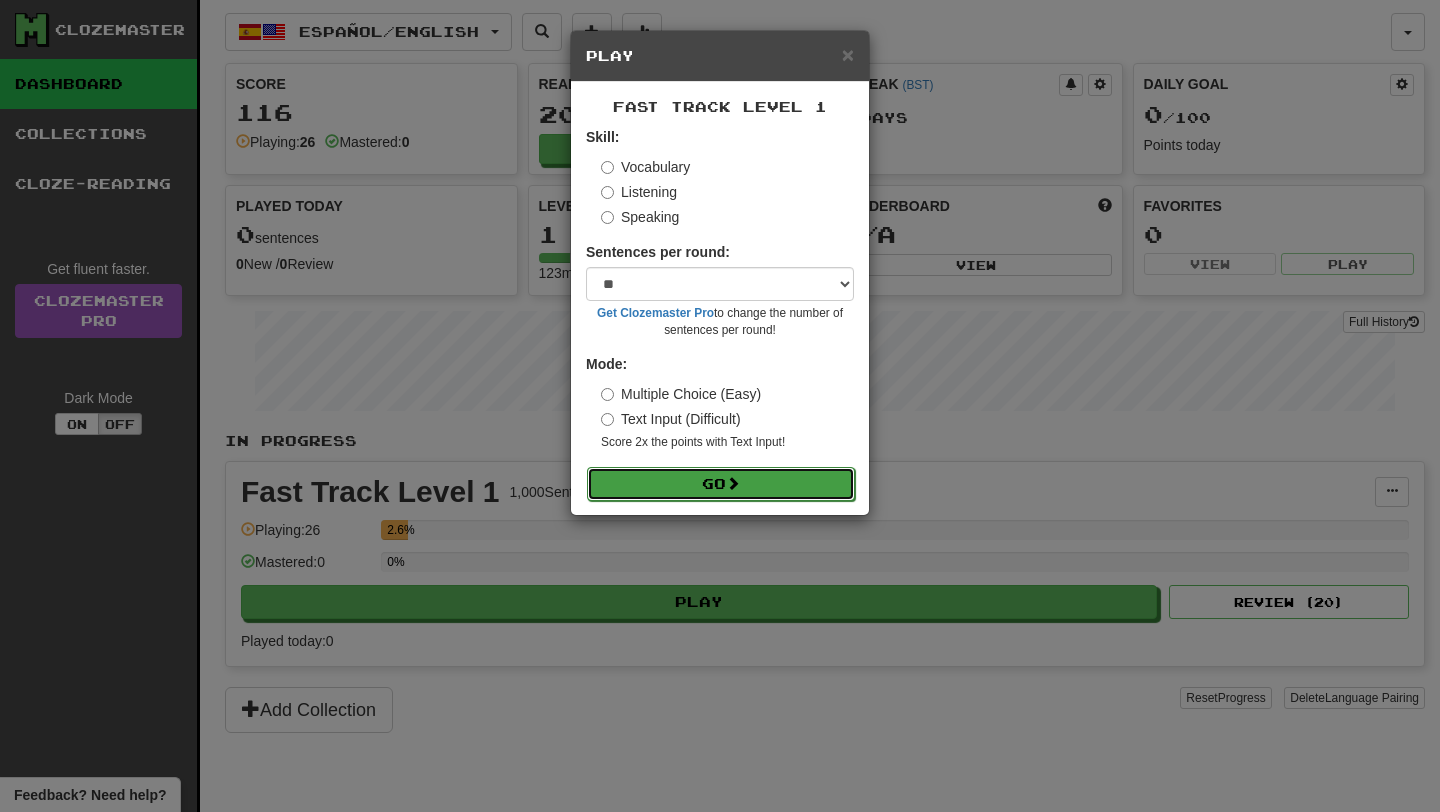 click on "Go" at bounding box center (721, 484) 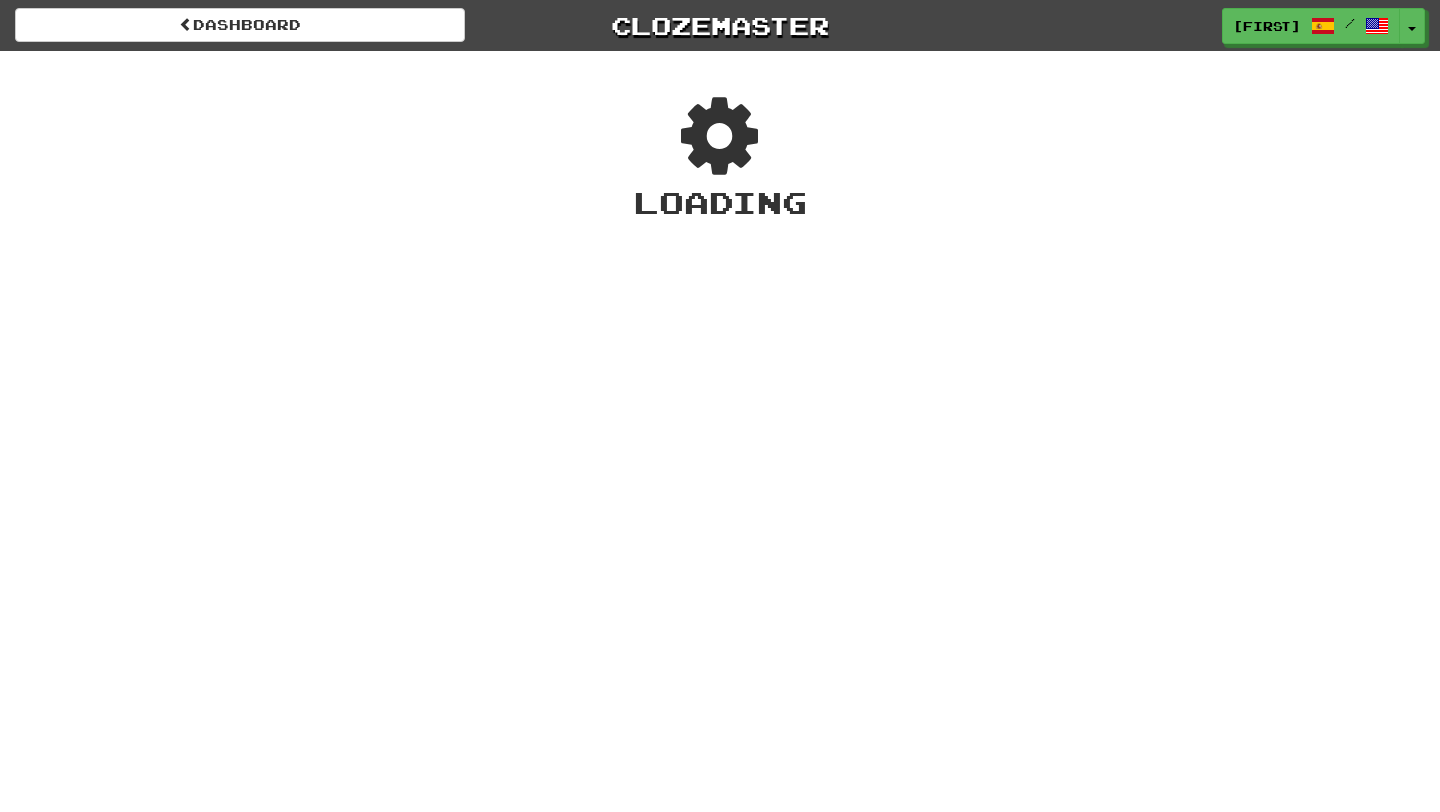 scroll, scrollTop: 0, scrollLeft: 0, axis: both 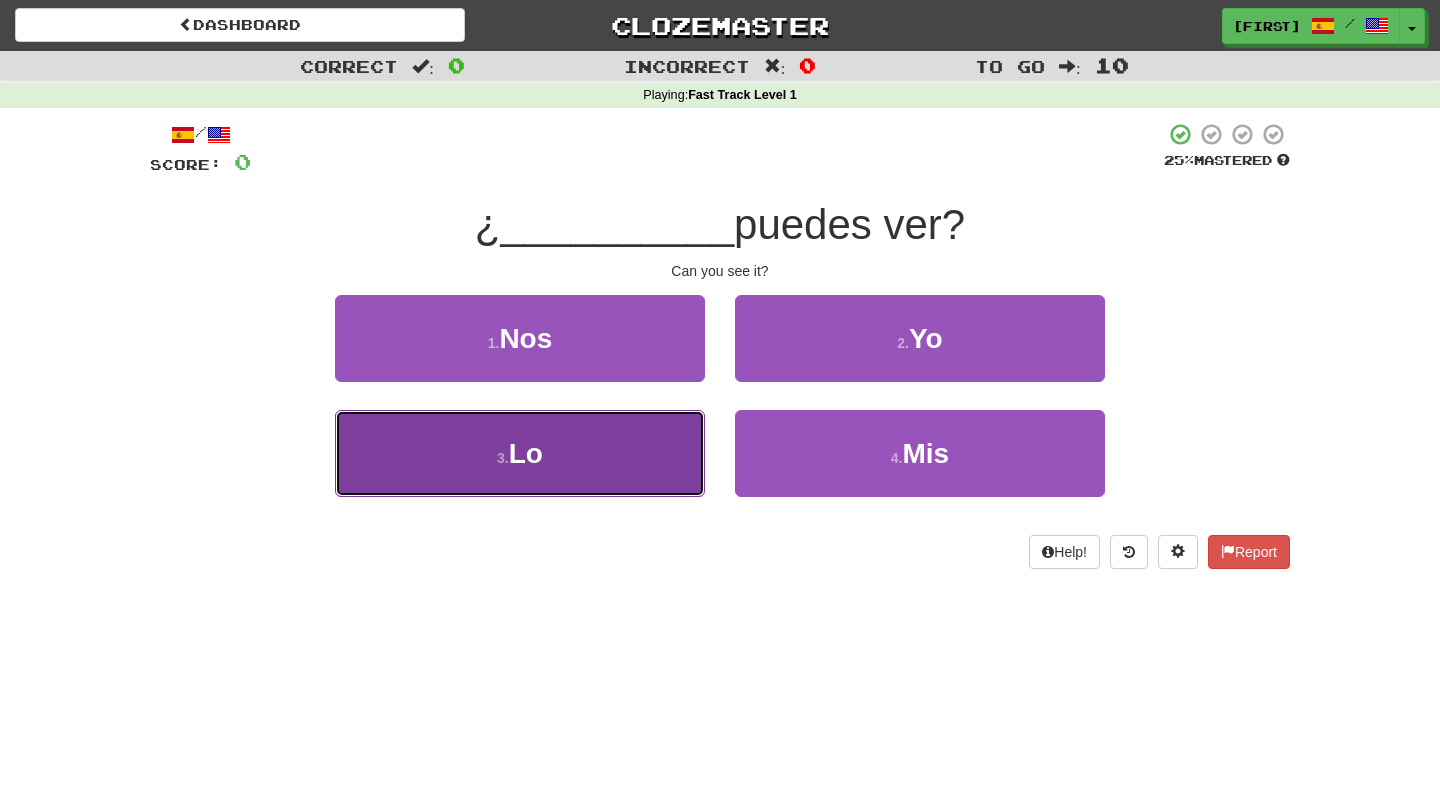 click on "3 .  Lo" at bounding box center (520, 453) 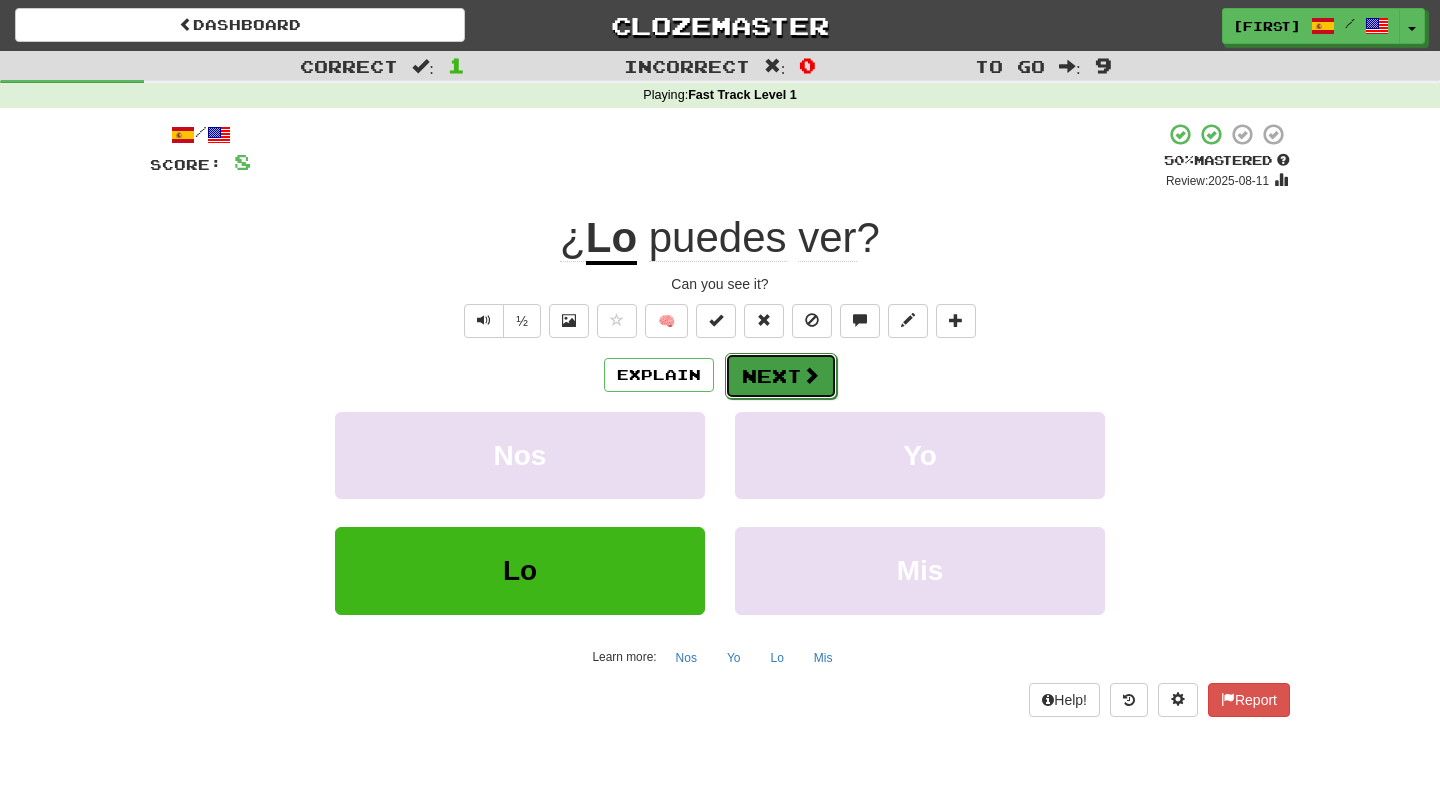 click on "Next" at bounding box center [781, 376] 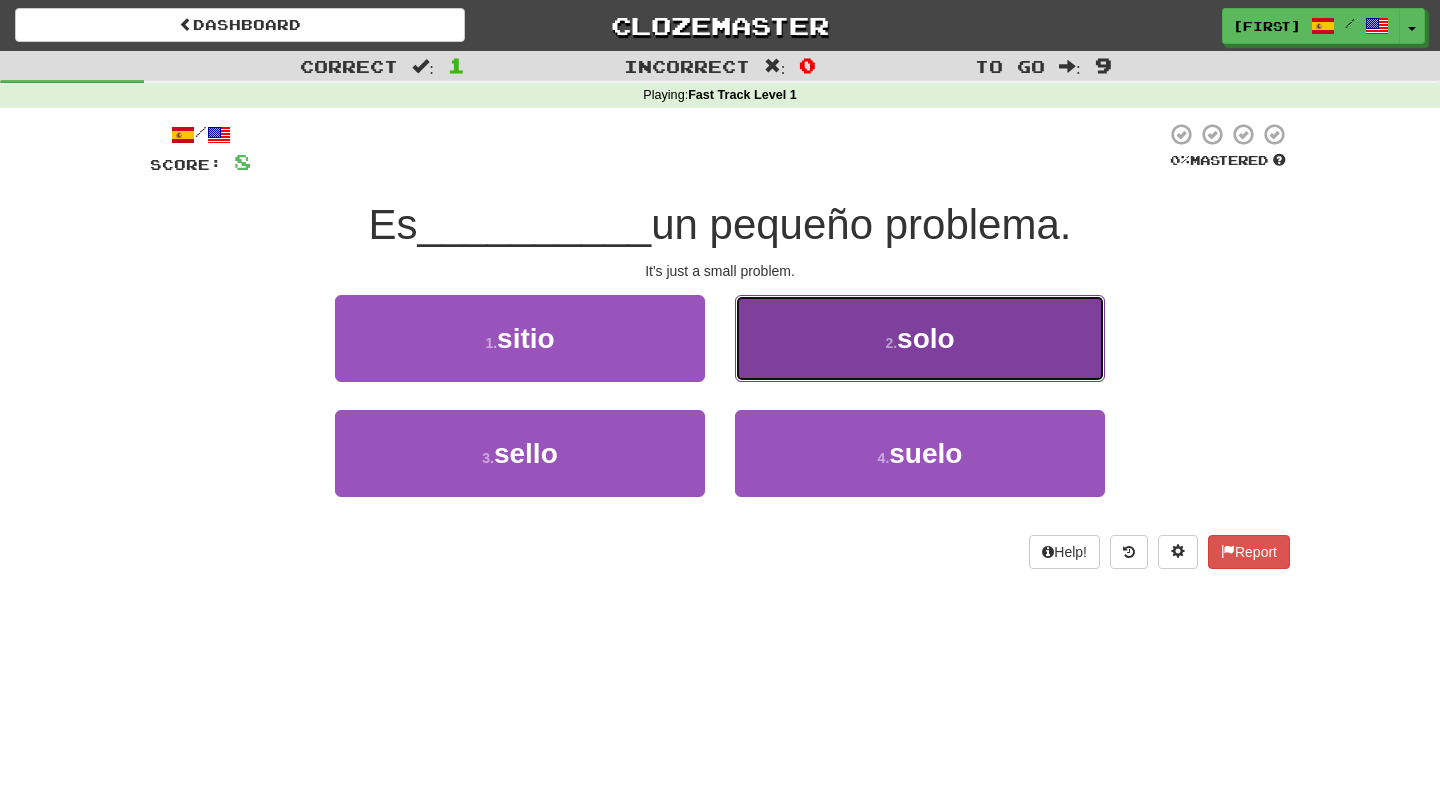 click on "2 .  solo" at bounding box center [920, 338] 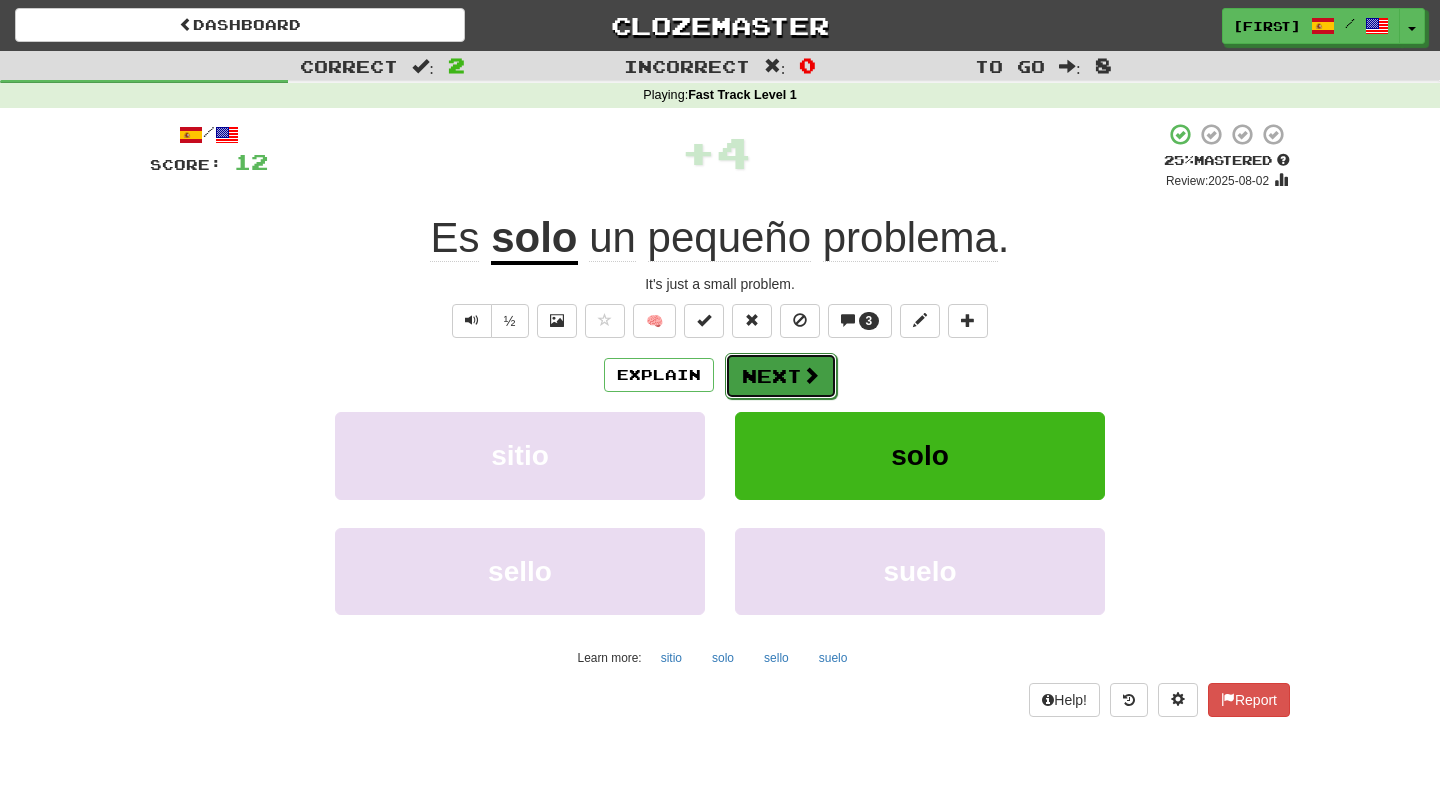 click on "Next" at bounding box center [781, 376] 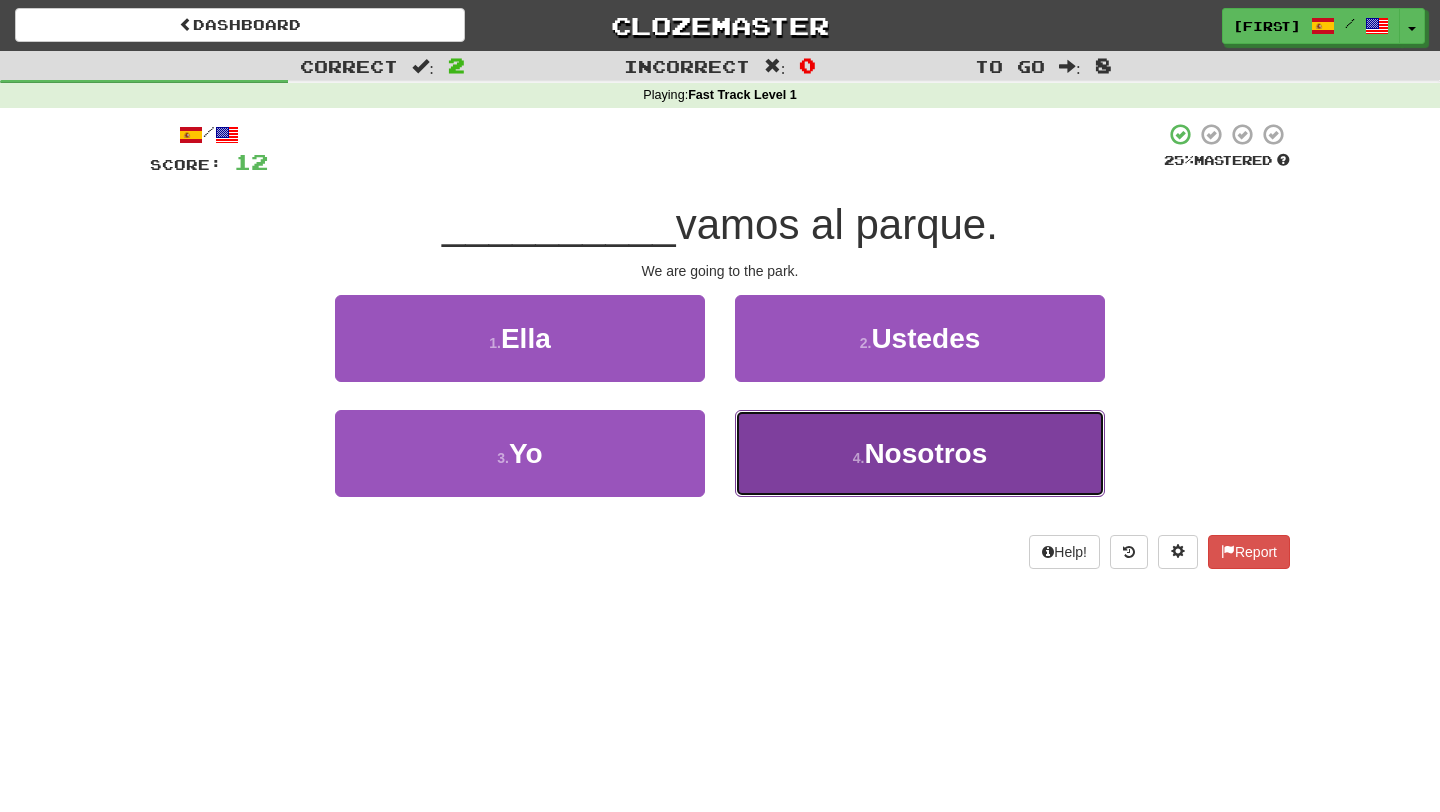 click on "4 .  Nosotros" at bounding box center [920, 453] 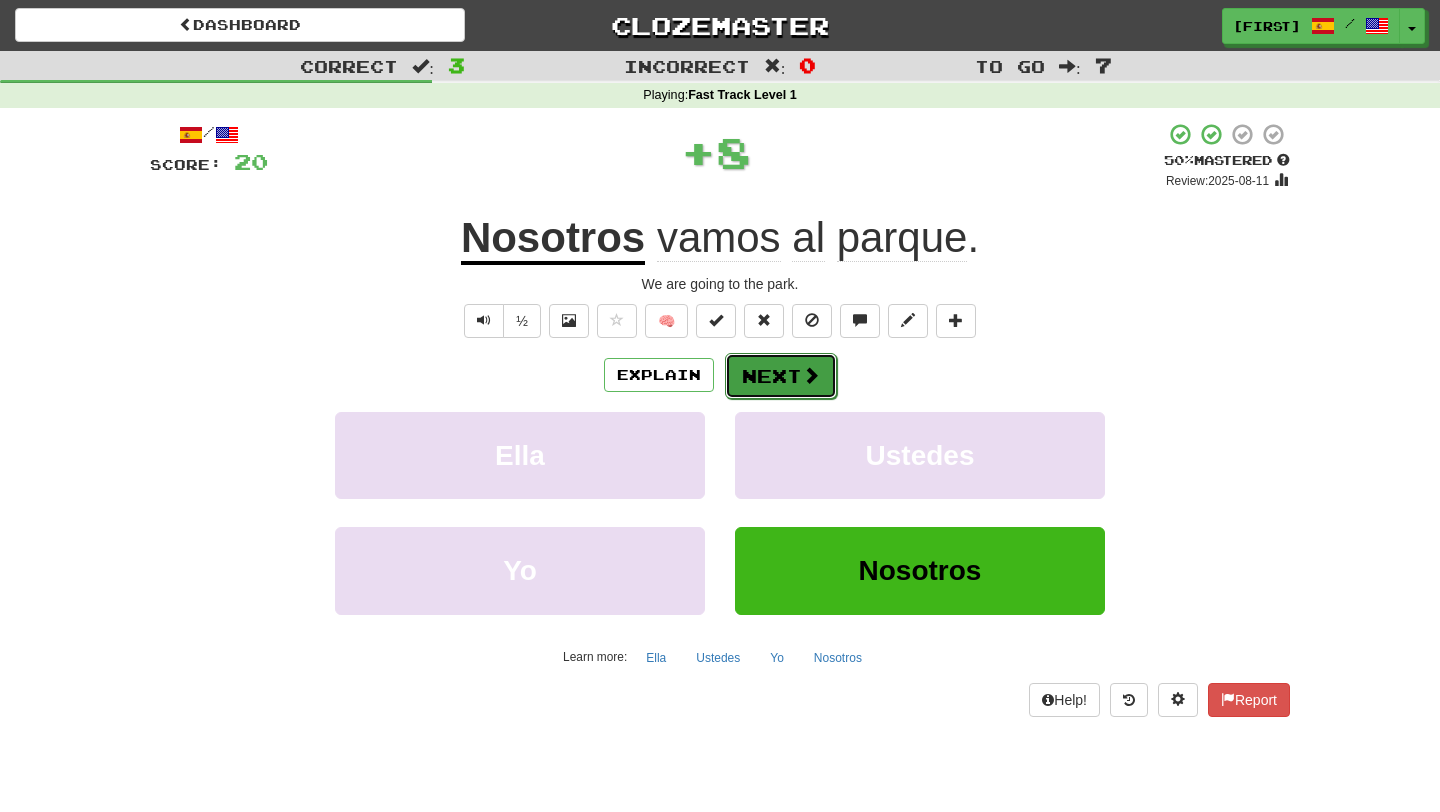 click on "Next" at bounding box center [781, 376] 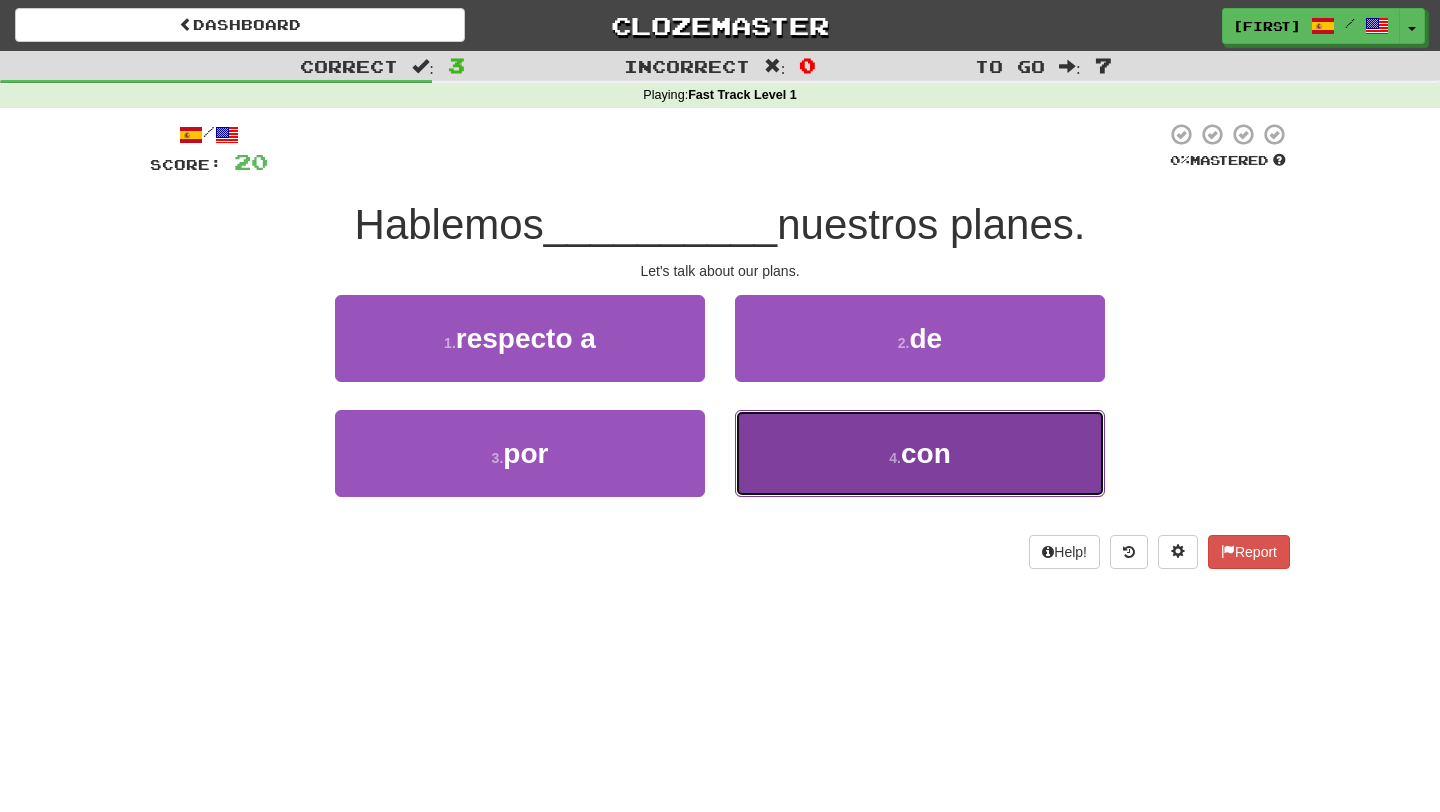 click on "4 .  con" at bounding box center [920, 453] 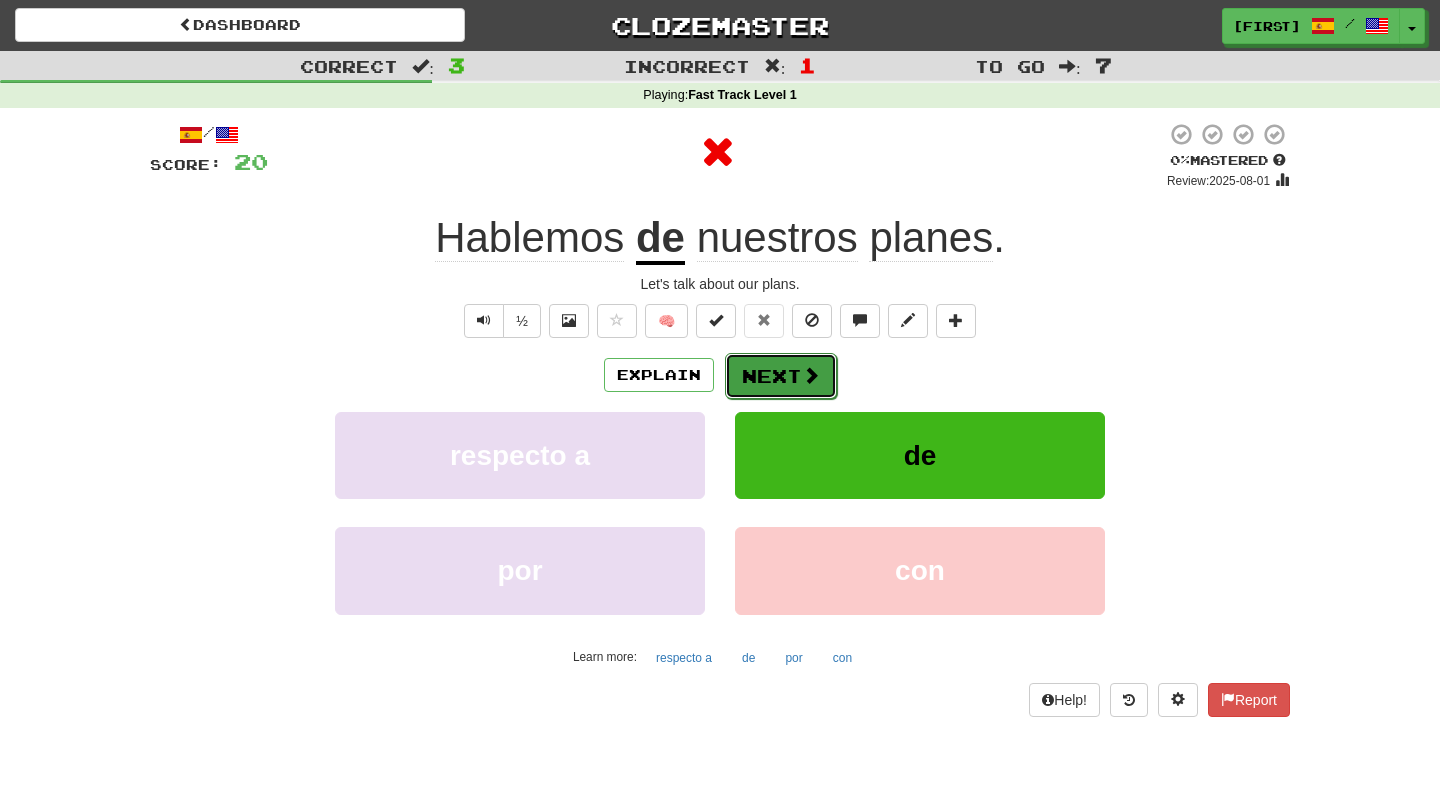 click on "Next" at bounding box center [781, 376] 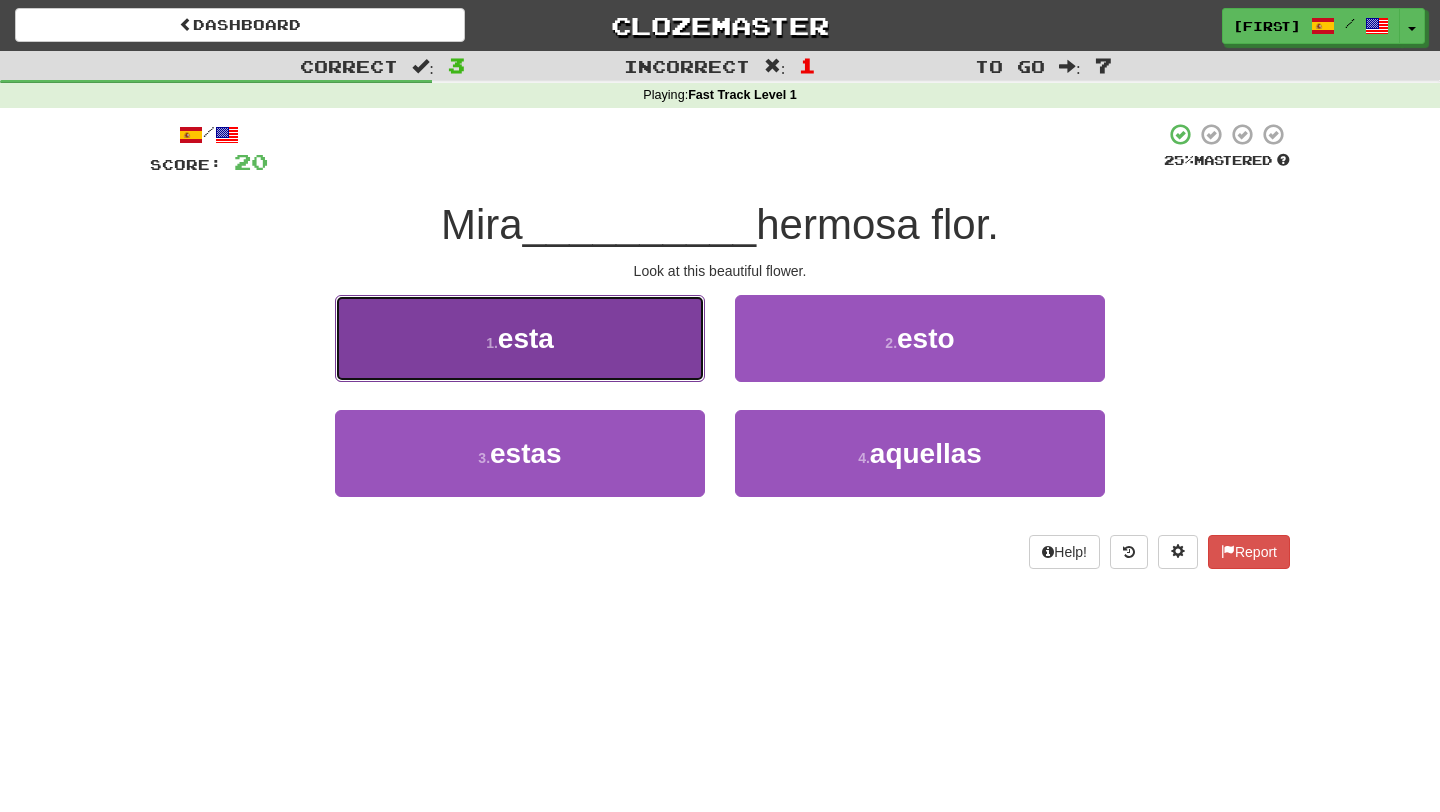 click on "1 .  esta" at bounding box center [520, 338] 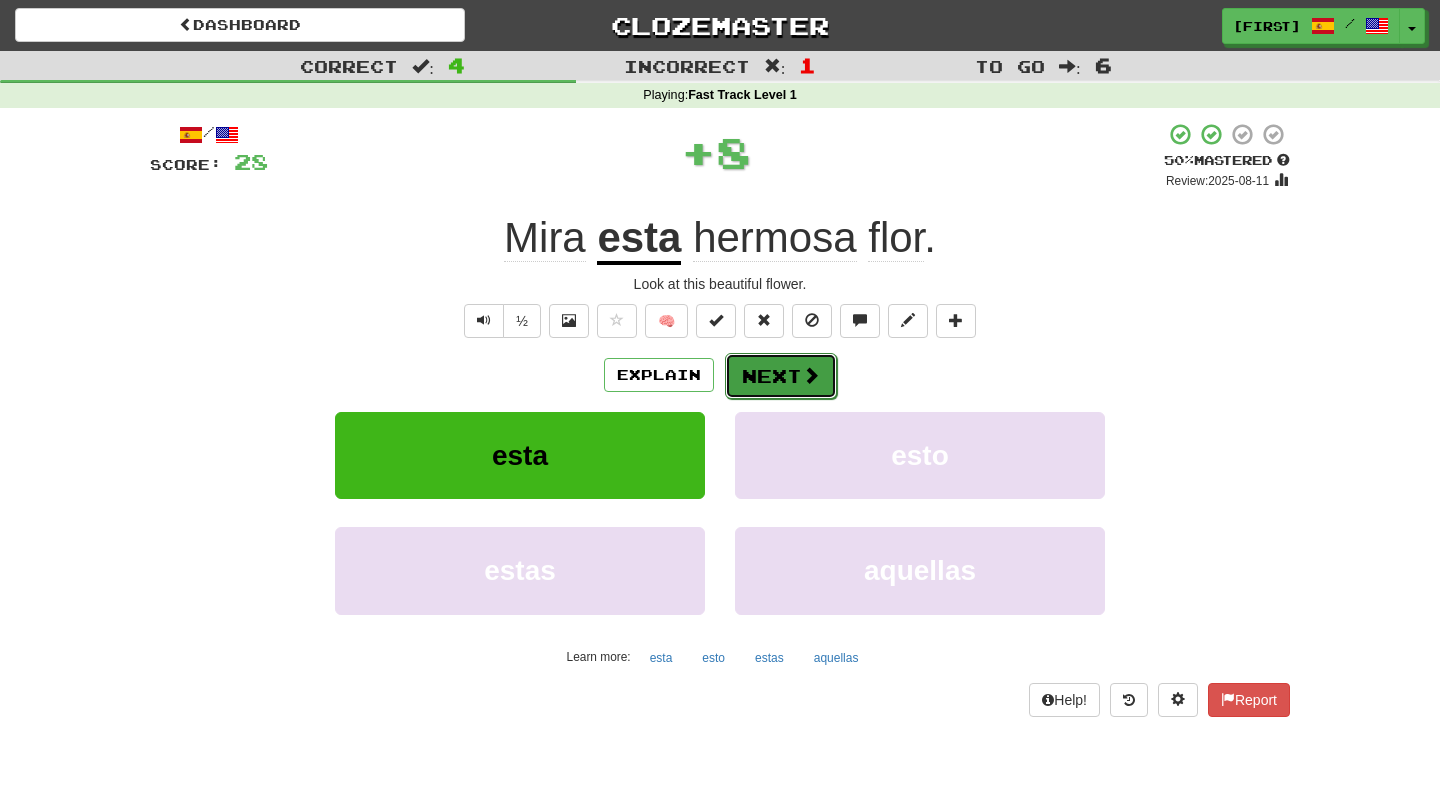 click on "Next" at bounding box center (781, 376) 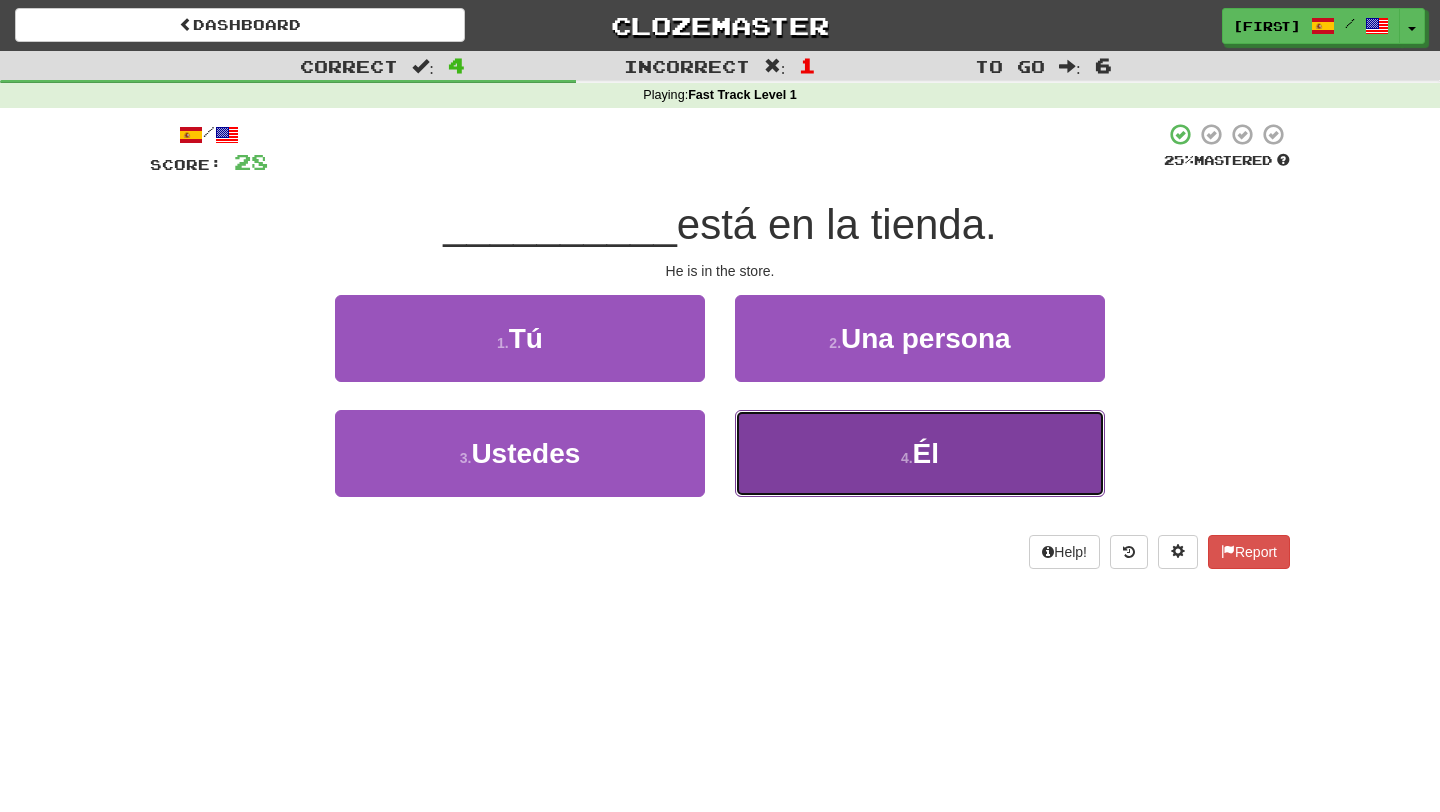 click on "4 .  Él" at bounding box center [920, 453] 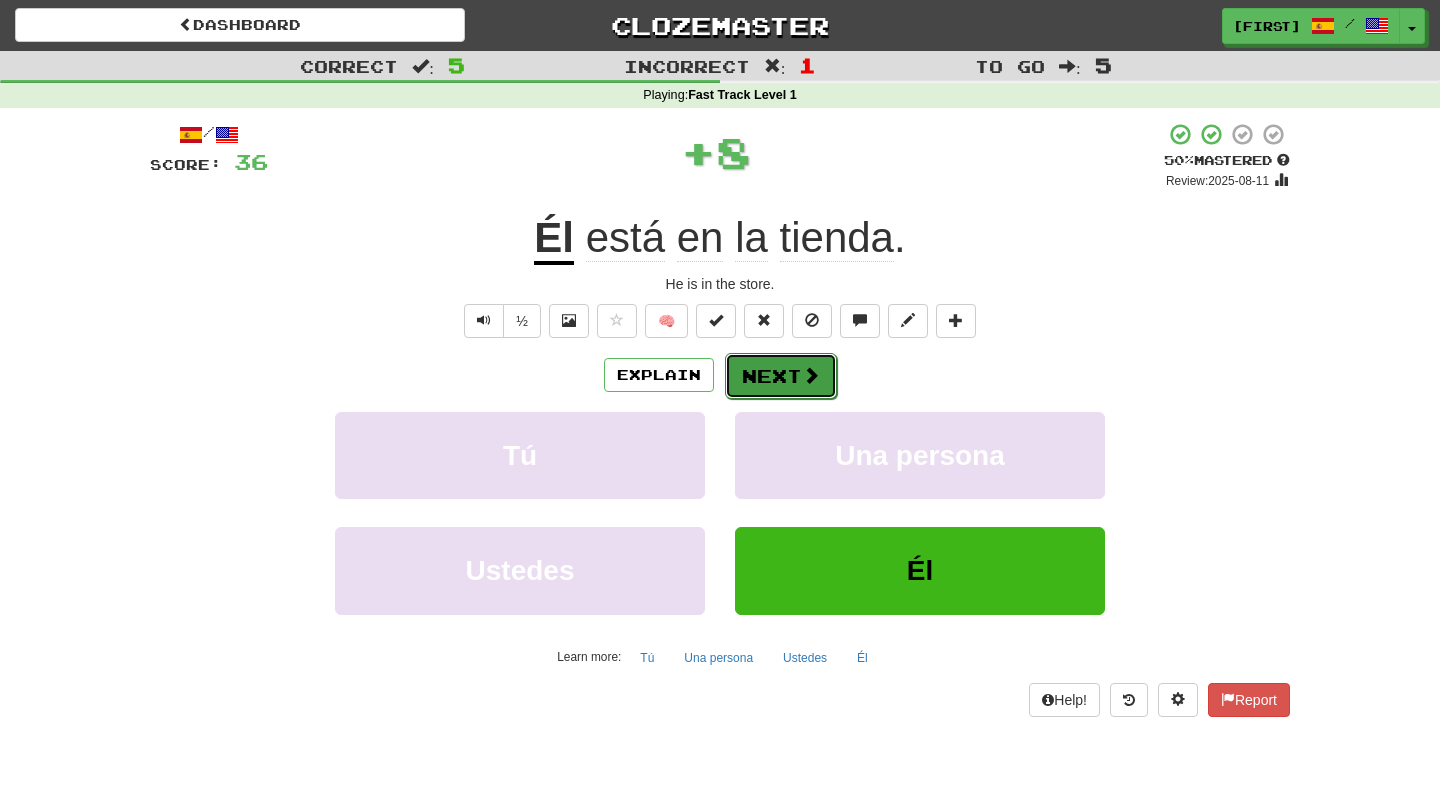 click on "Next" at bounding box center (781, 376) 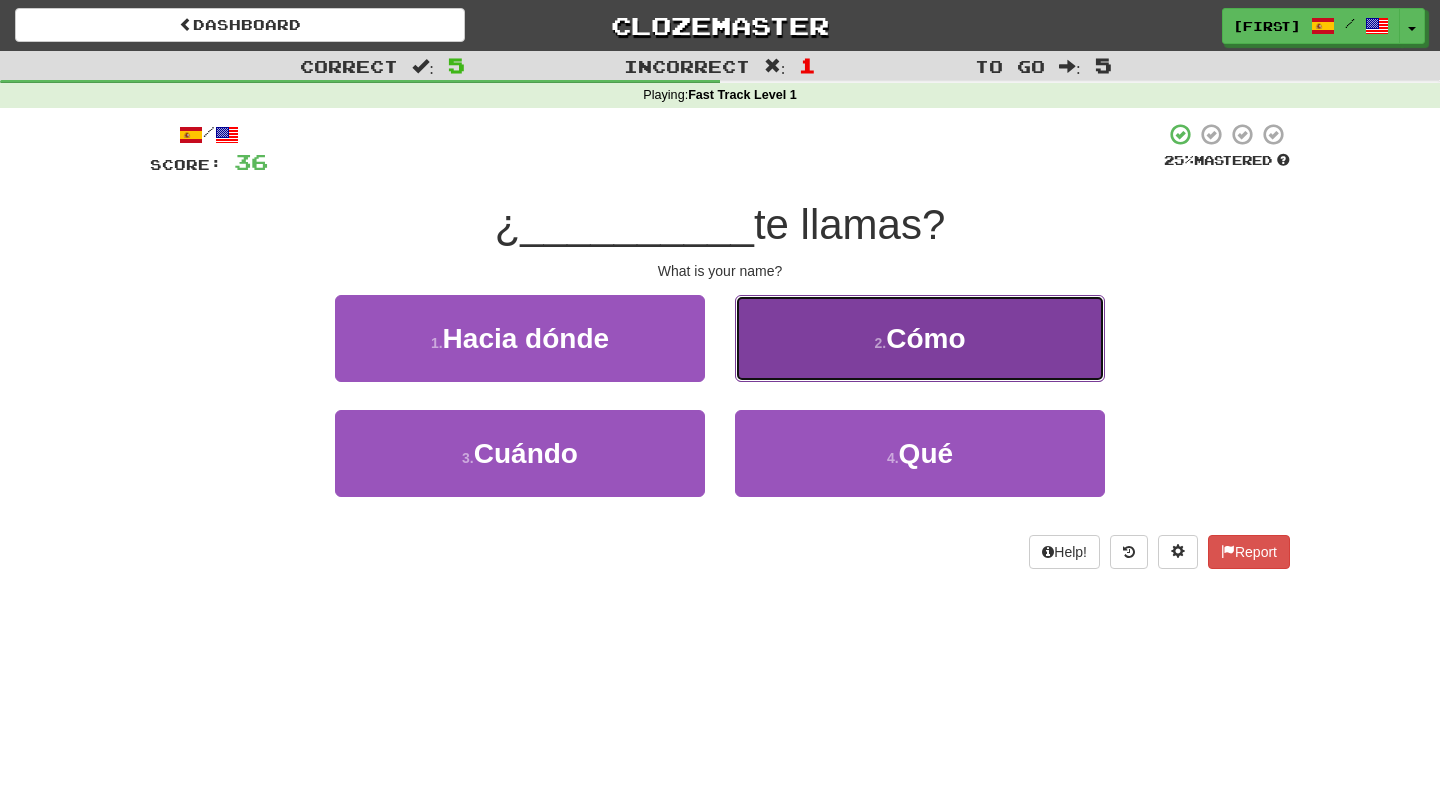 click on "2 .  Cómo" at bounding box center [920, 338] 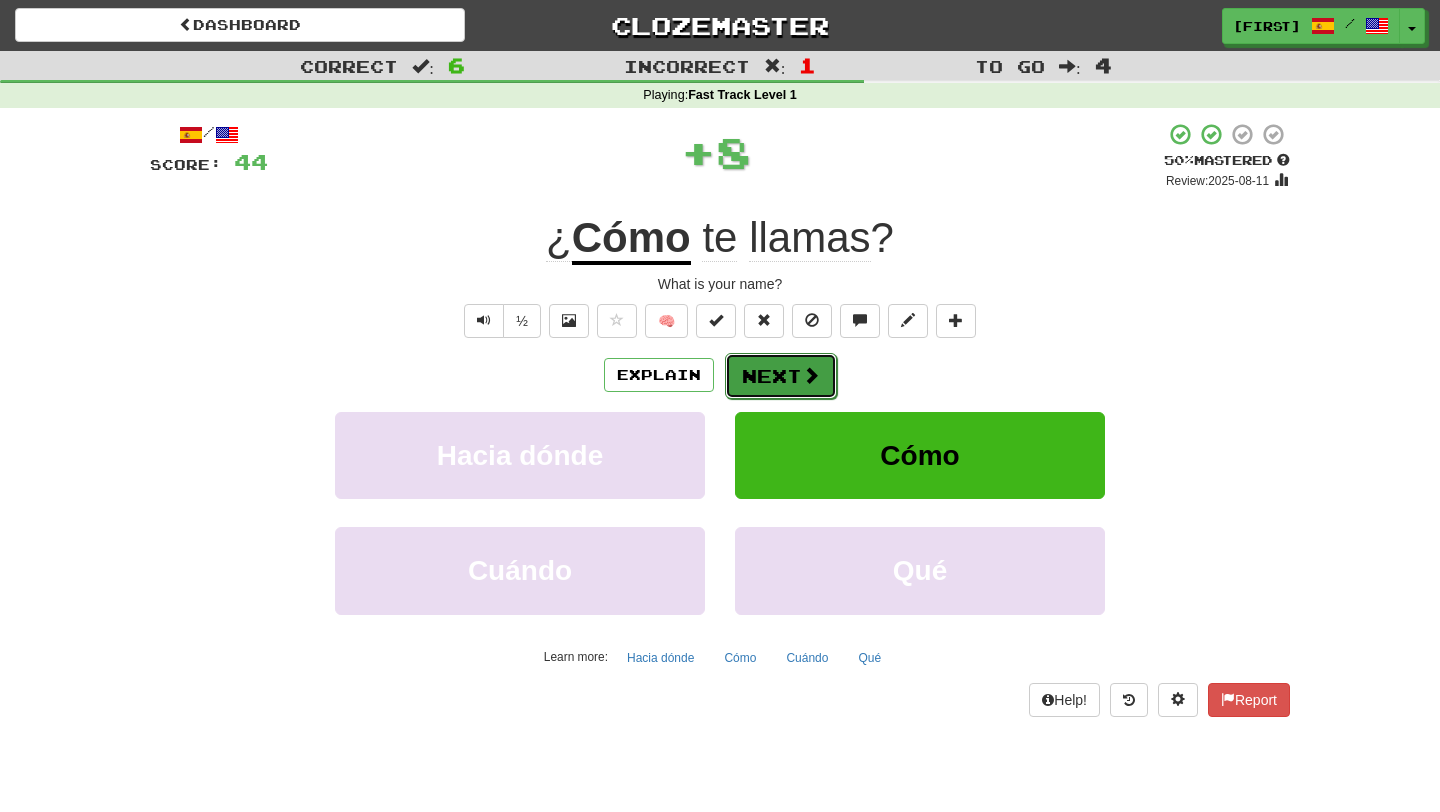 click on "Next" at bounding box center (781, 376) 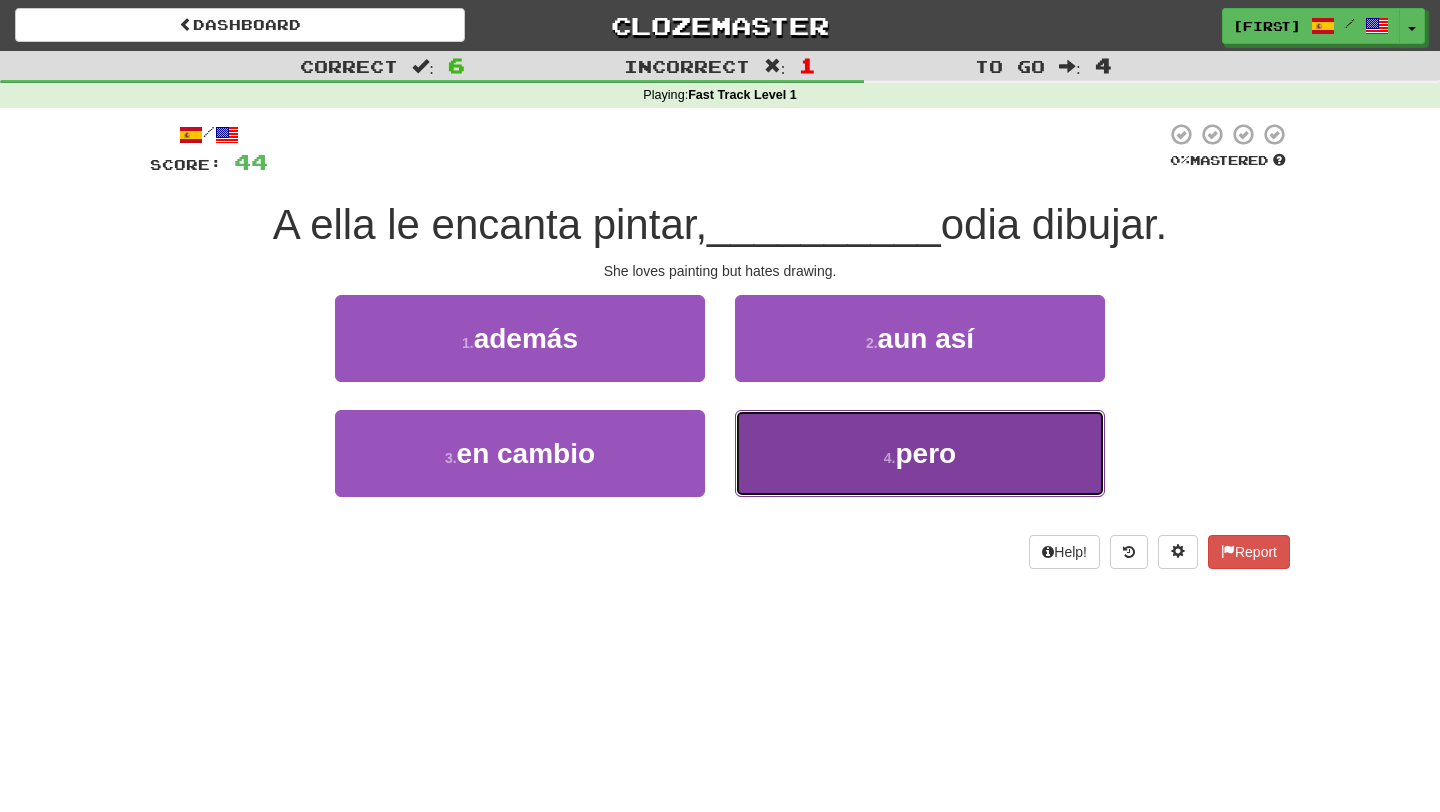 click on "4 .  pero" at bounding box center [920, 453] 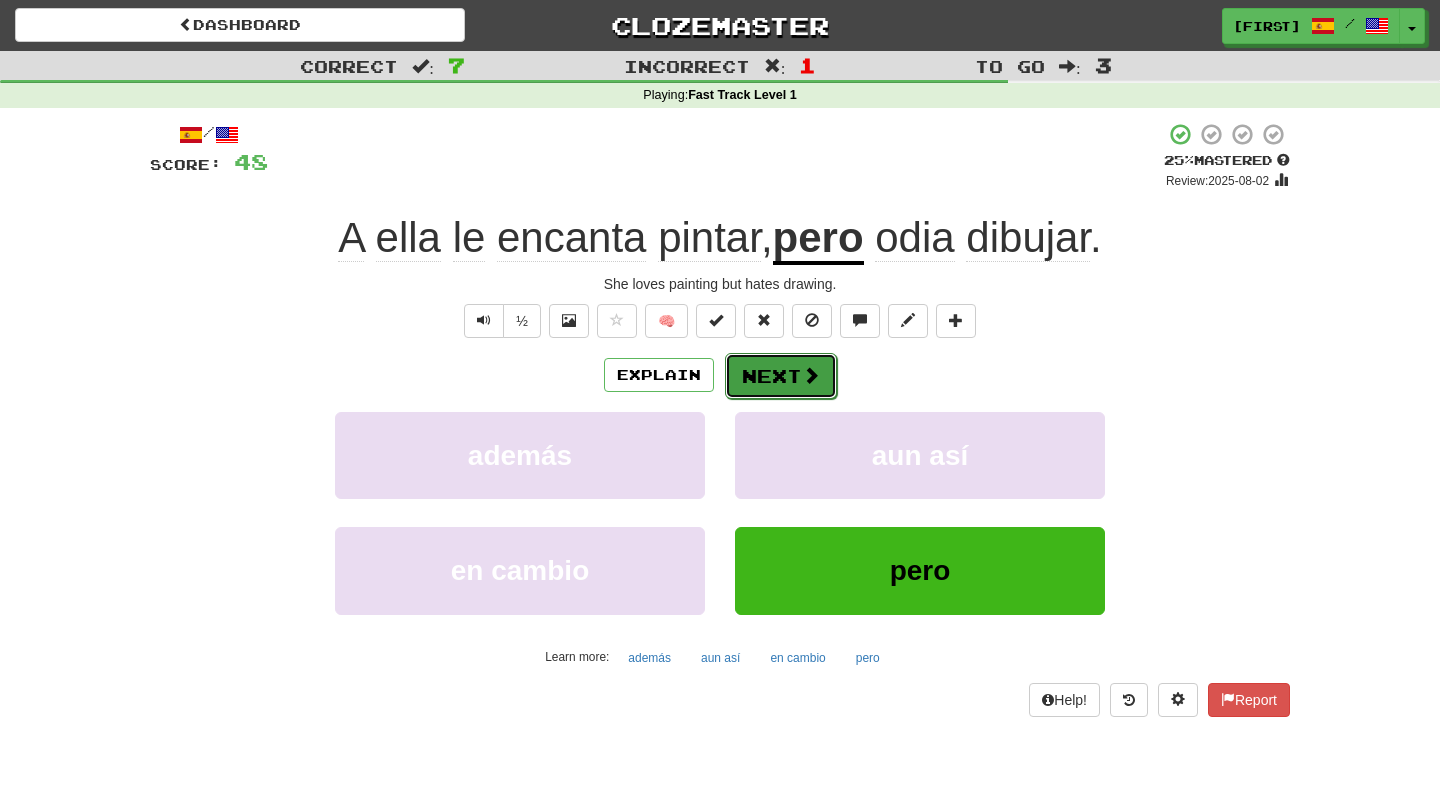 click on "Next" at bounding box center (781, 376) 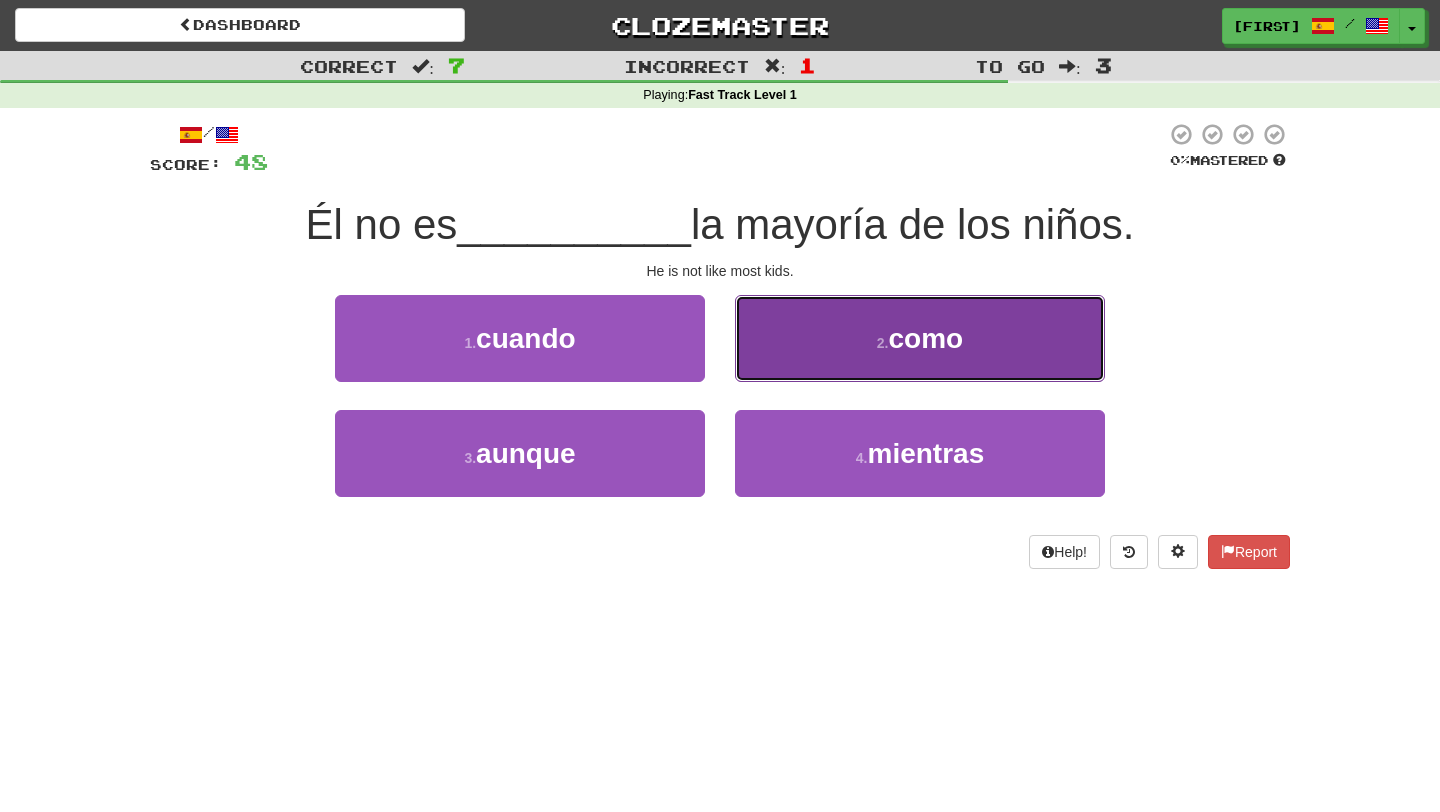 click on "2 .  como" at bounding box center [920, 338] 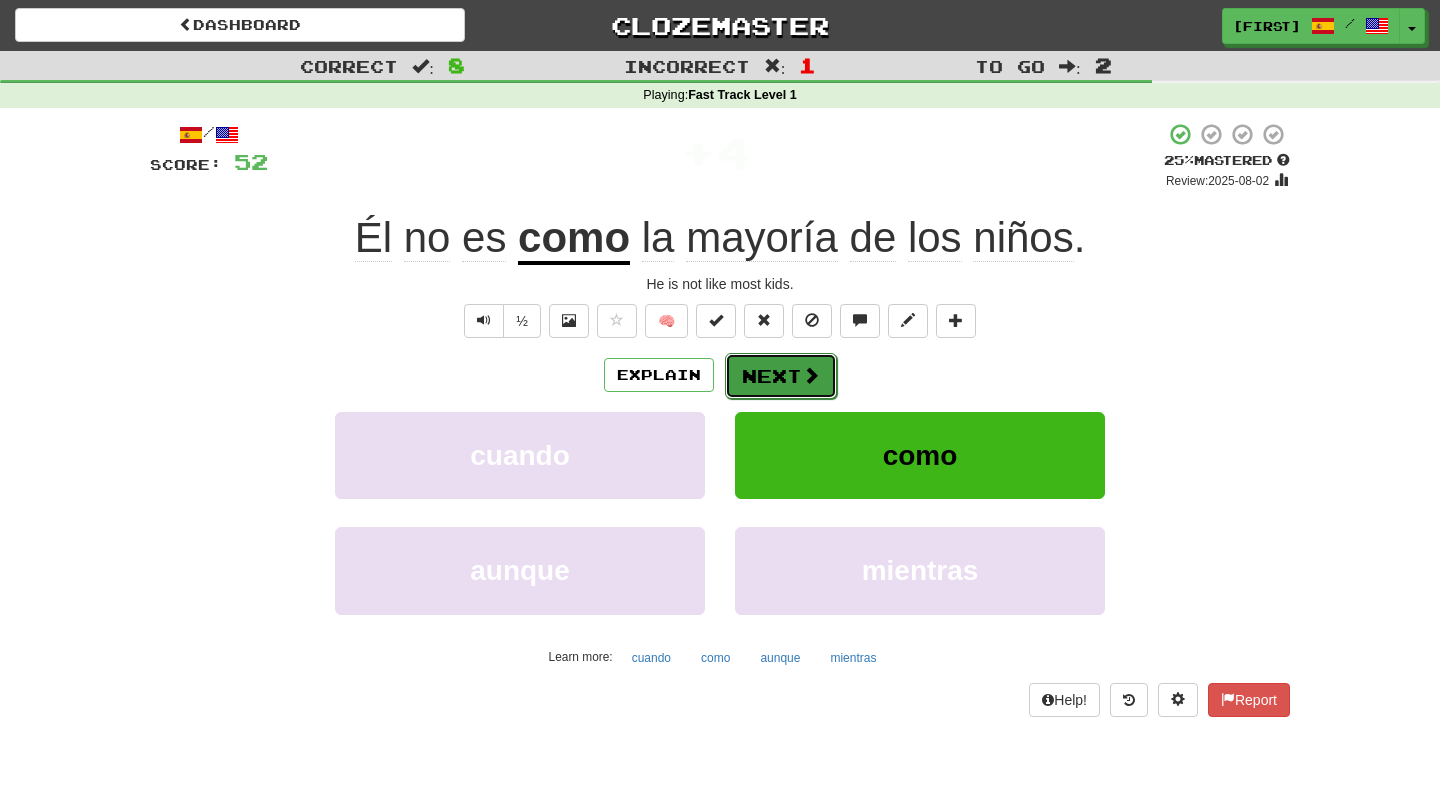 click at bounding box center (811, 375) 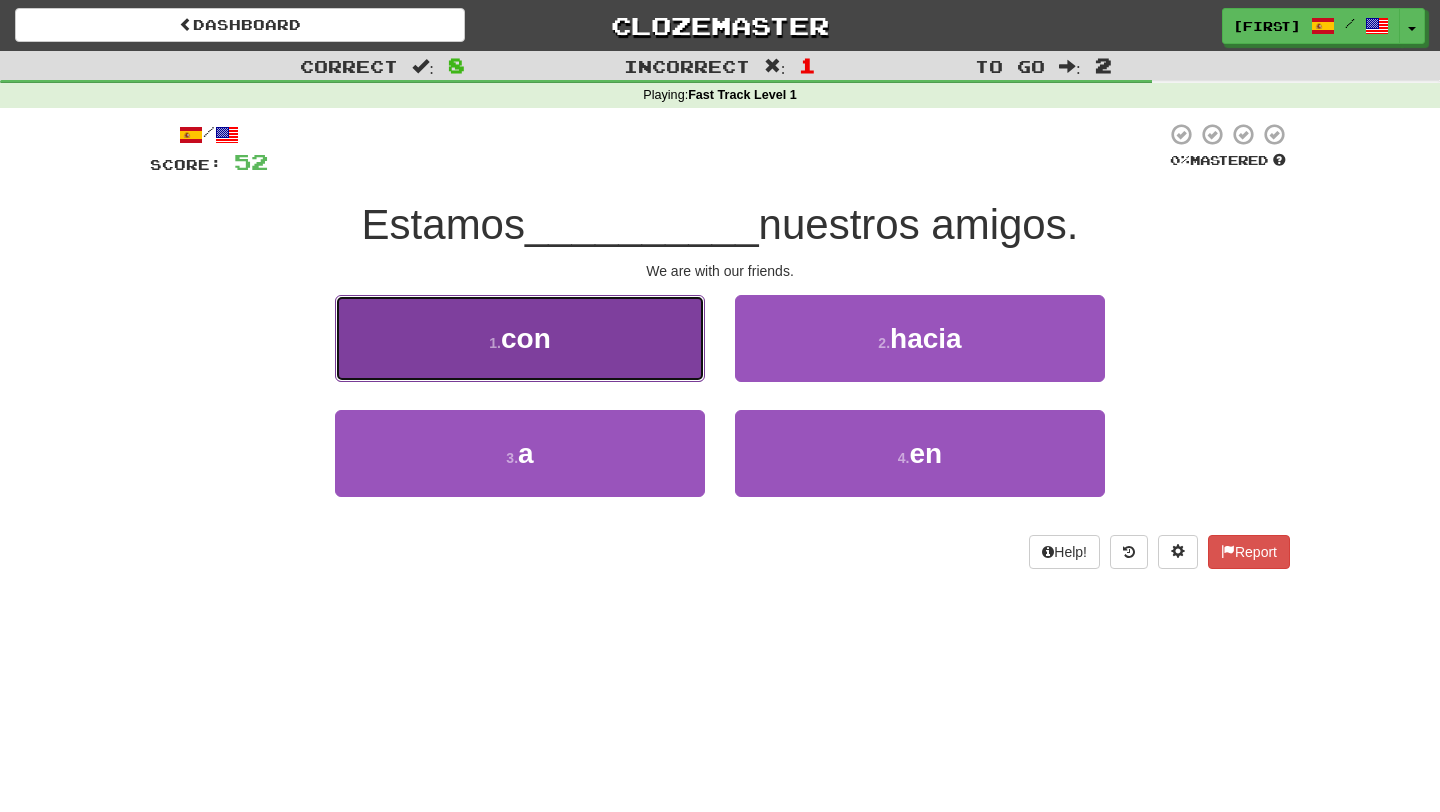 click on "1 .  con" at bounding box center (520, 338) 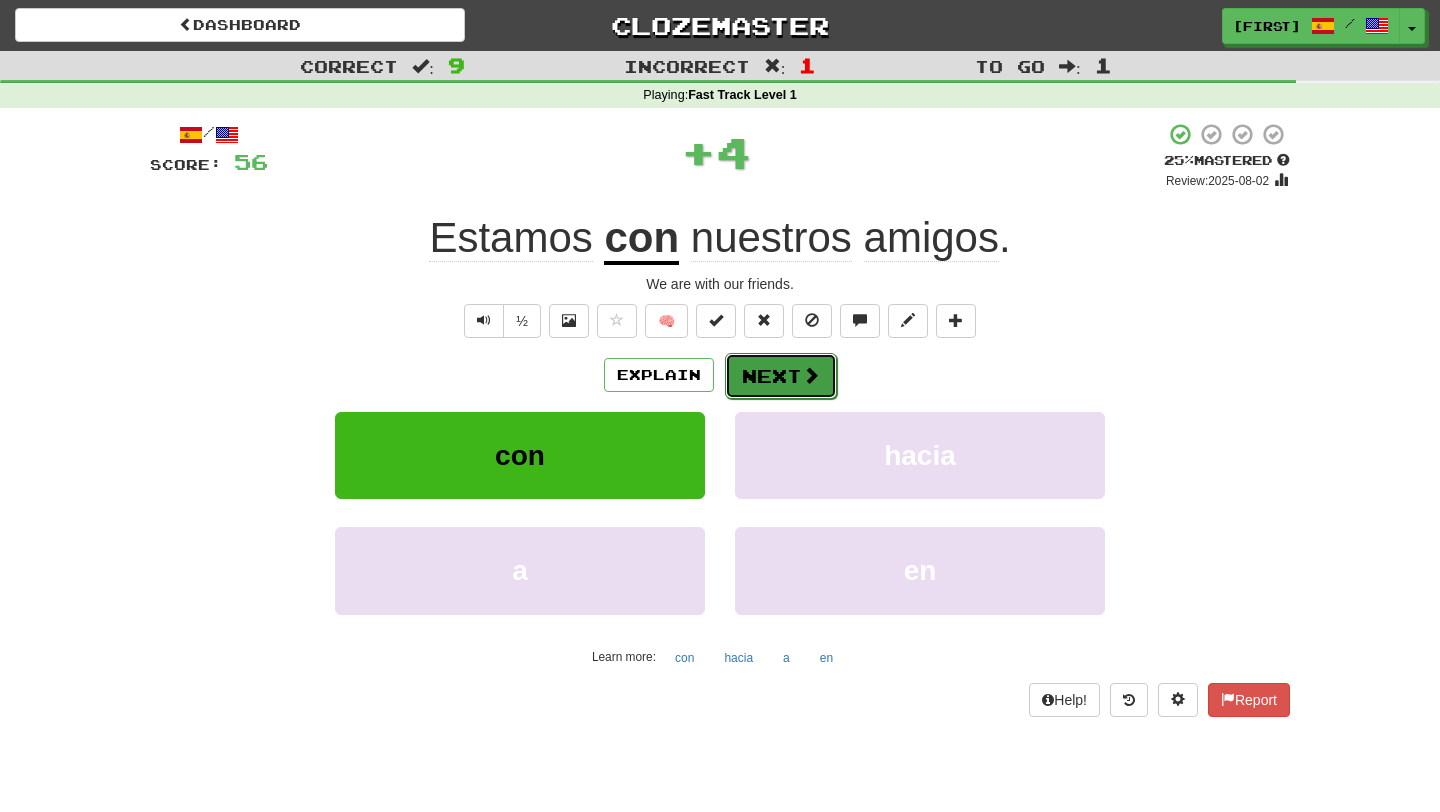 click on "Next" at bounding box center (781, 376) 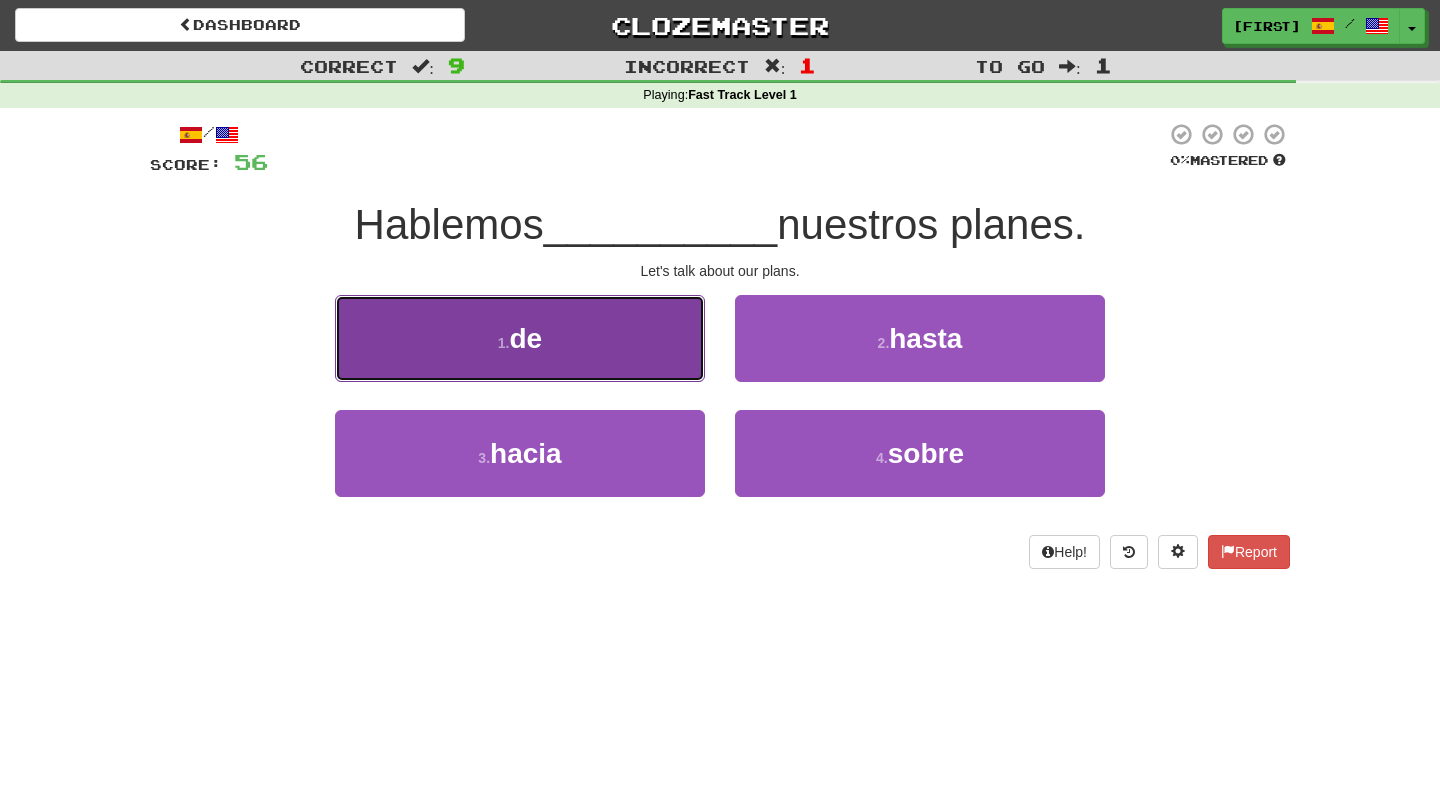 click on "1 .  de" at bounding box center (520, 338) 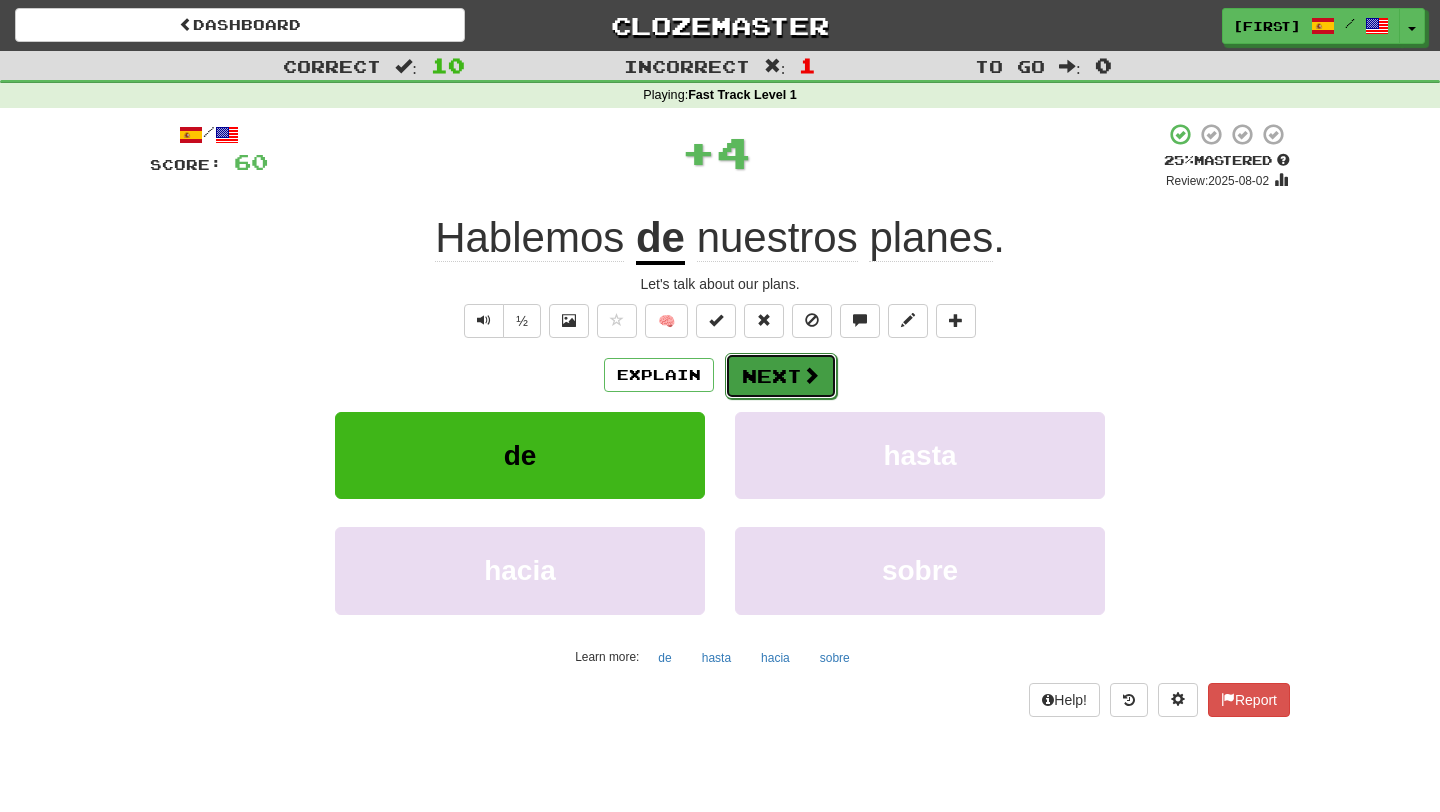 click on "Next" at bounding box center (781, 376) 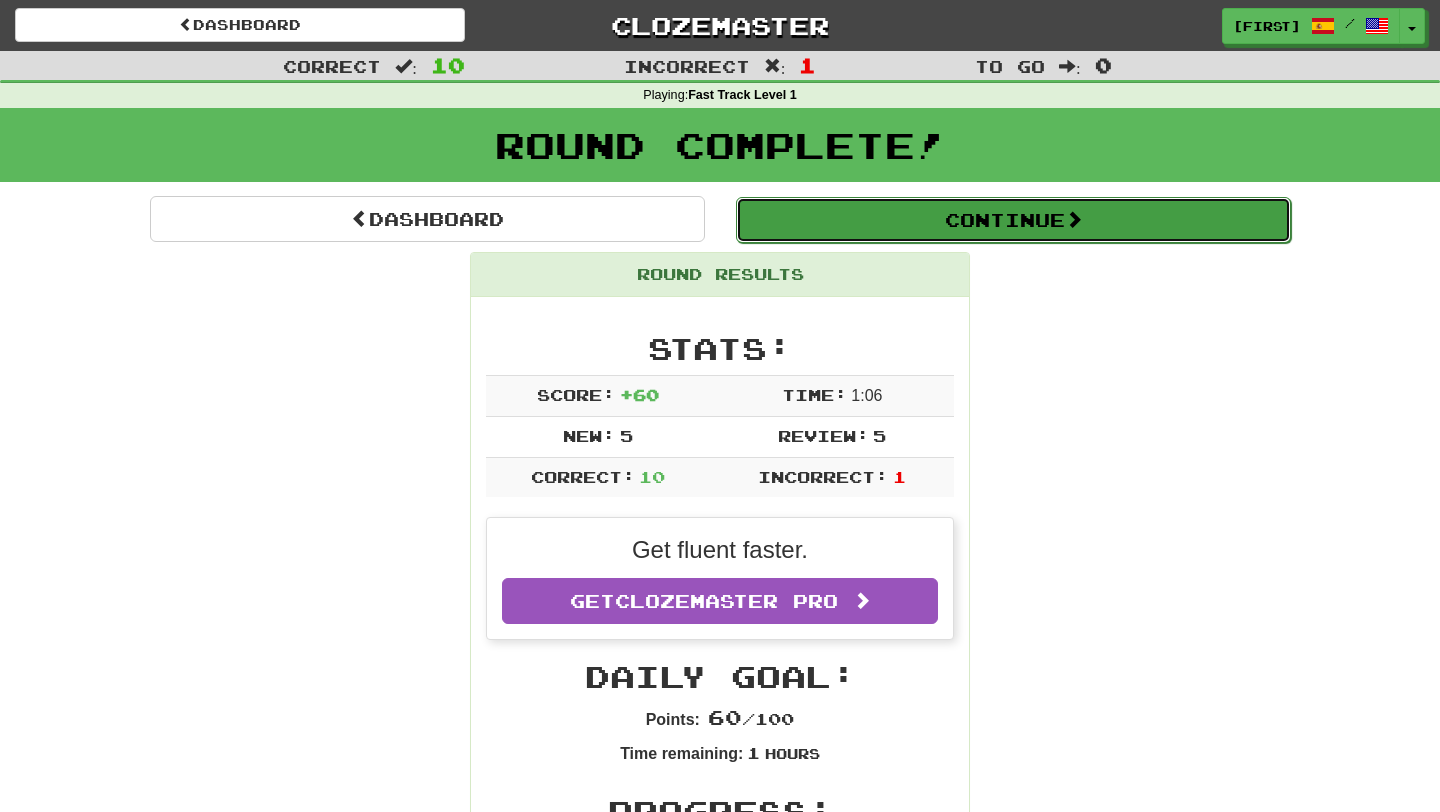 click on "Continue" at bounding box center (1013, 220) 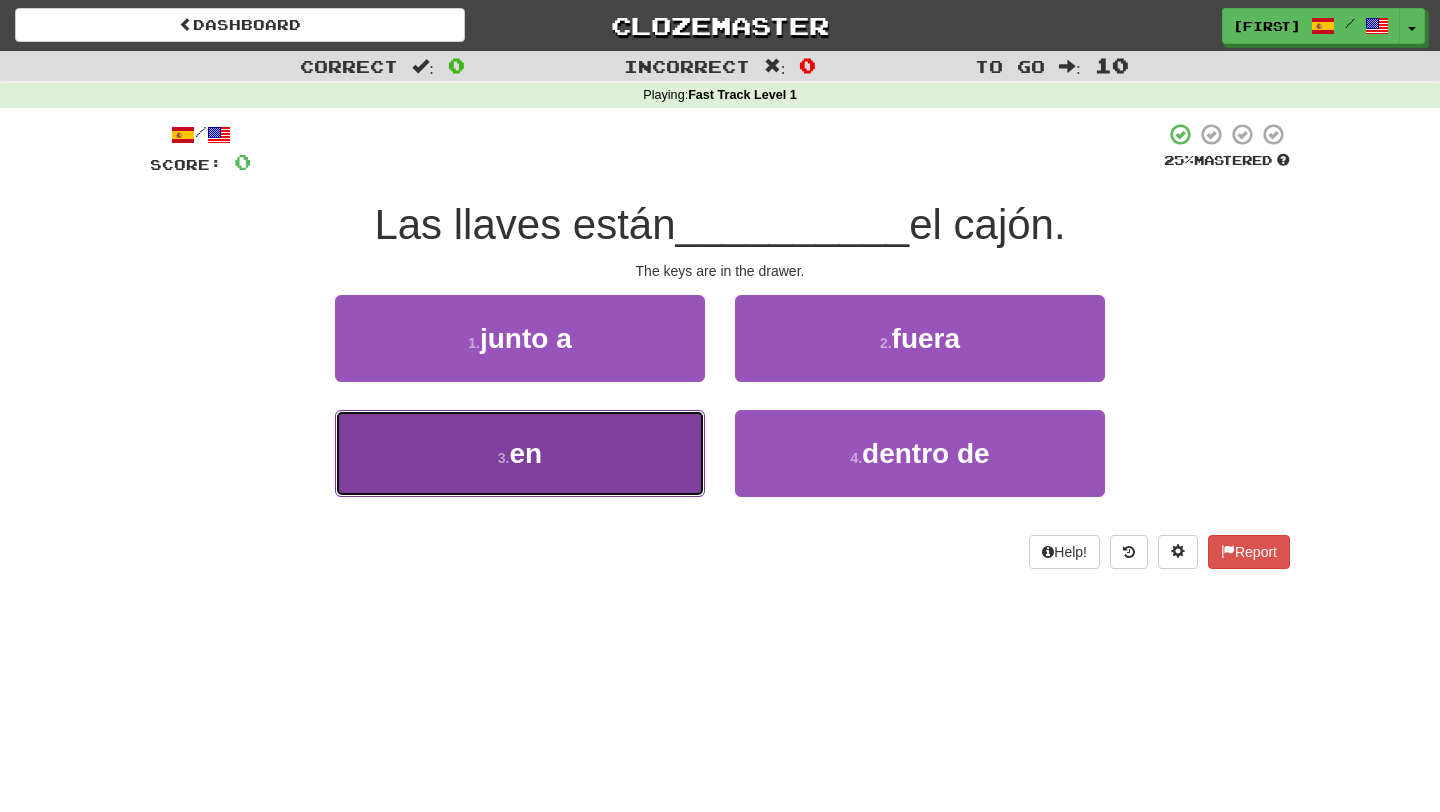 click on "3 .  en" at bounding box center (520, 453) 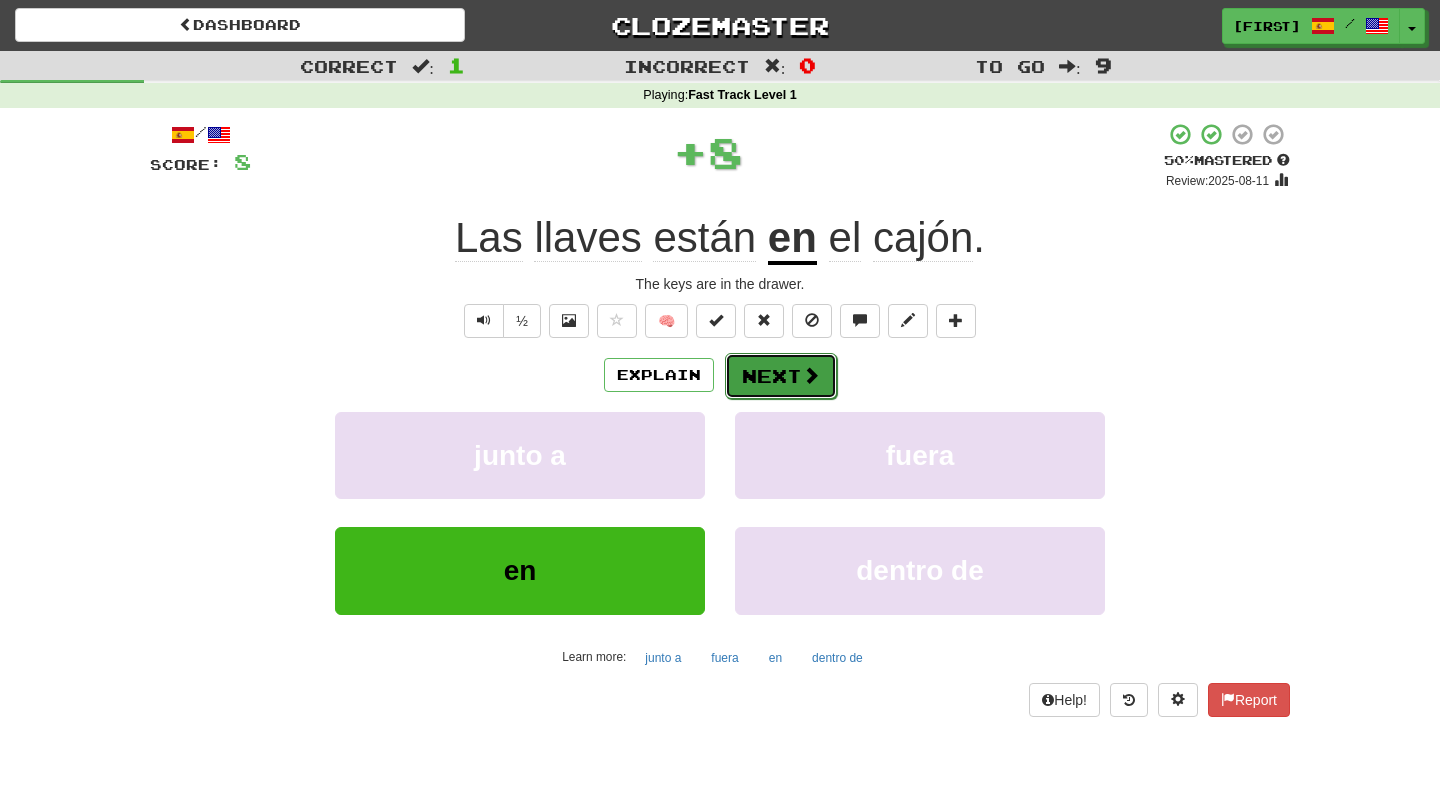 click on "Next" at bounding box center [781, 376] 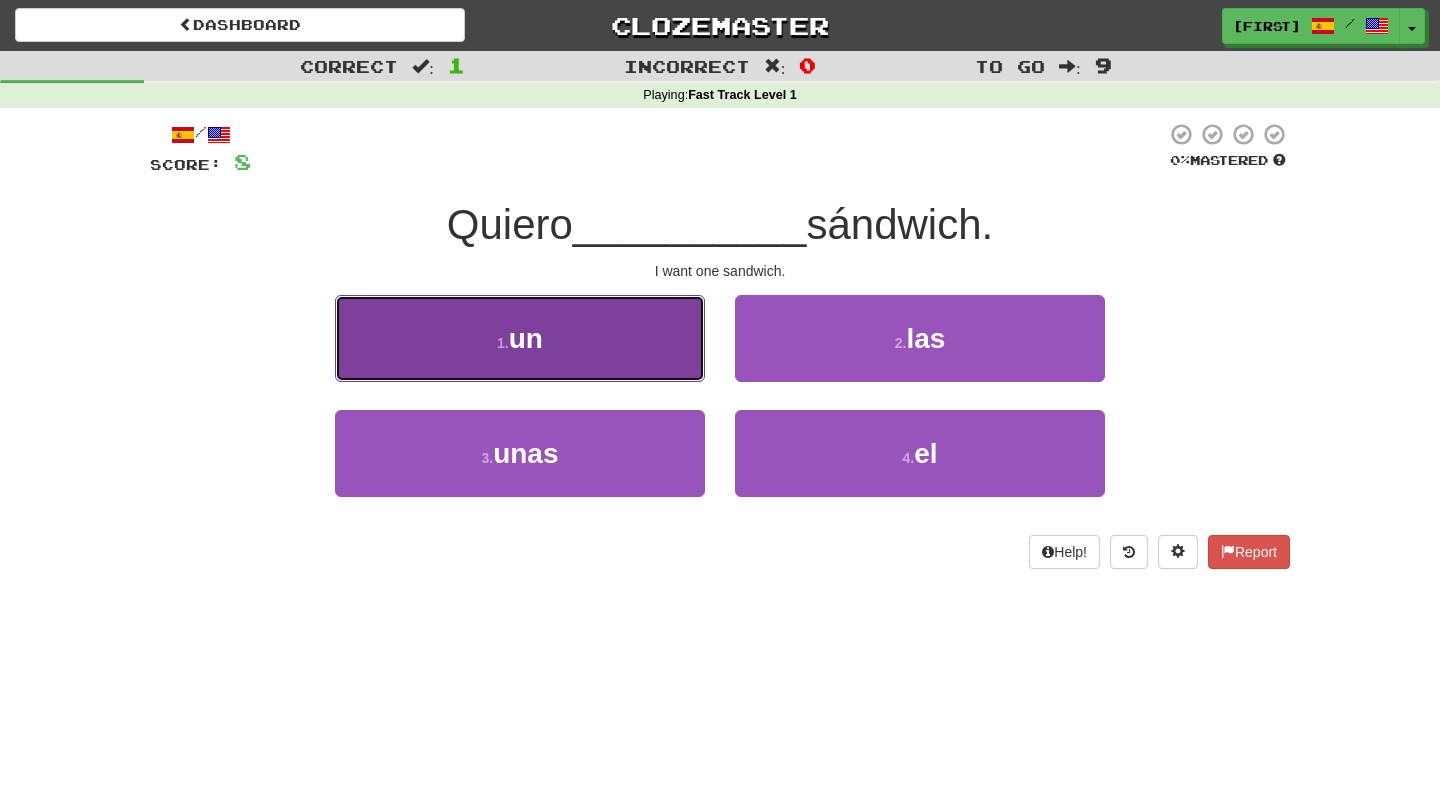 click on "1 .  un" at bounding box center [520, 338] 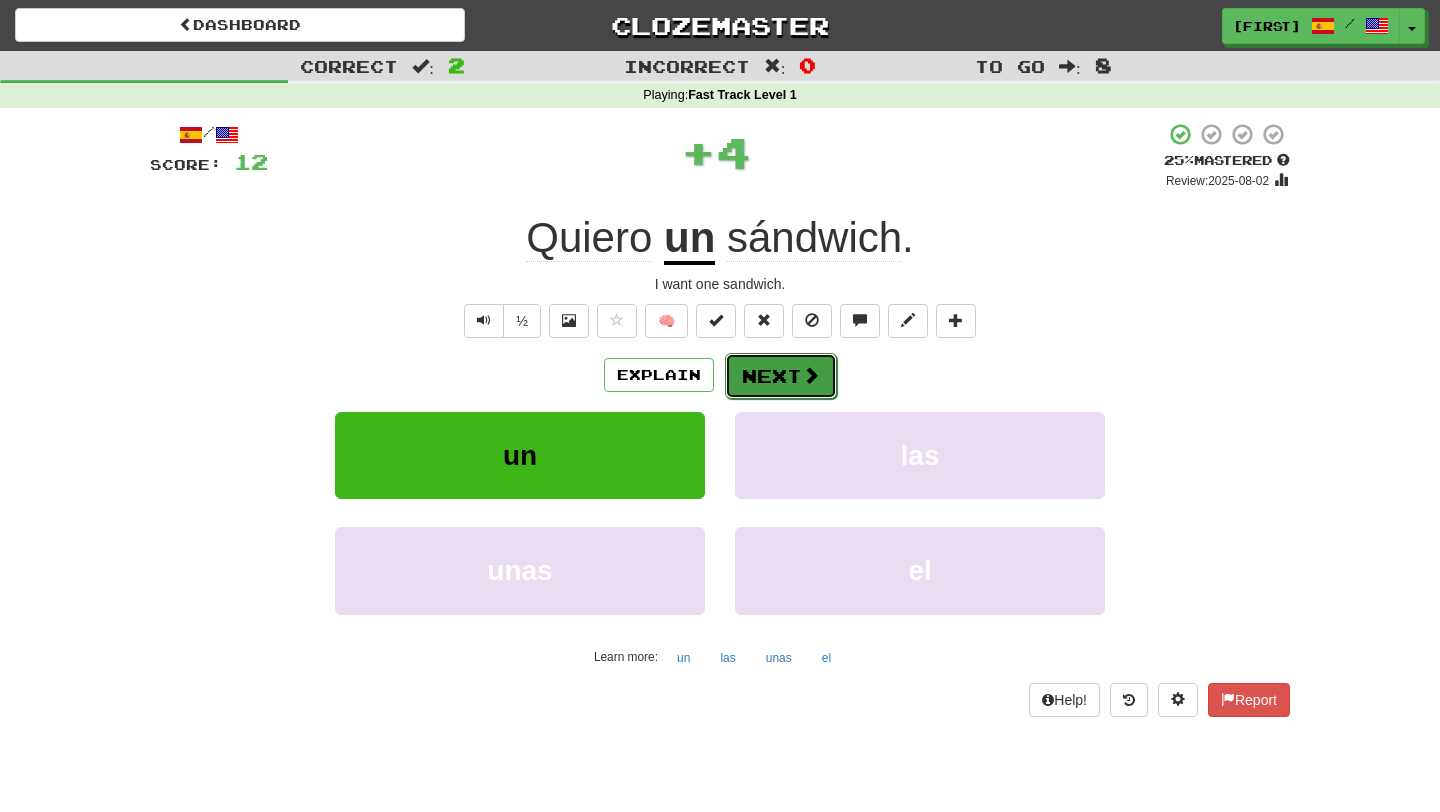 click on "Next" at bounding box center (781, 376) 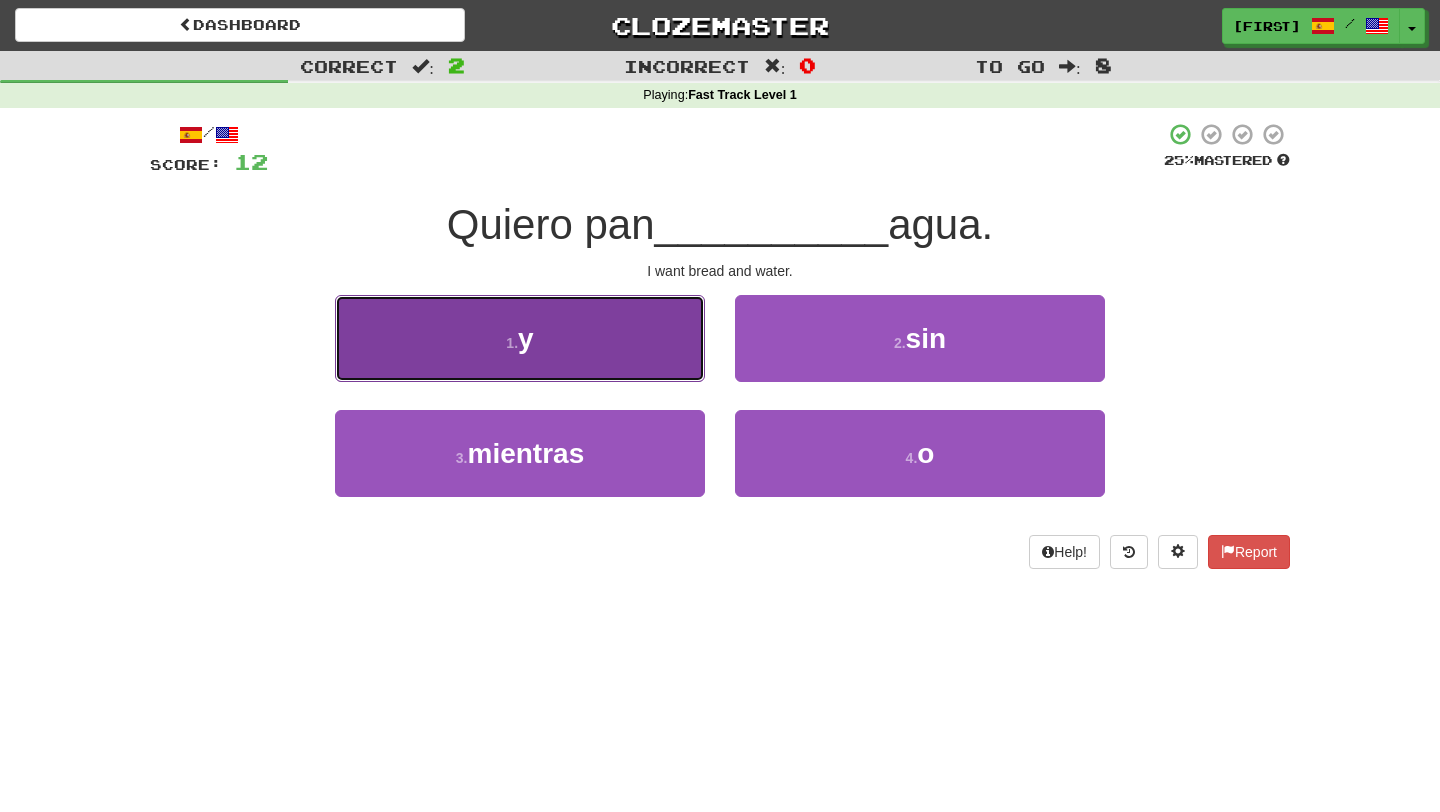 click on "1 .  y" at bounding box center (520, 338) 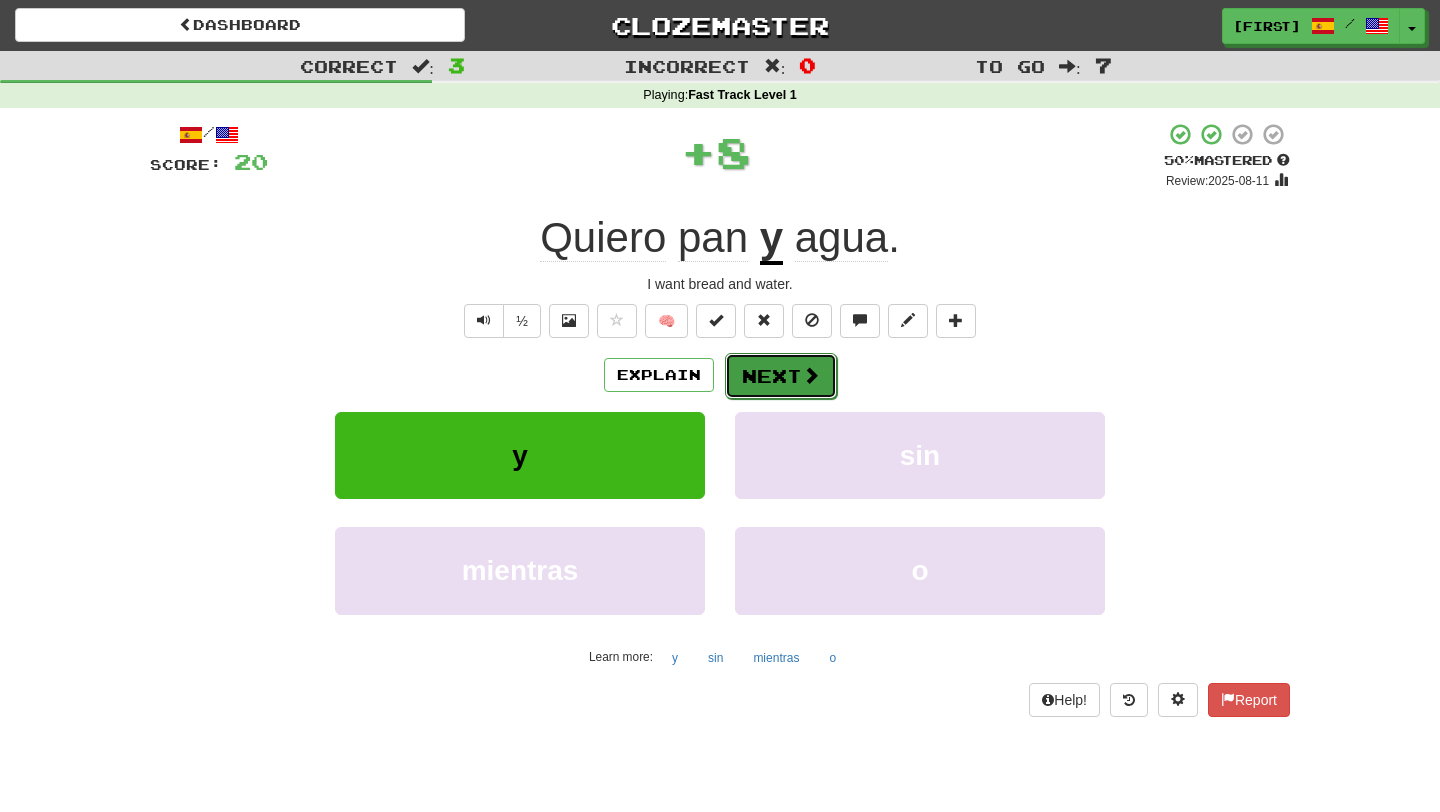 click on "Next" at bounding box center [781, 376] 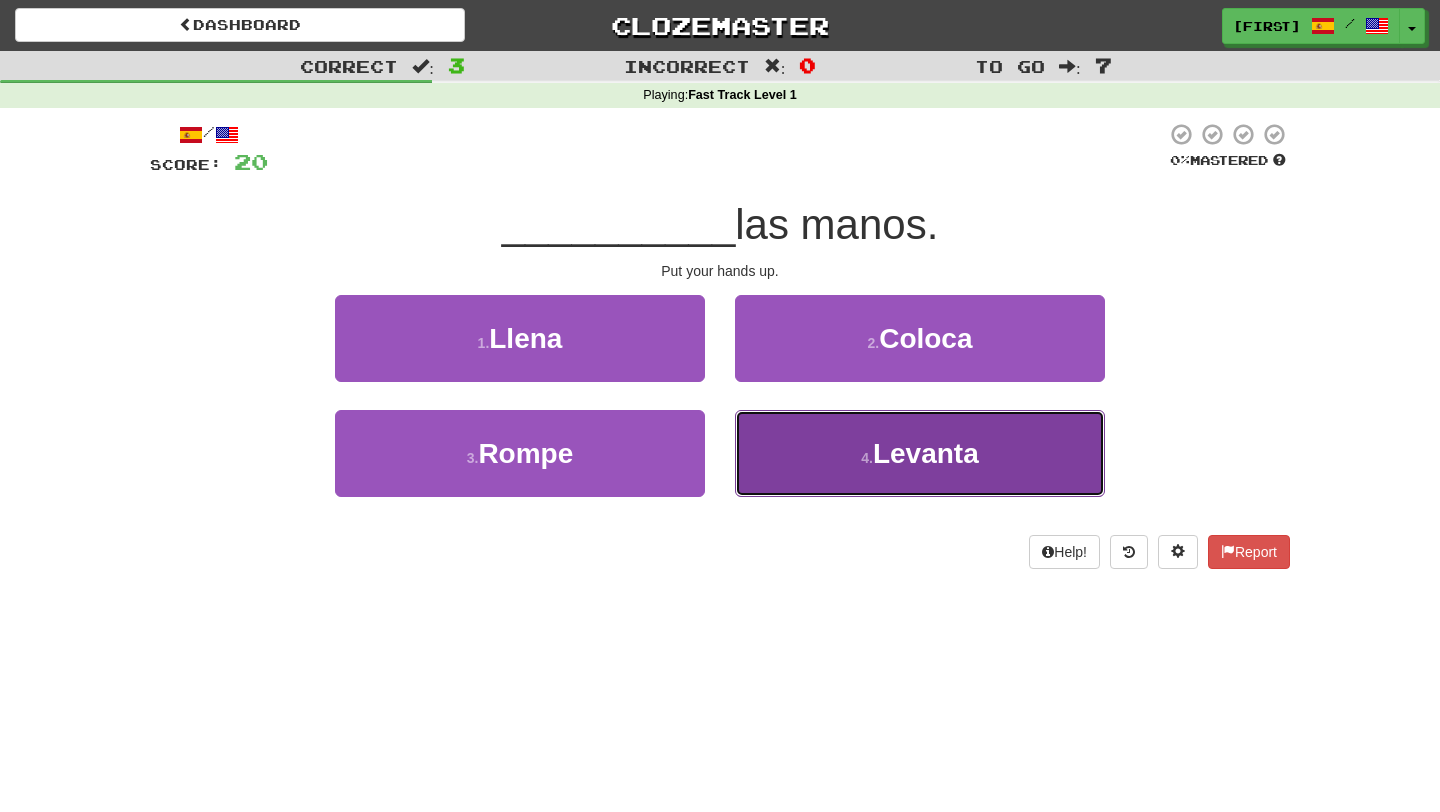 click on "4 .  Levanta" at bounding box center (920, 453) 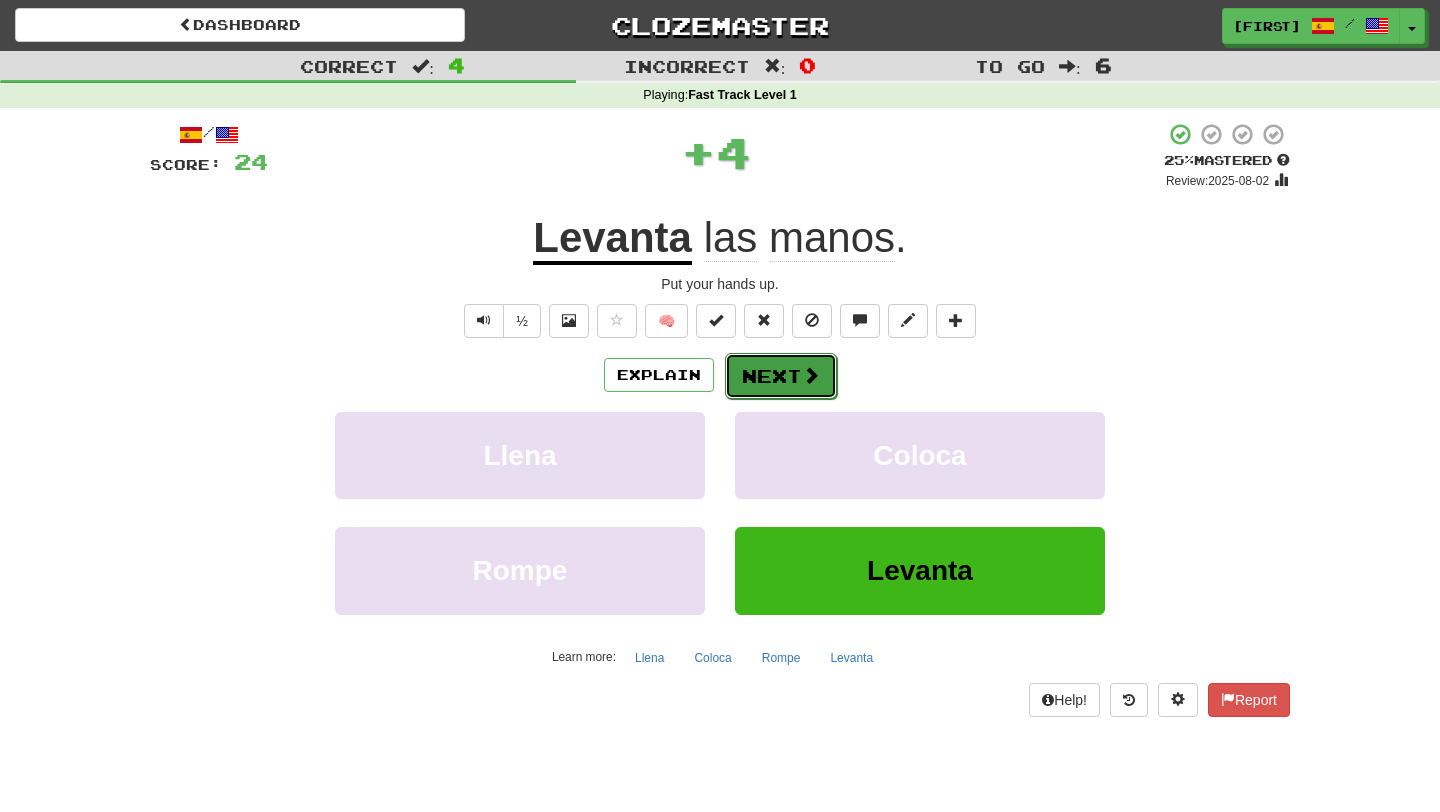 click on "Next" at bounding box center (781, 376) 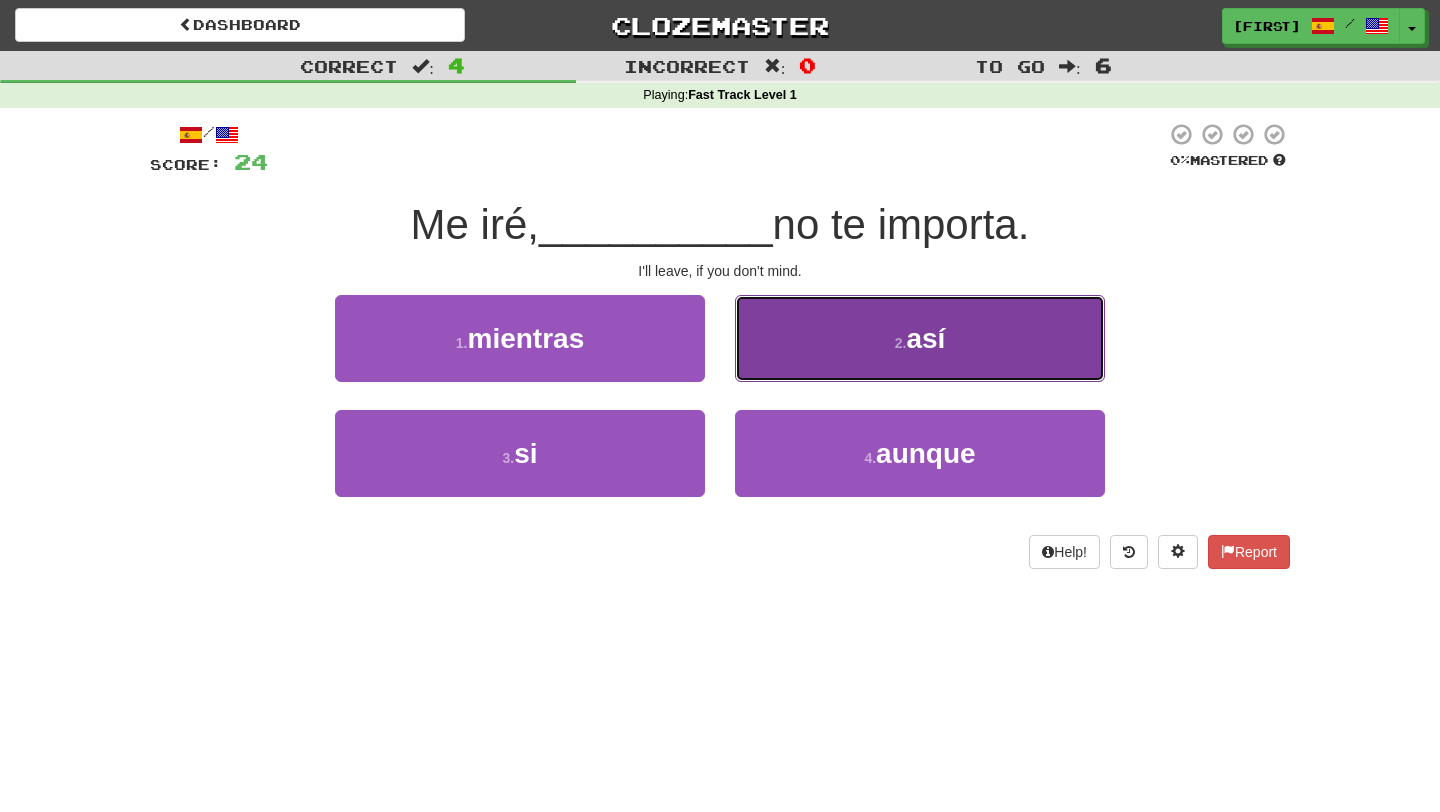 click on "2 .  así" at bounding box center (920, 338) 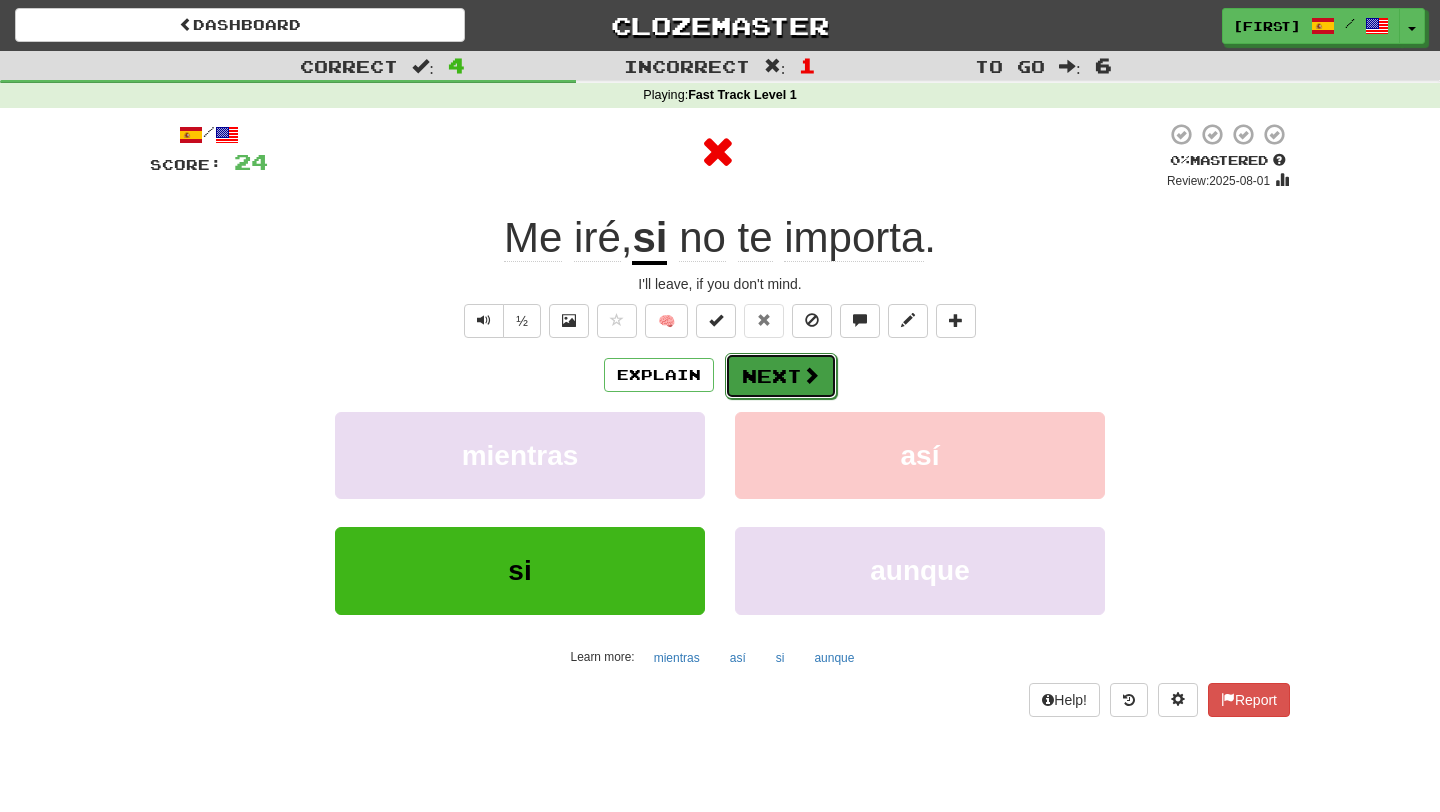 click on "Next" at bounding box center [781, 376] 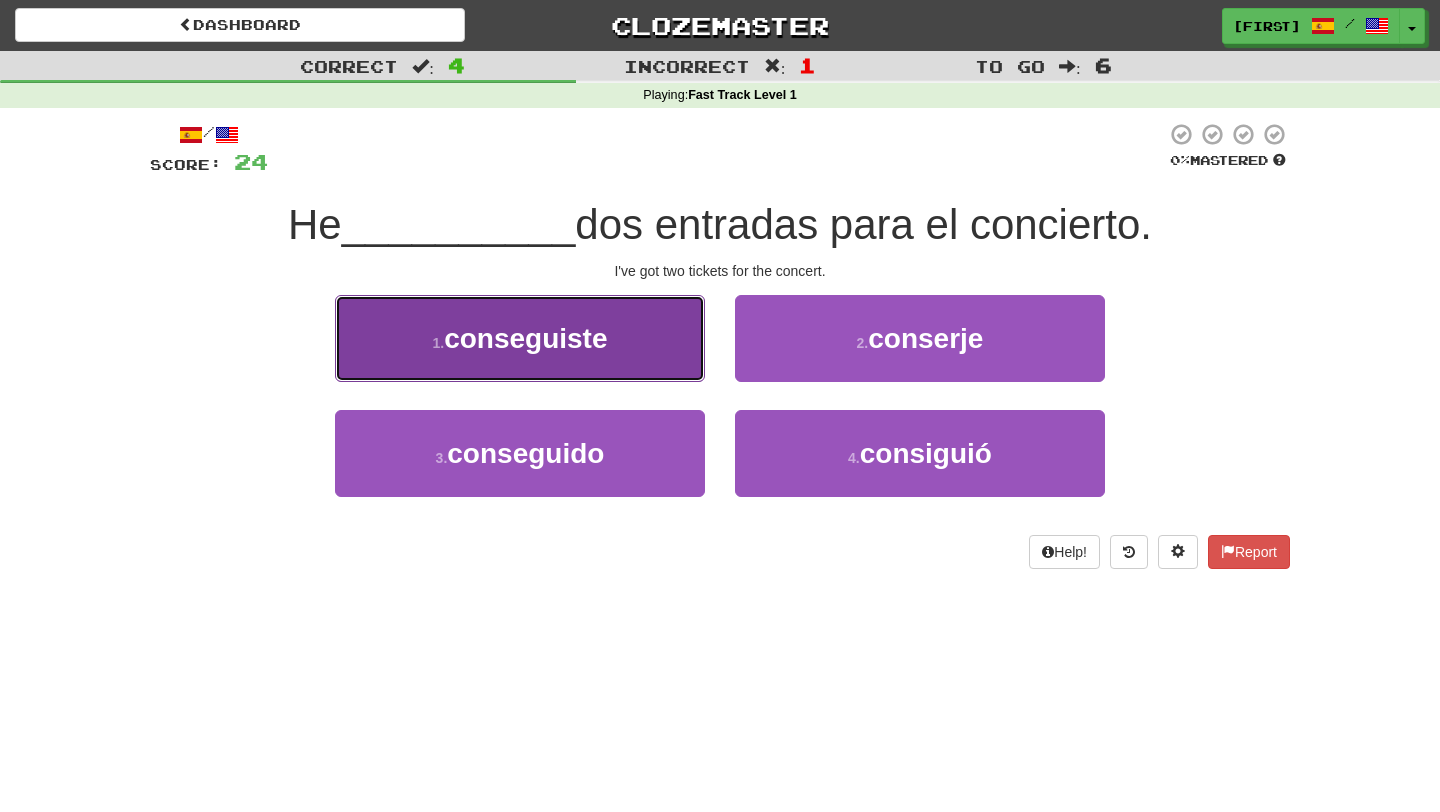 click on "1 .  conseguiste" at bounding box center [520, 338] 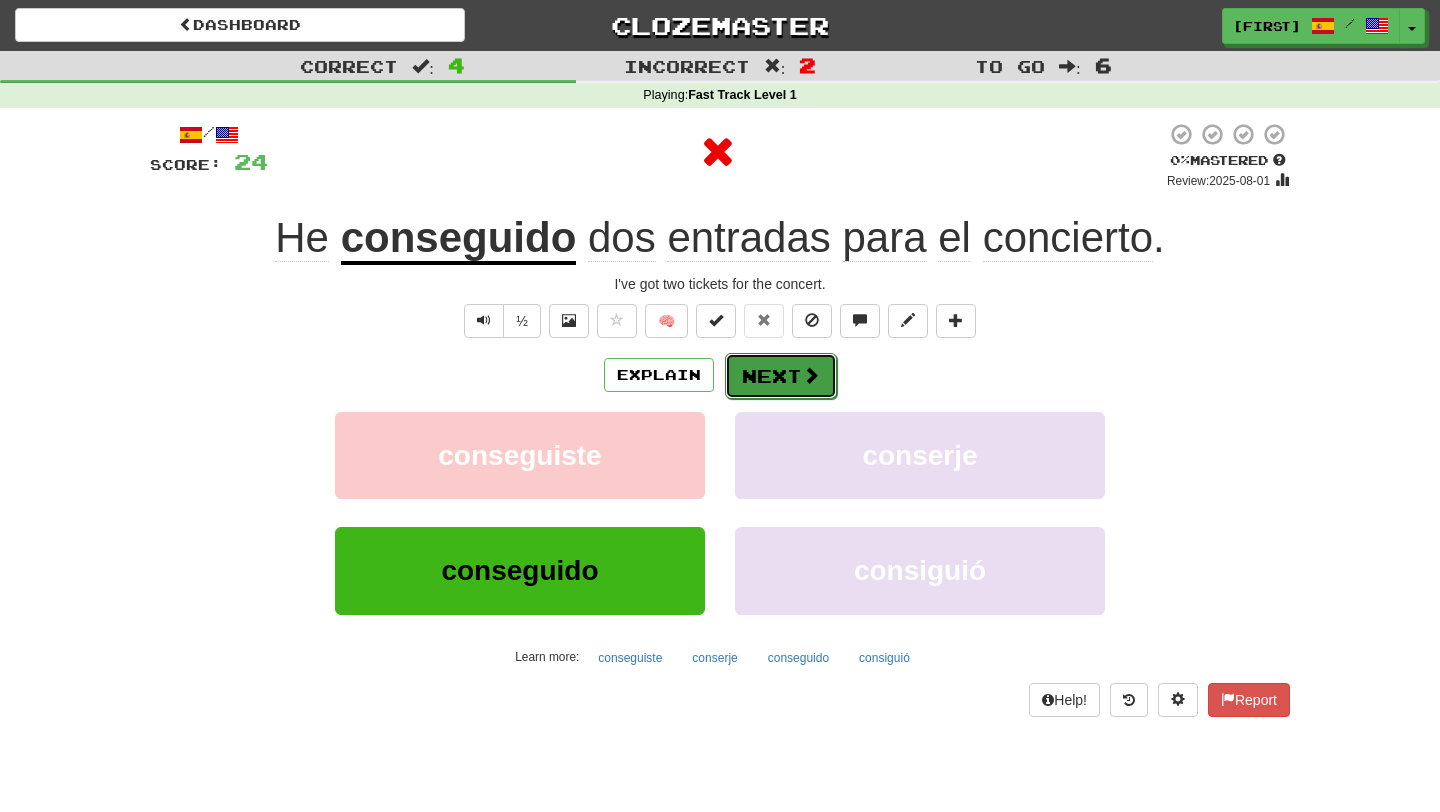 click on "Next" at bounding box center [781, 376] 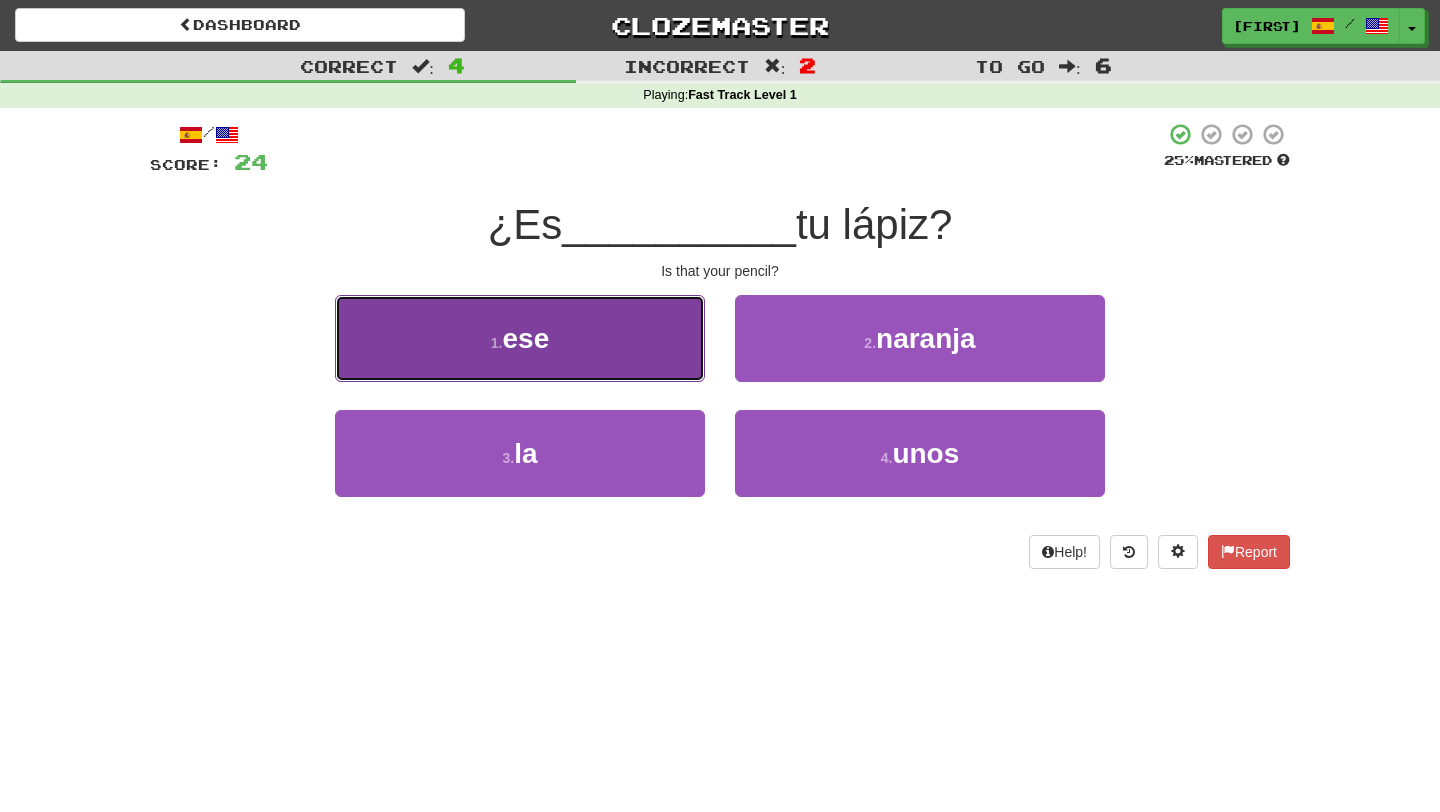 click on "1 .  ese" at bounding box center (520, 338) 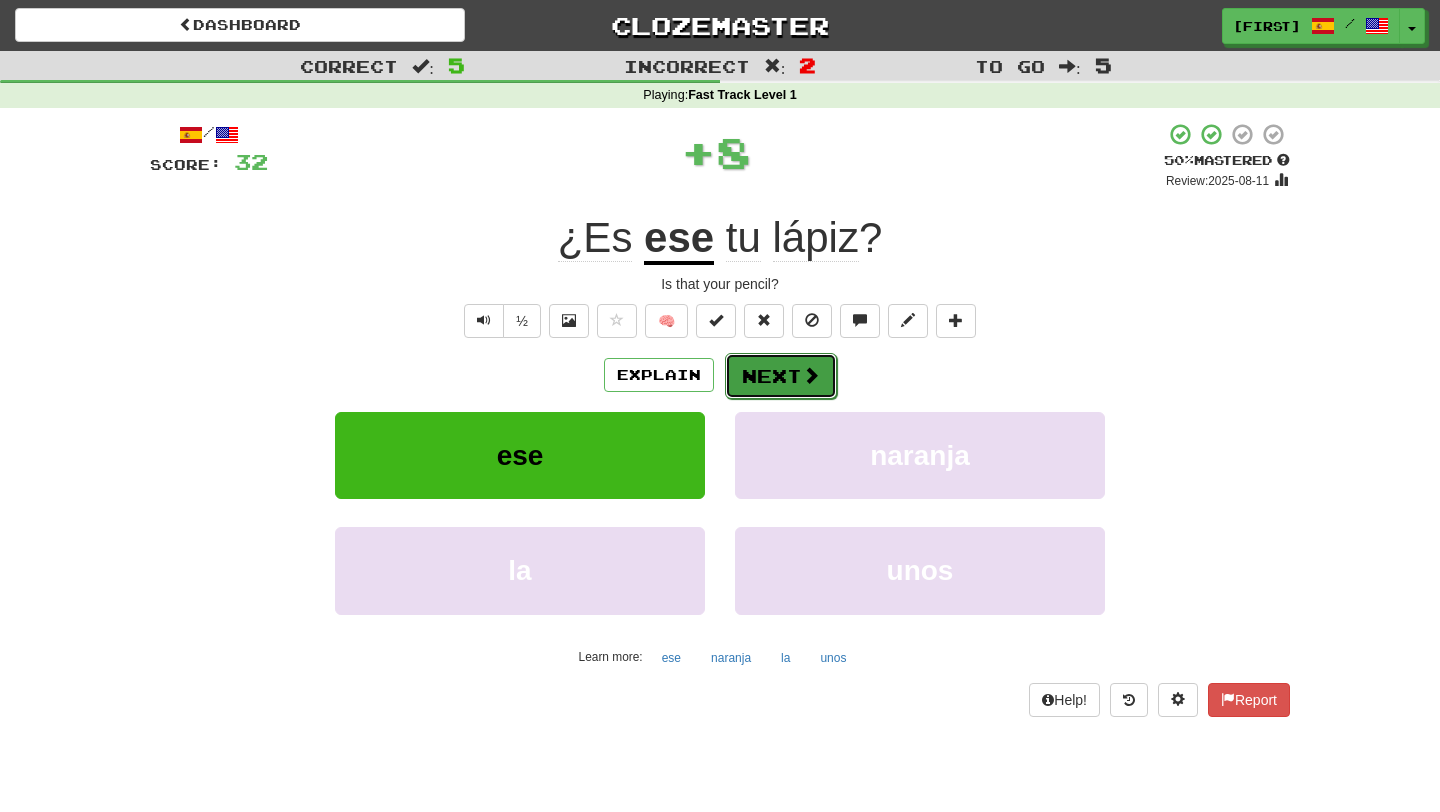 click on "Next" at bounding box center [781, 376] 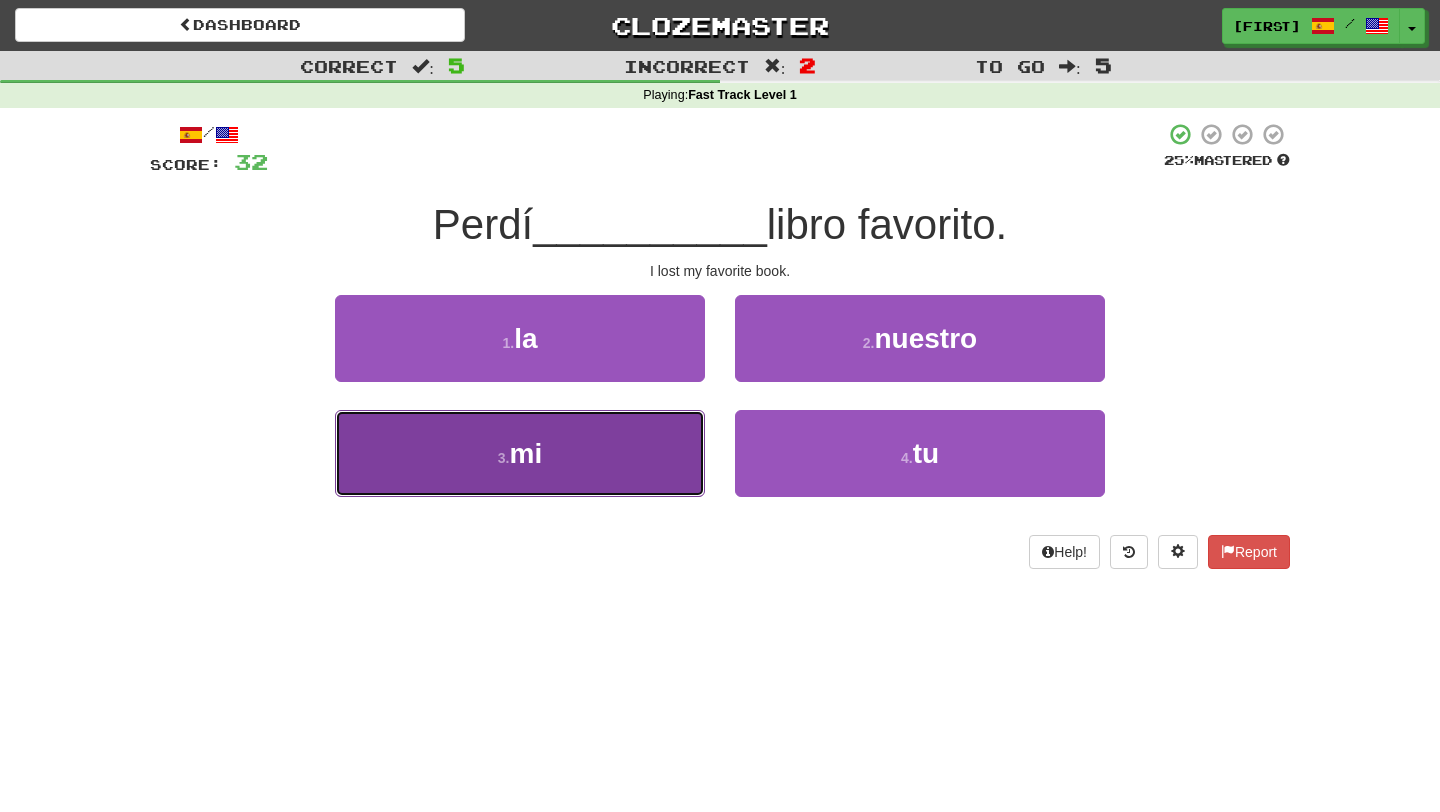 click on "3 .  mi" at bounding box center (520, 453) 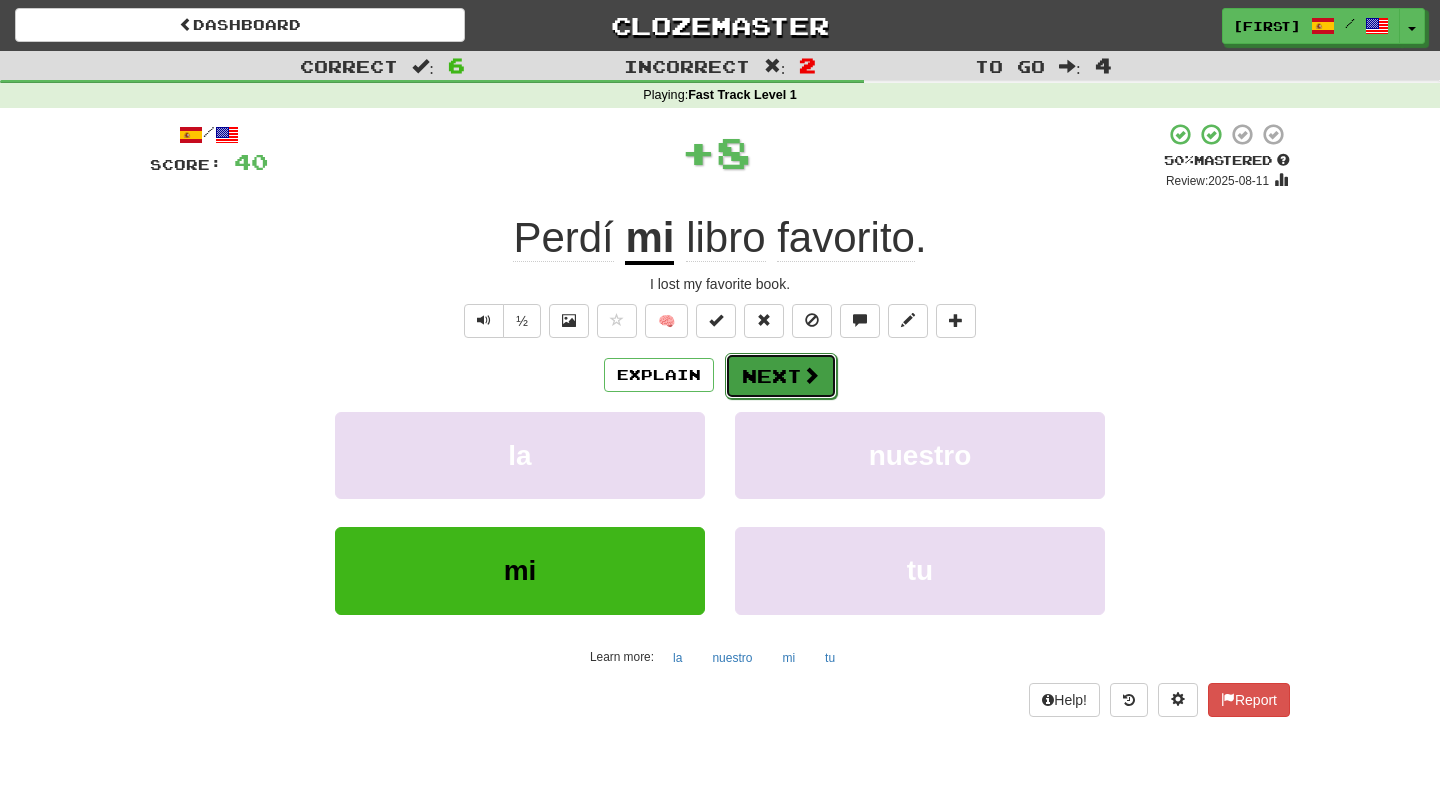 click on "Next" at bounding box center [781, 376] 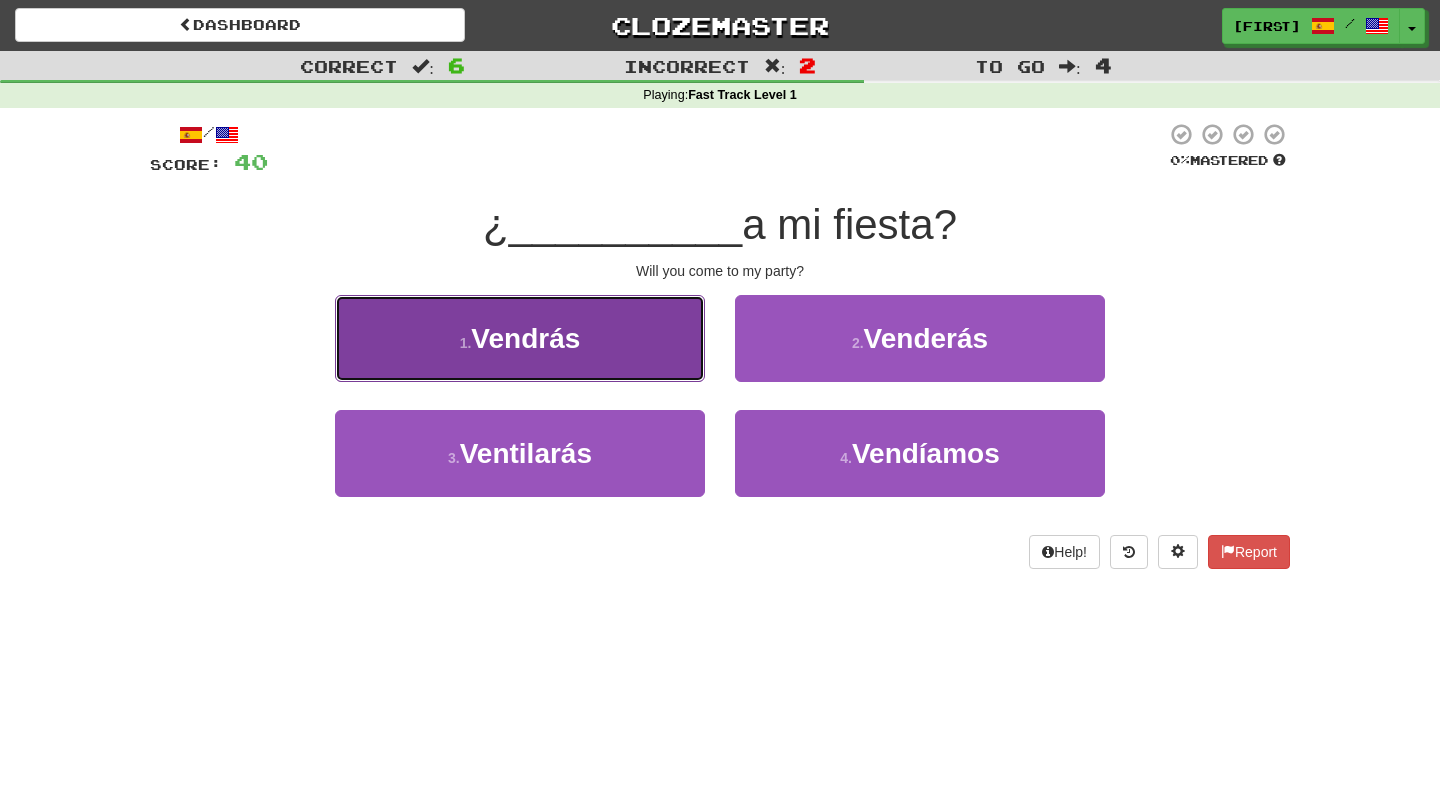 click on "1 .  Vendrás" at bounding box center (520, 338) 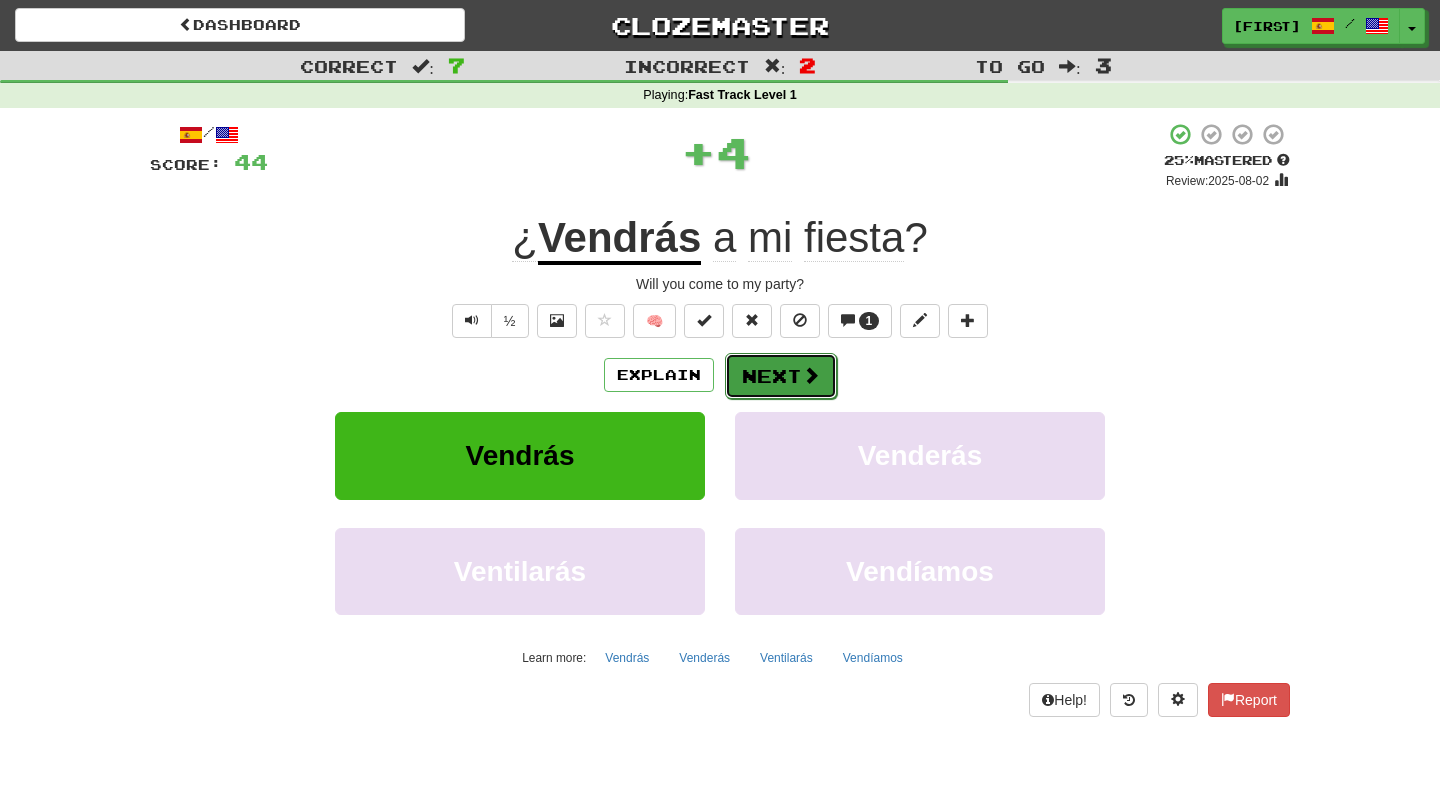 click on "Next" at bounding box center [781, 376] 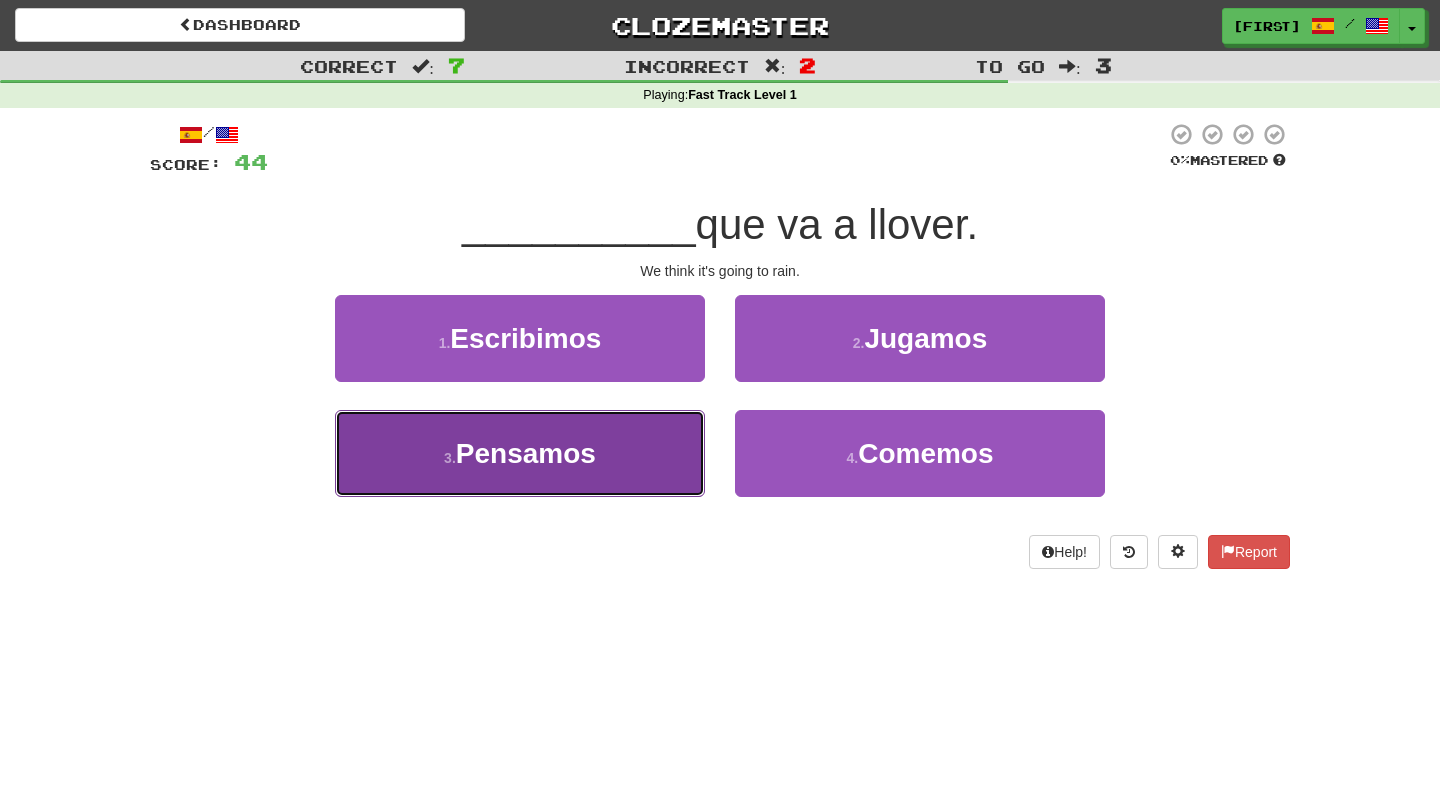 click on "3 .  Pensamos" at bounding box center [520, 453] 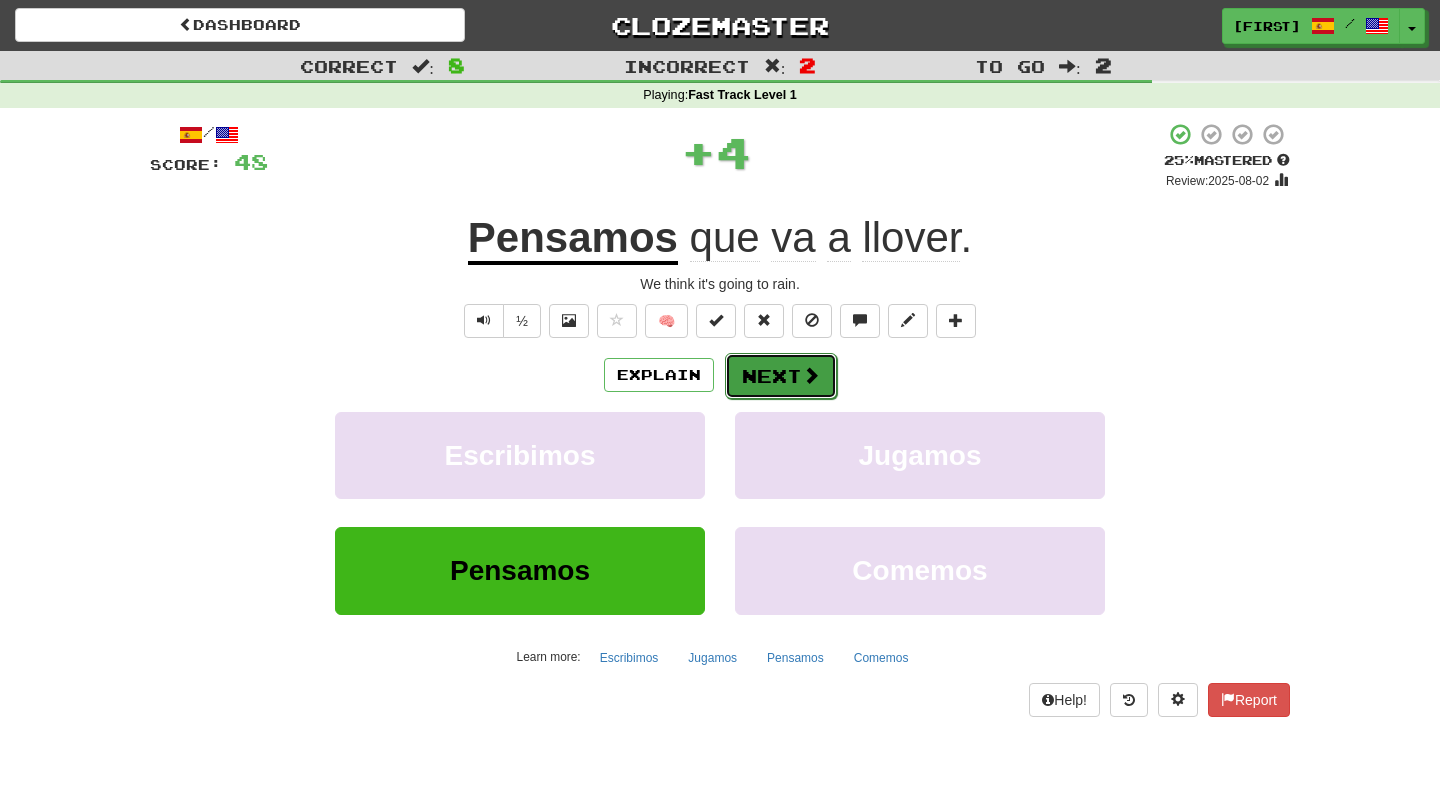click on "Next" at bounding box center (781, 376) 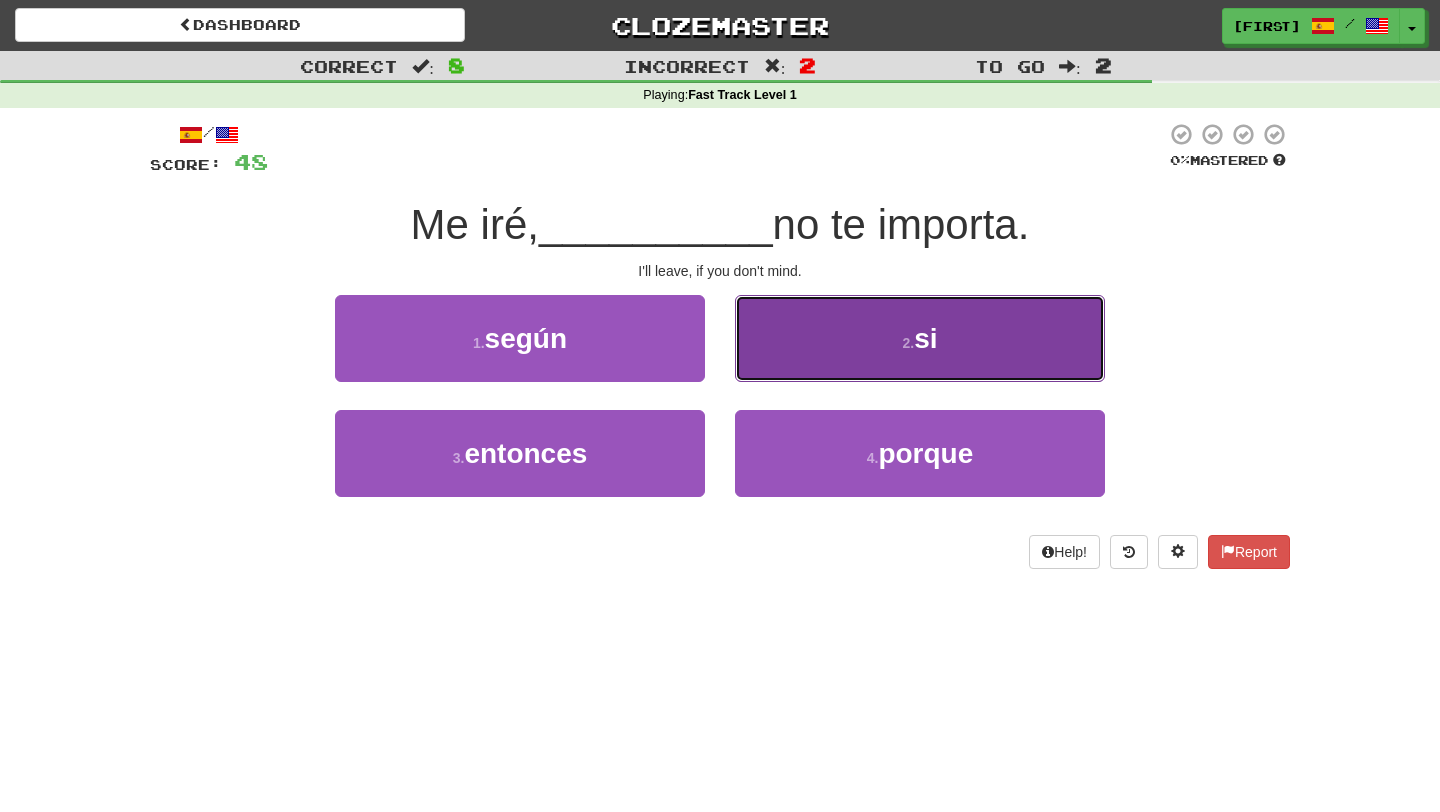 click on "2 .  si" at bounding box center [920, 338] 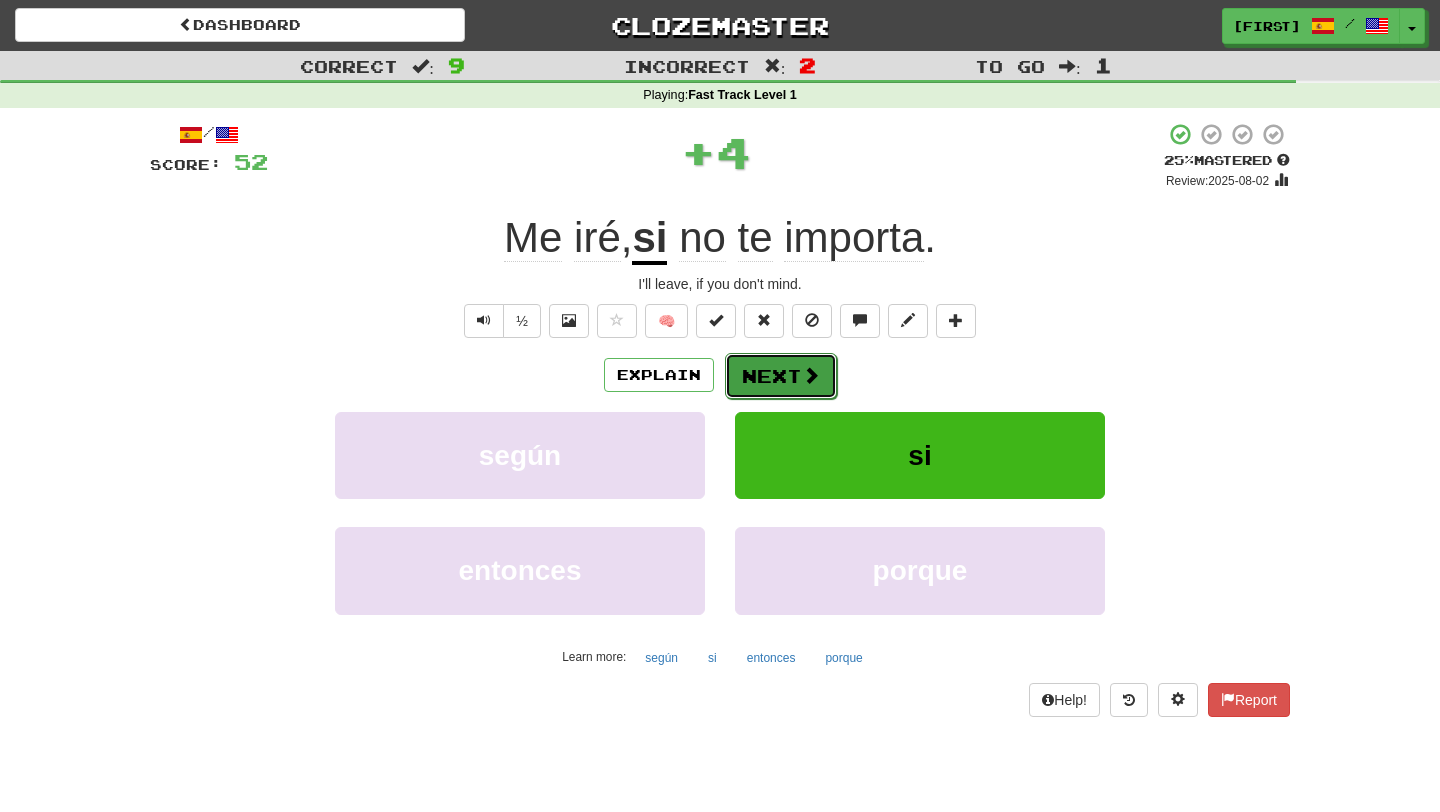 click on "Next" at bounding box center (781, 376) 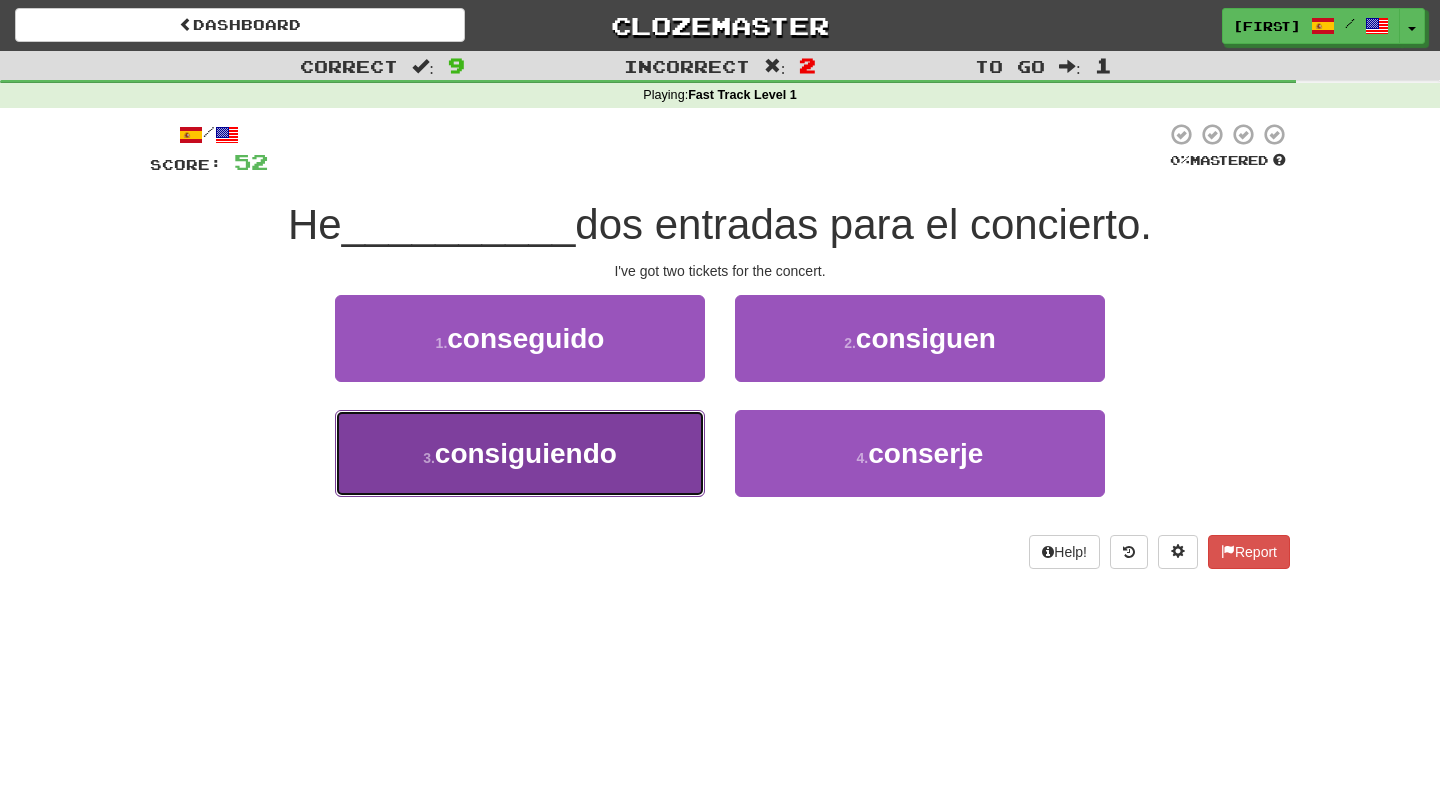 click on "consiguiendo" at bounding box center (526, 453) 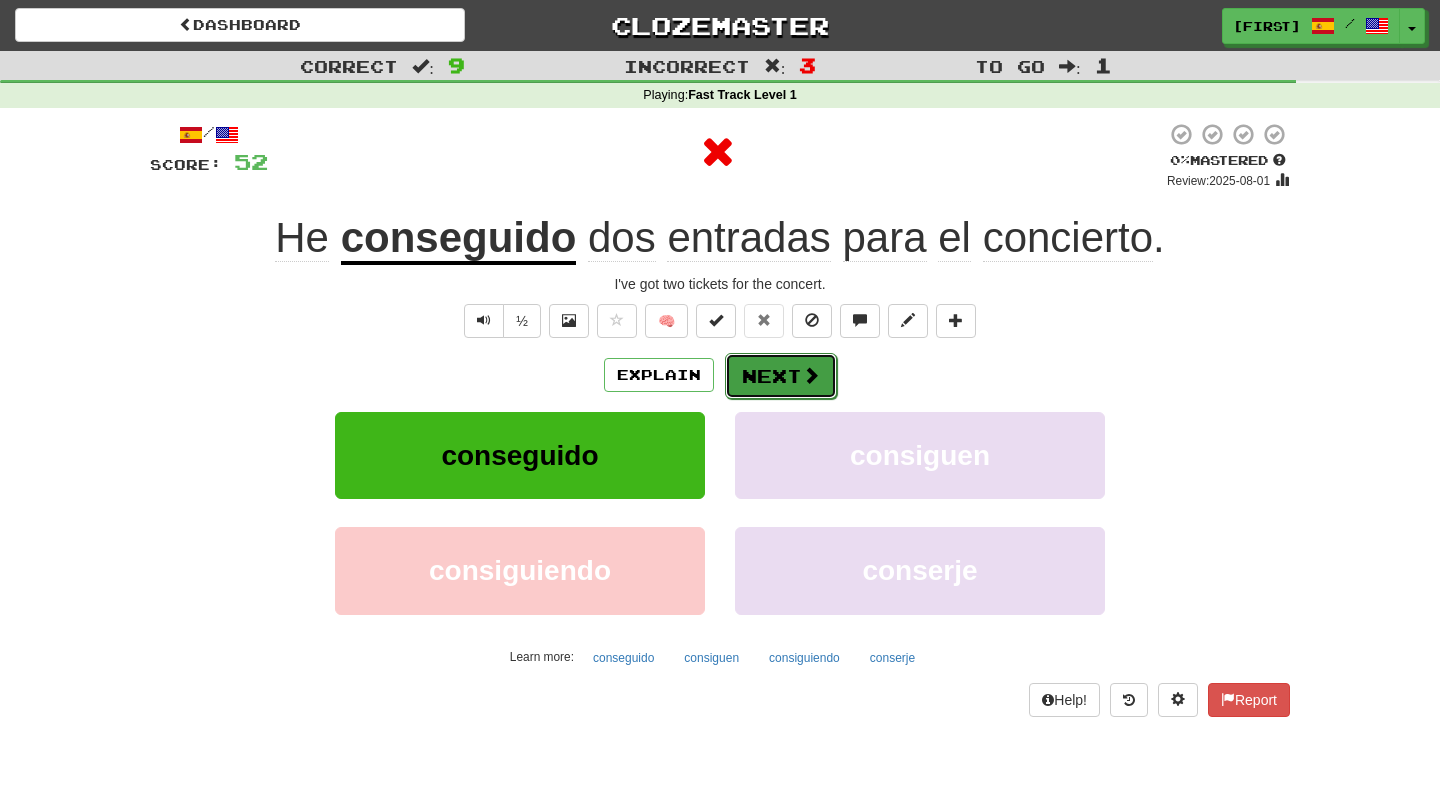 click on "Next" at bounding box center [781, 376] 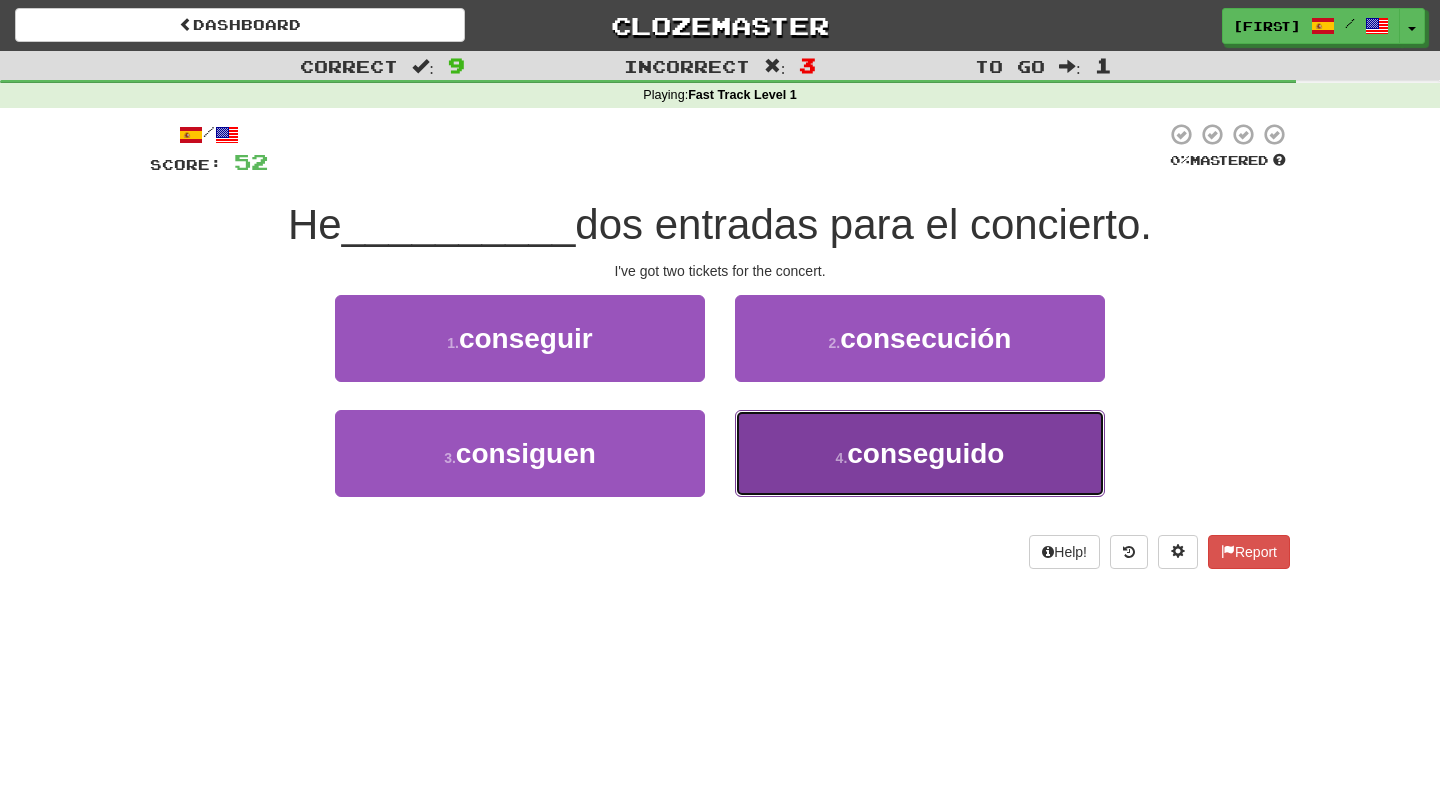 click on "4 .  conseguido" at bounding box center (920, 453) 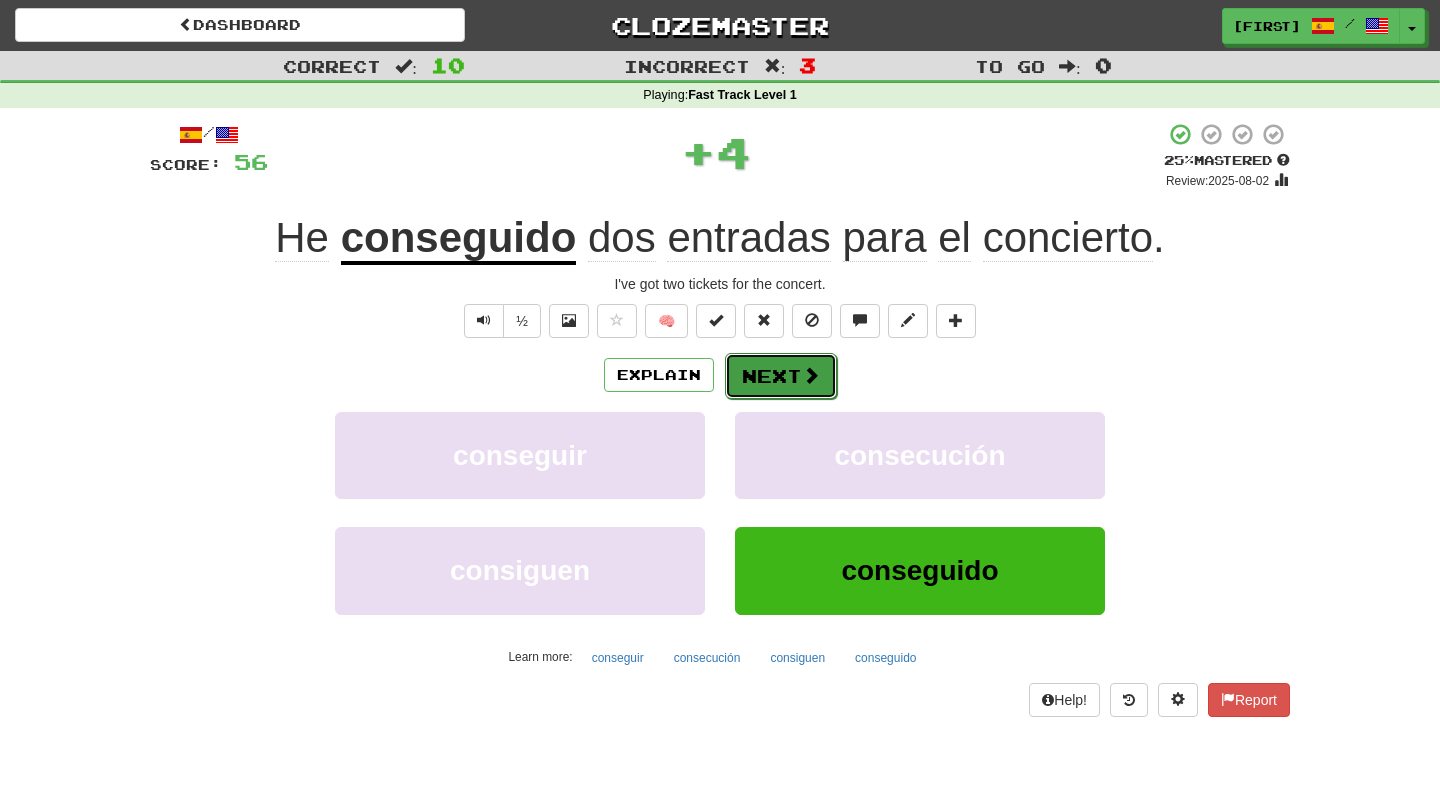click on "Next" at bounding box center [781, 376] 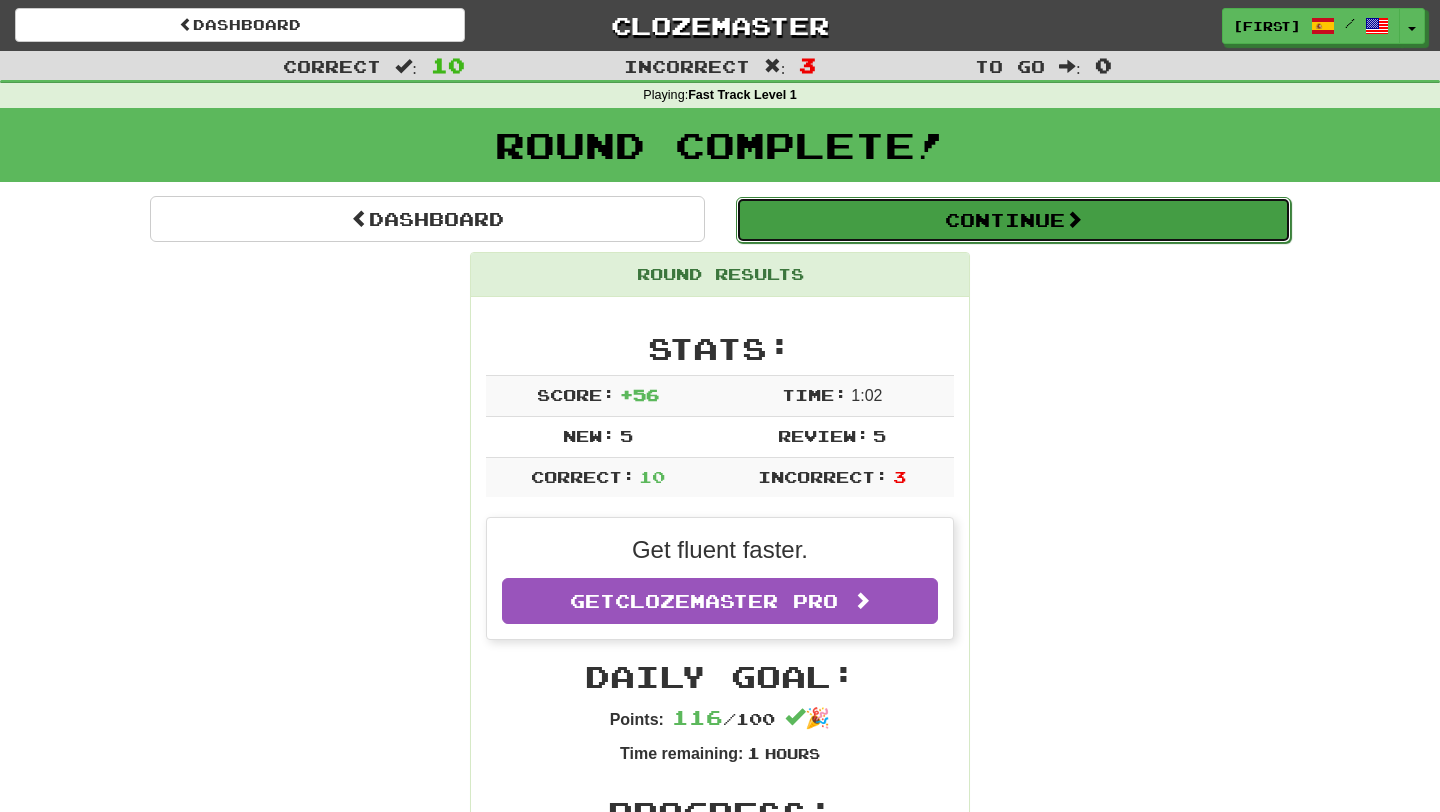 click on "Continue" at bounding box center [1013, 220] 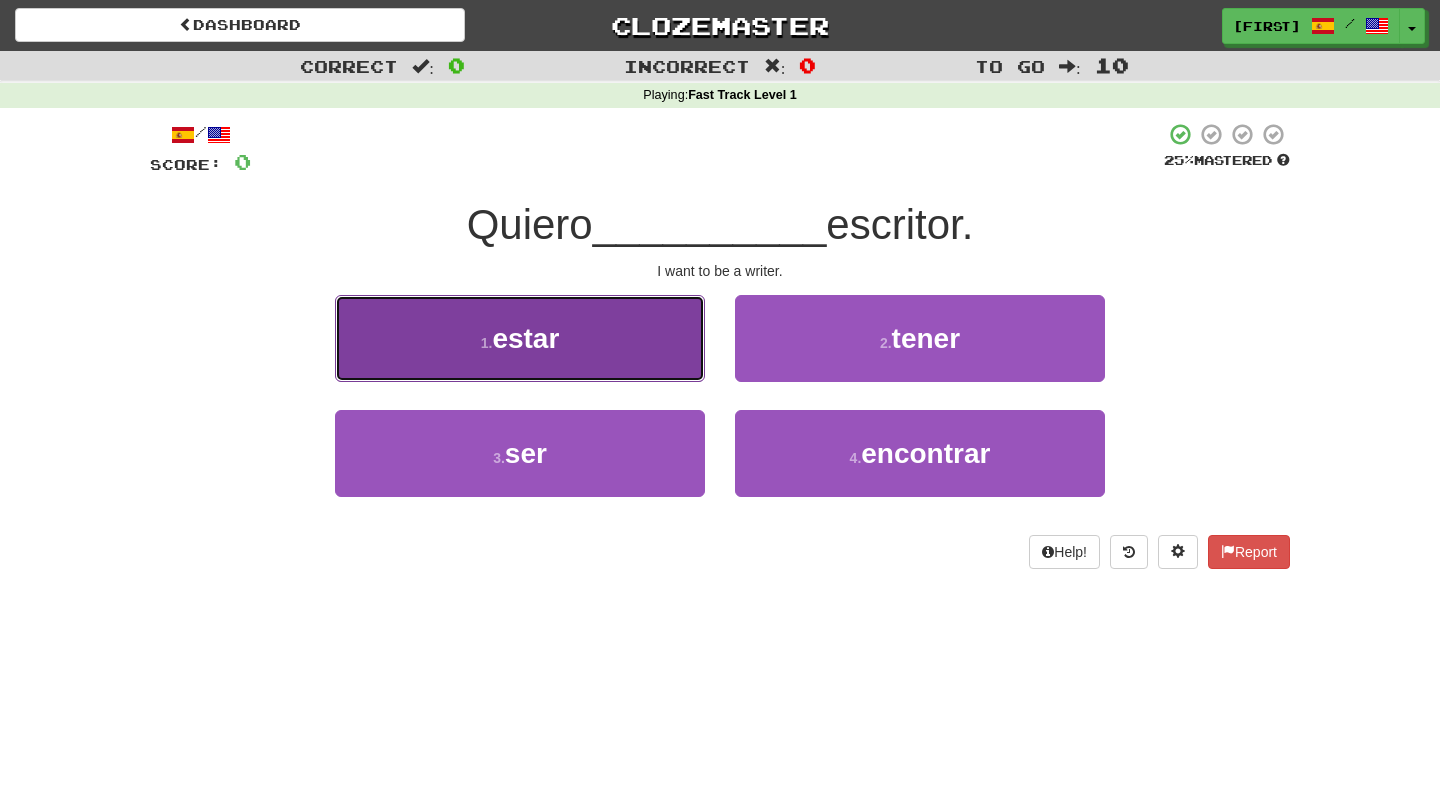 click on "1 .  estar" at bounding box center [520, 338] 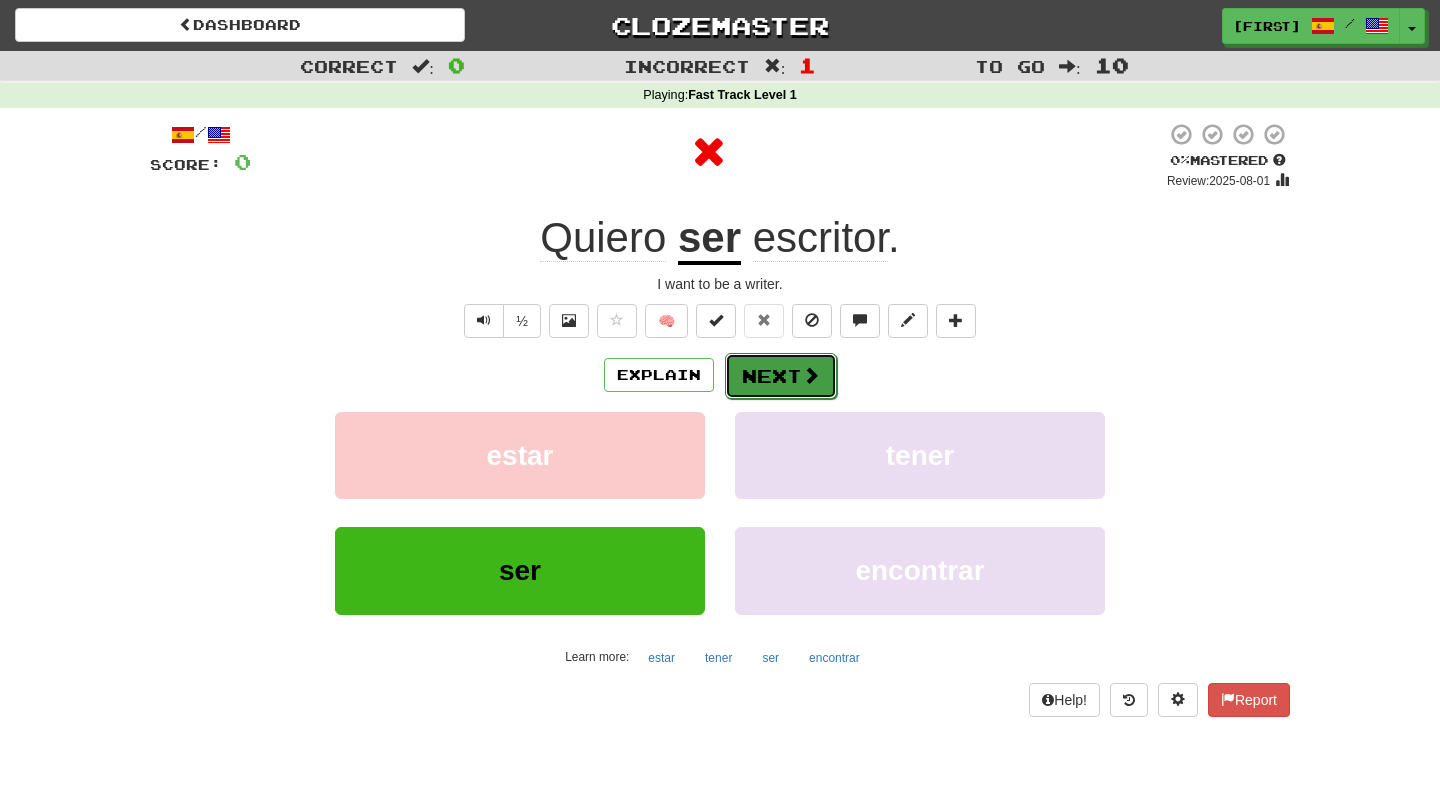 click on "Next" at bounding box center [781, 376] 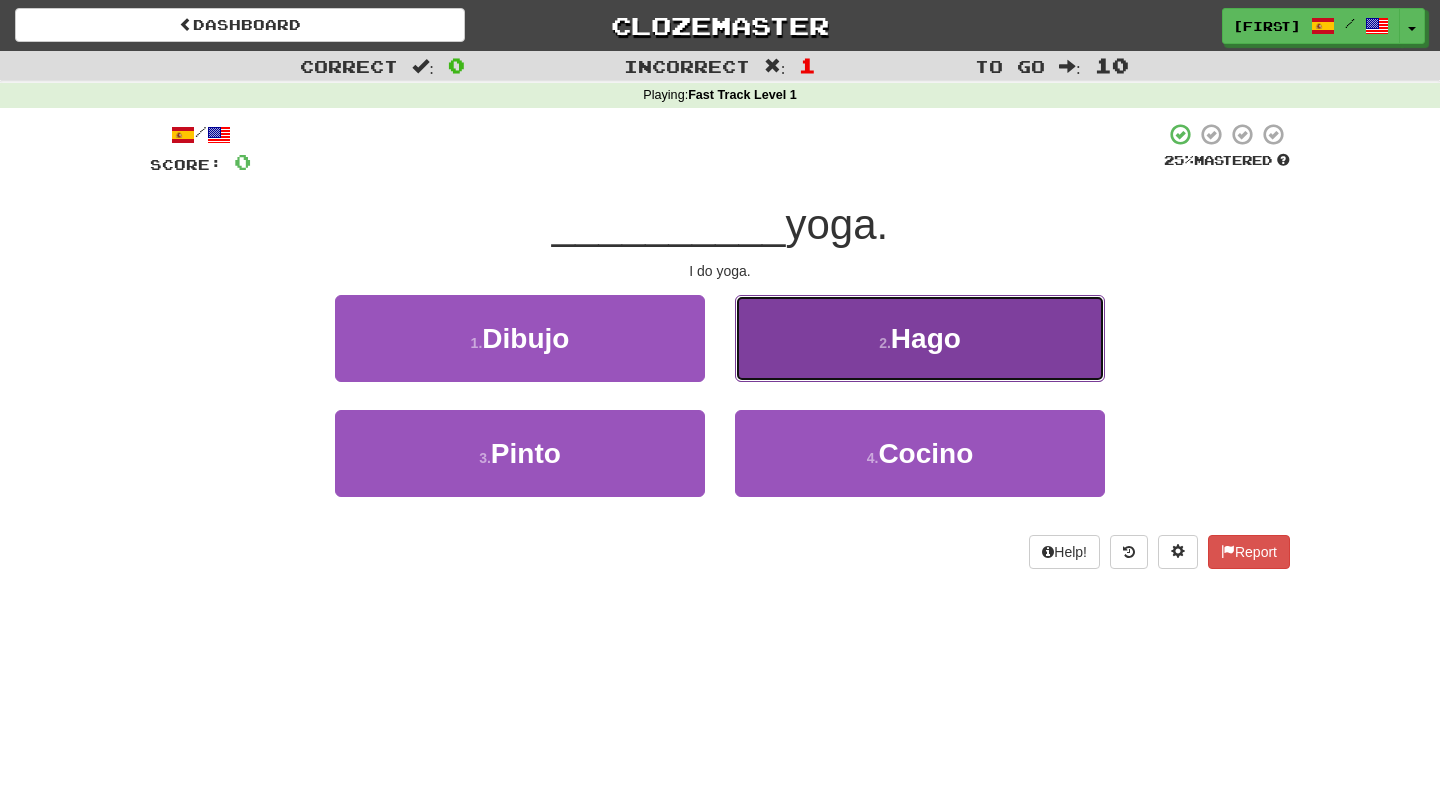 click on "2 .  Hago" at bounding box center [920, 338] 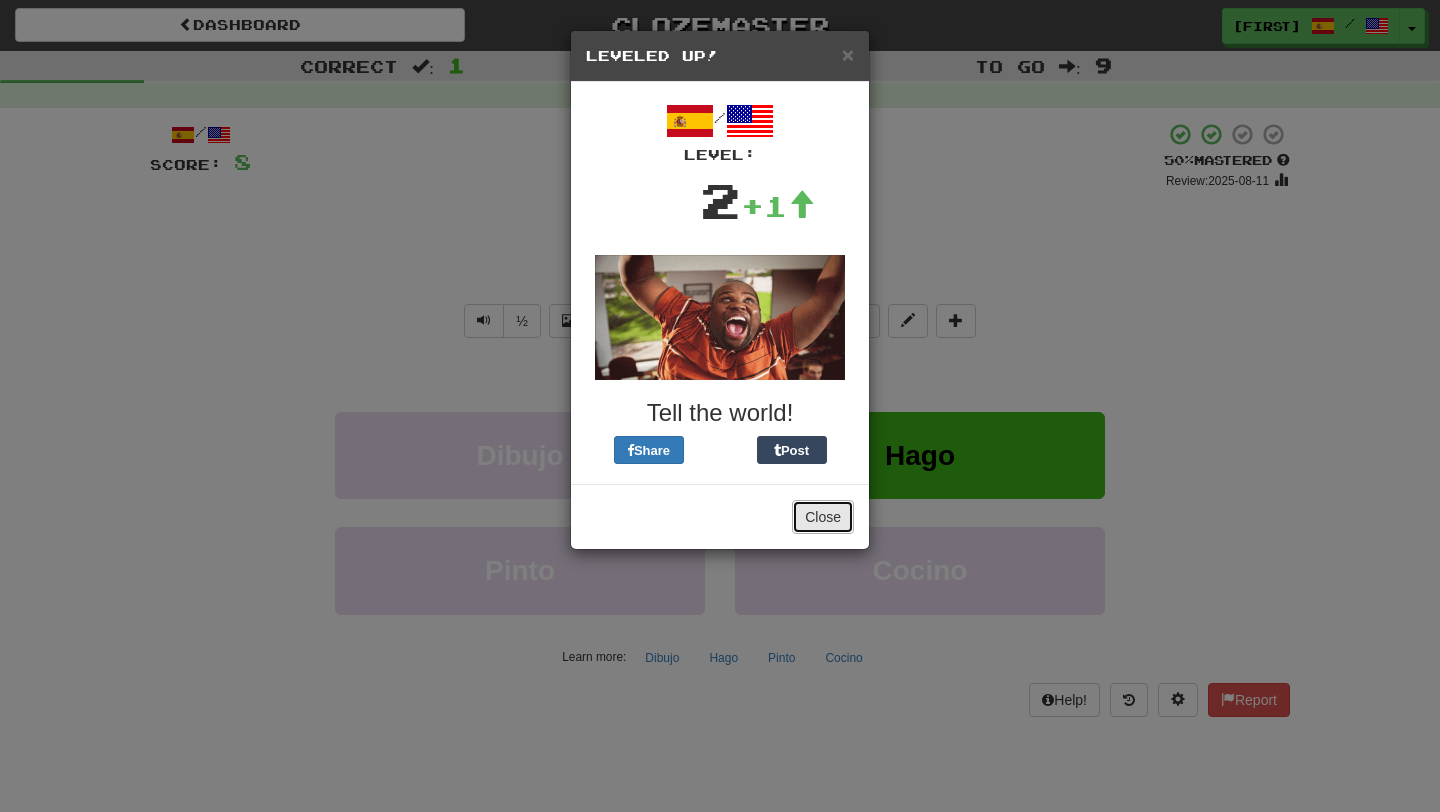 click on "Close" at bounding box center (823, 517) 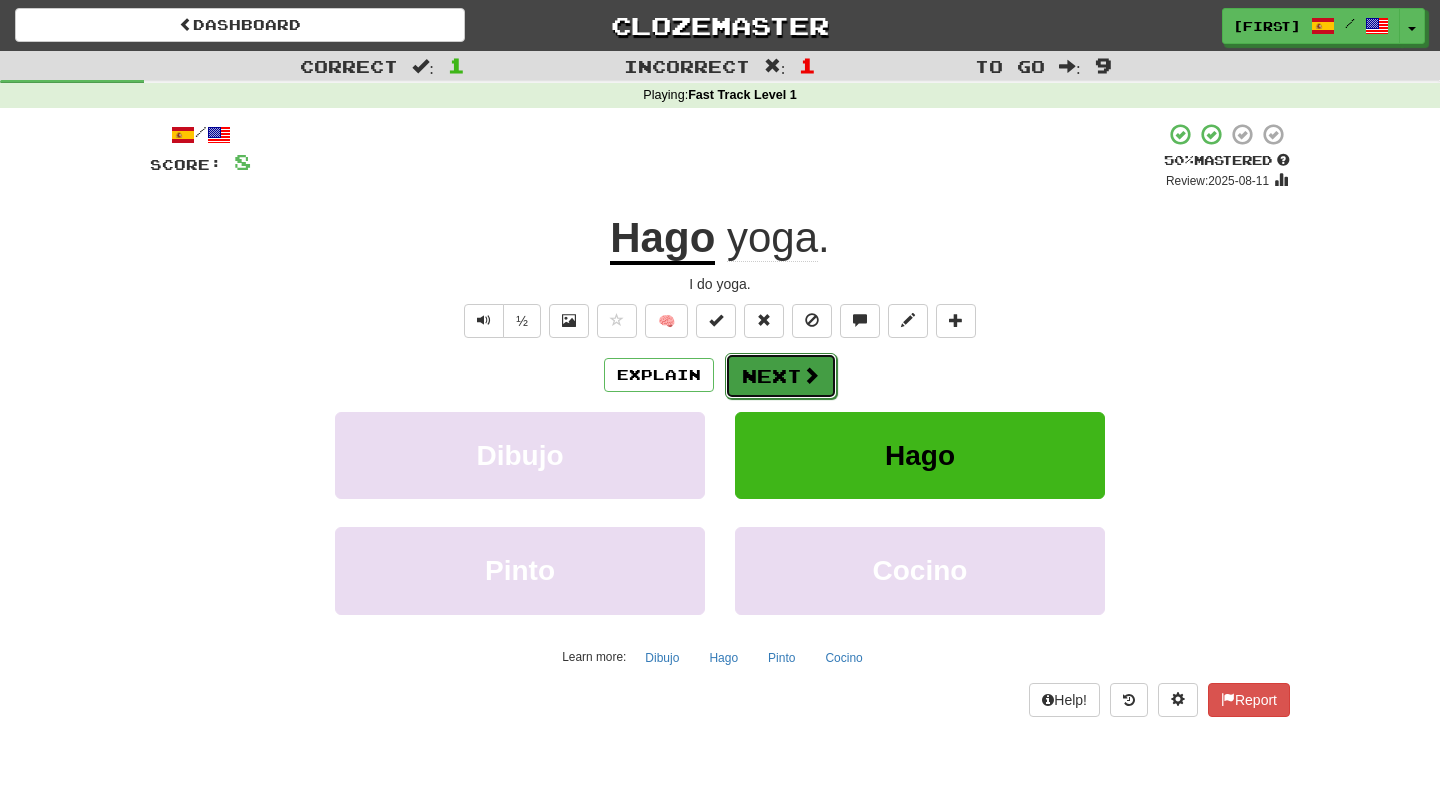 click on "Next" at bounding box center (781, 376) 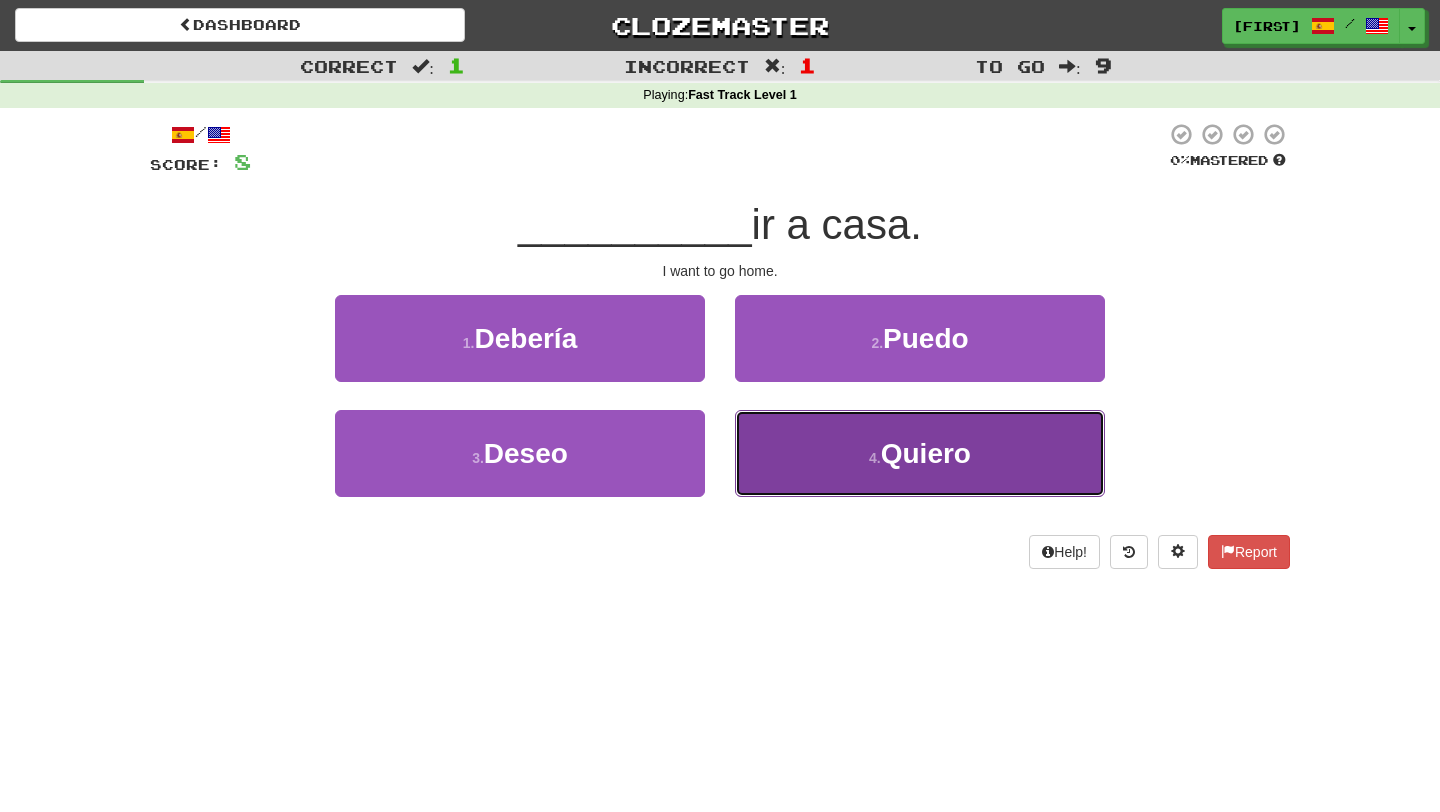 click on "4 .  Quiero" at bounding box center (920, 453) 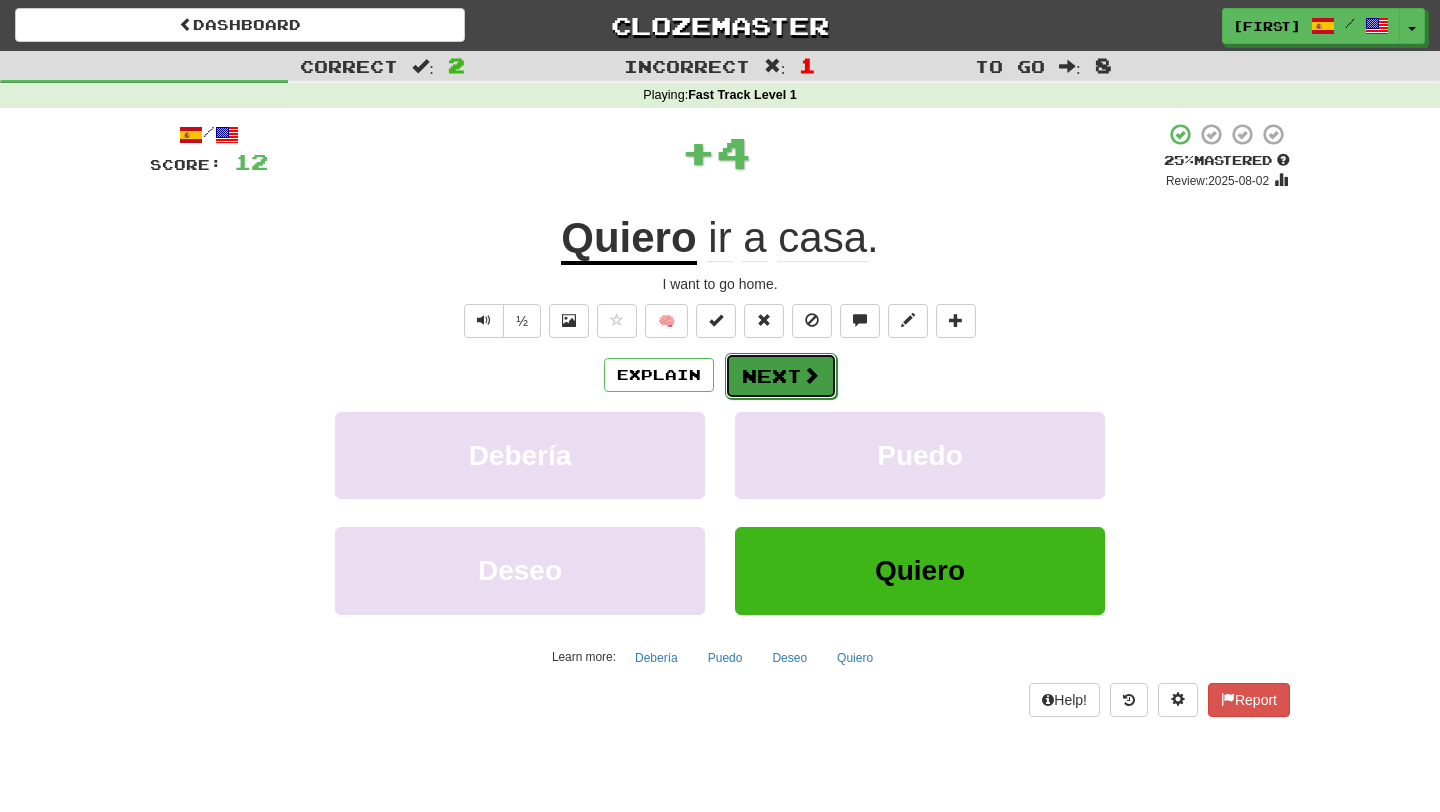 click on "Next" at bounding box center [781, 376] 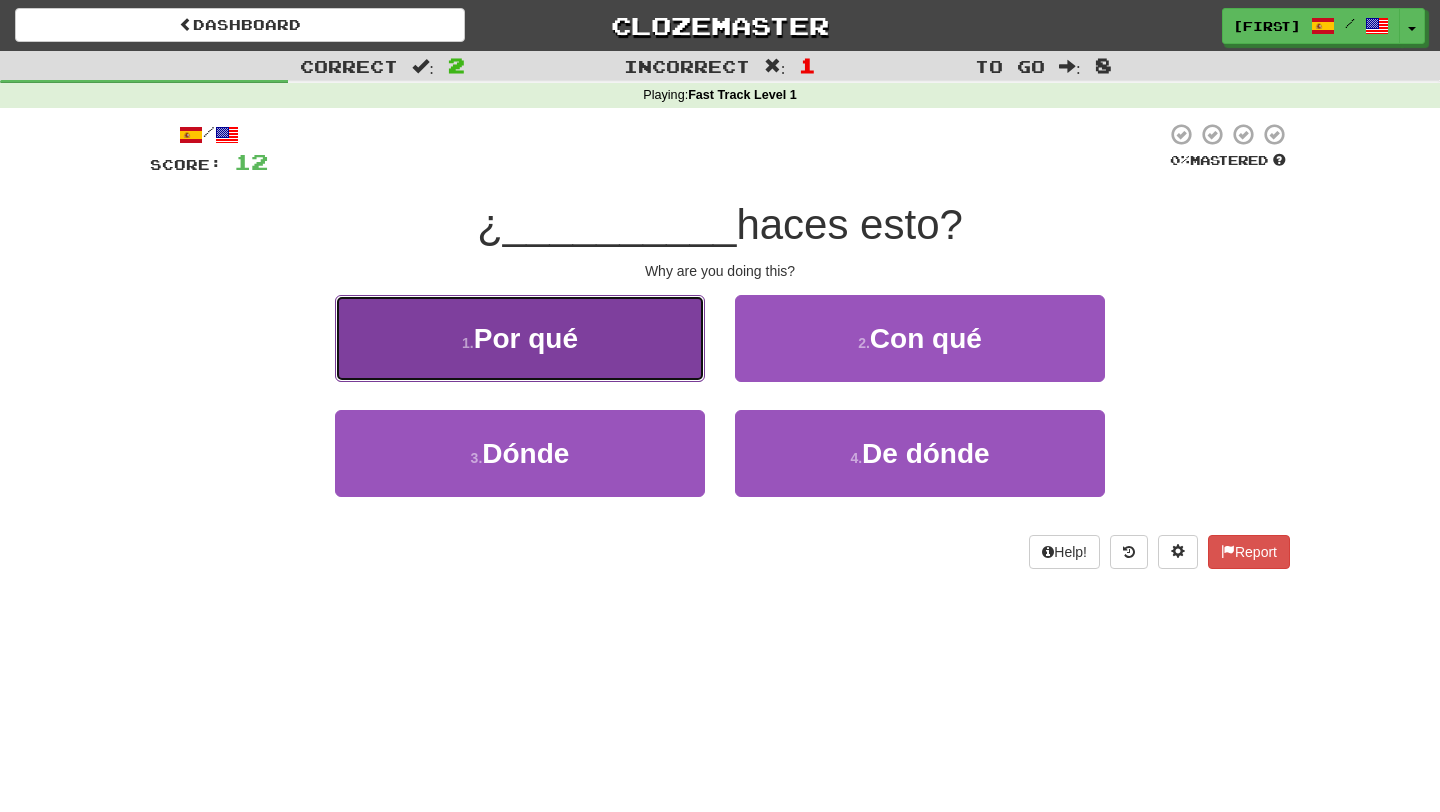 click on "1 .  Por qué" at bounding box center (520, 338) 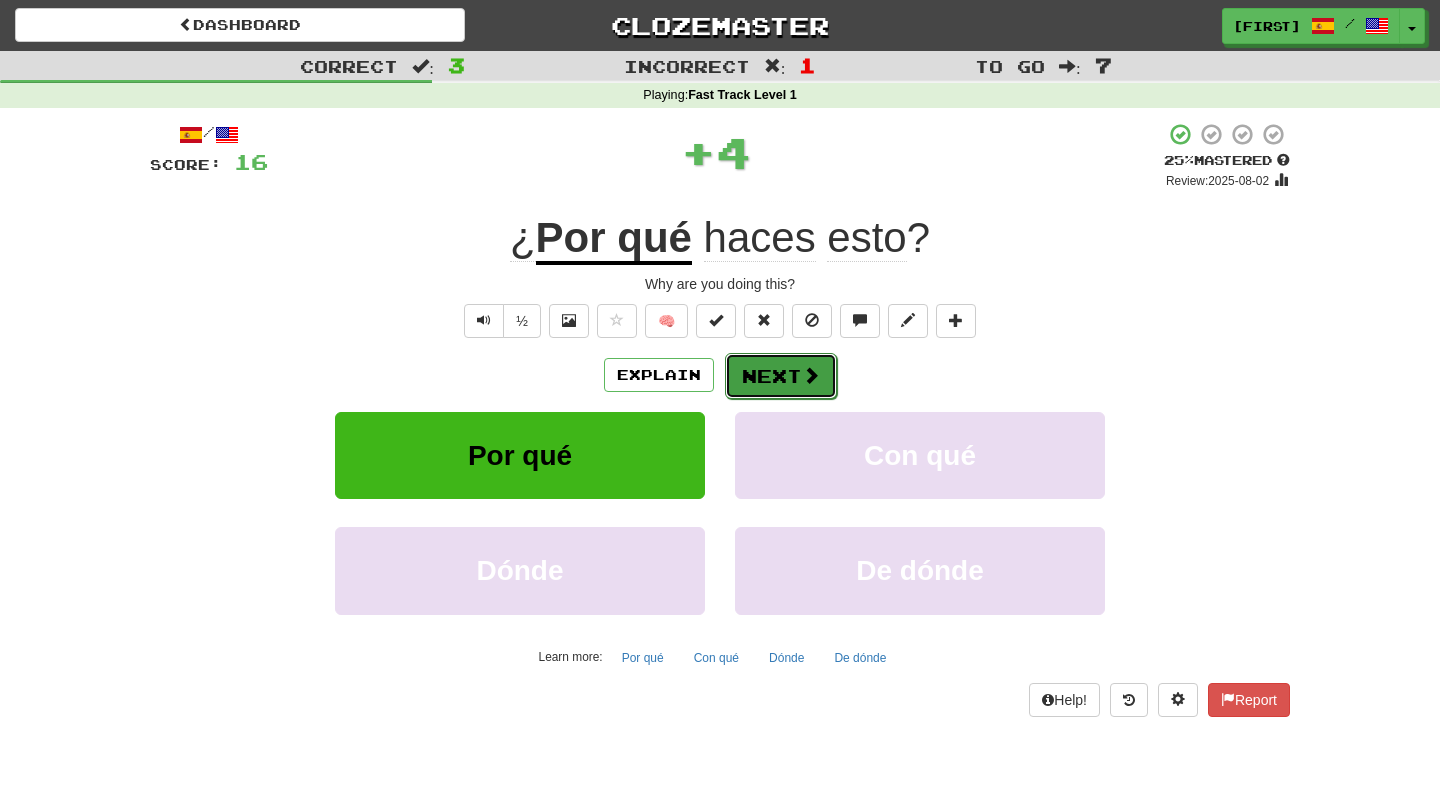 click on "Next" at bounding box center (781, 376) 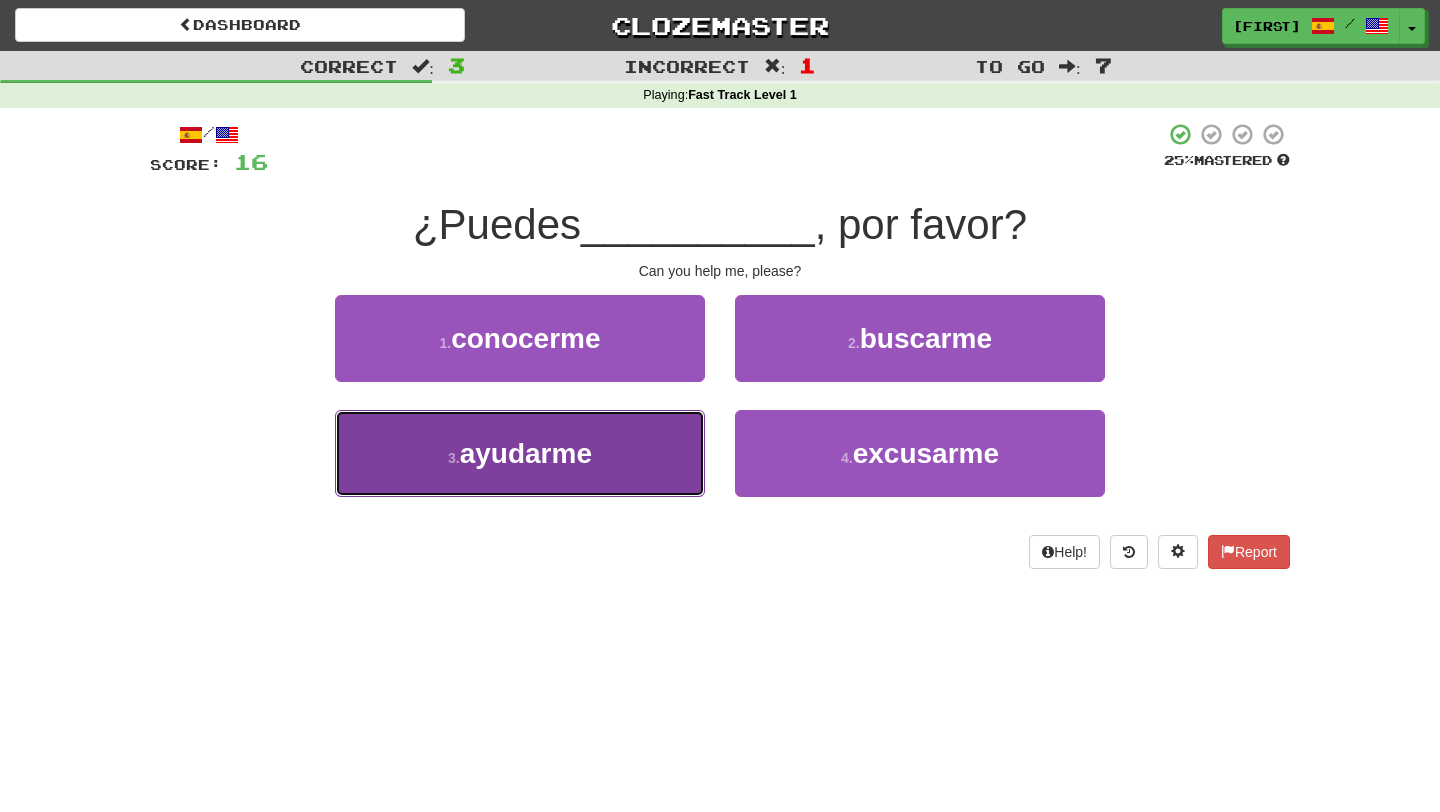 click on "3 .  ayudarme" at bounding box center [520, 453] 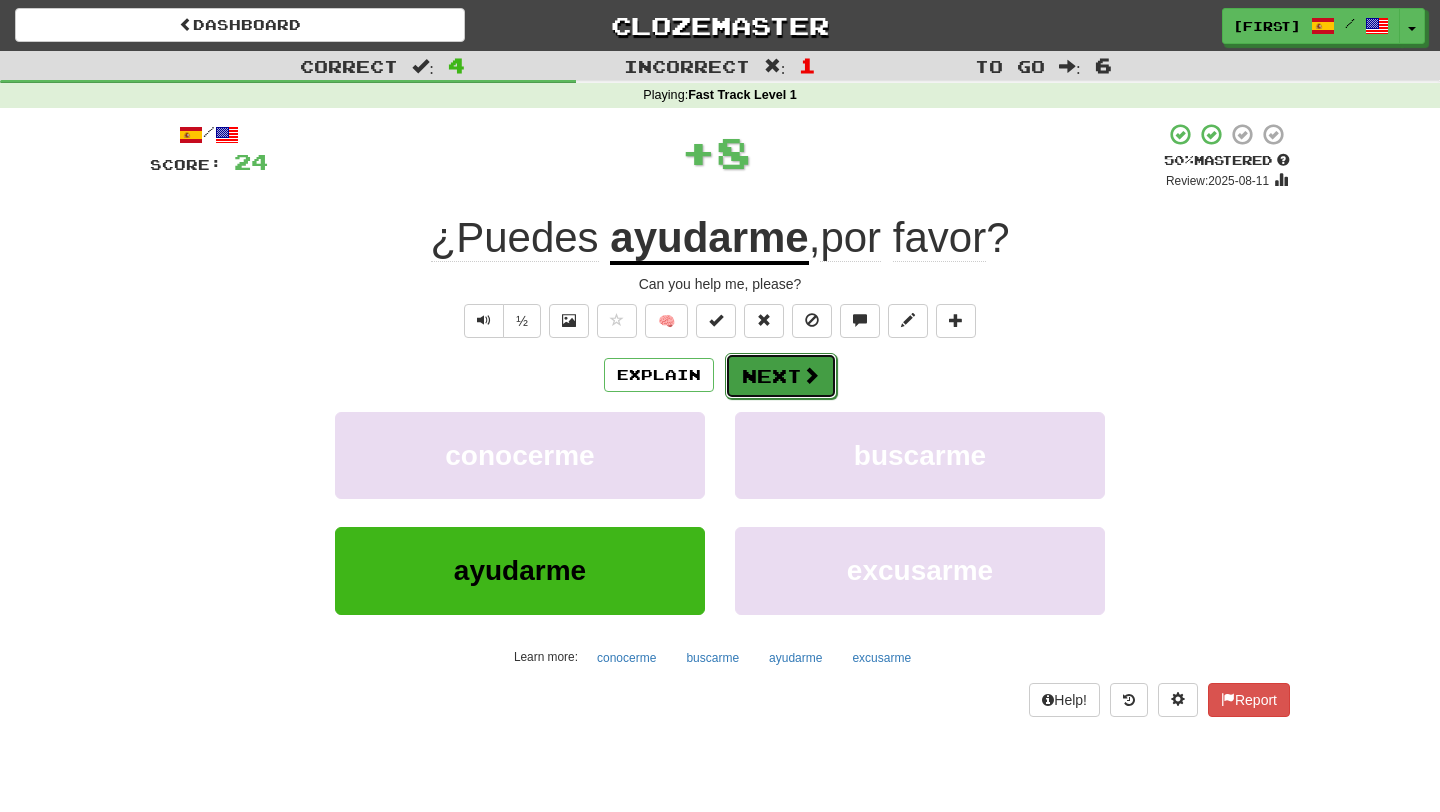 click on "Next" at bounding box center (781, 376) 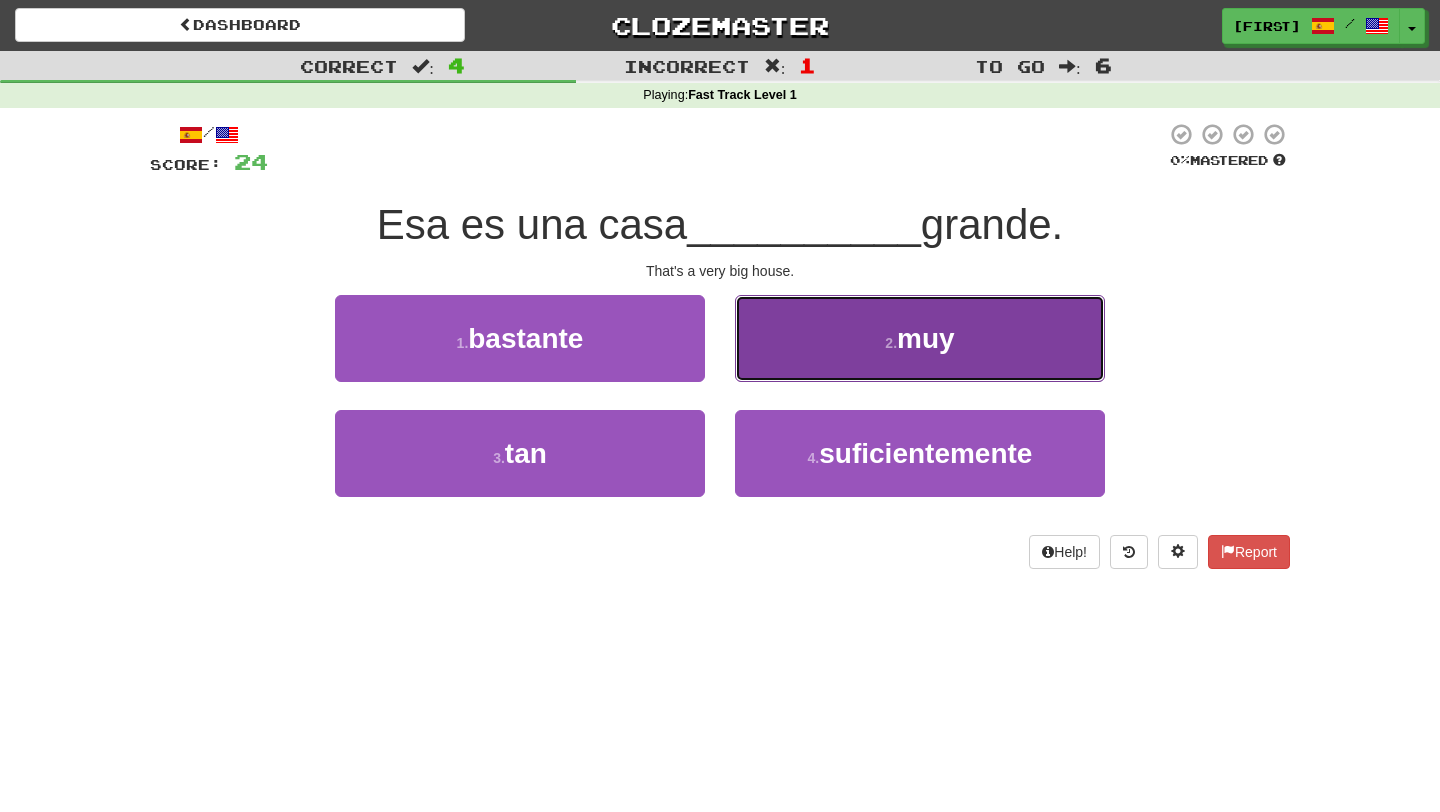 click on "2 .  muy" at bounding box center [920, 338] 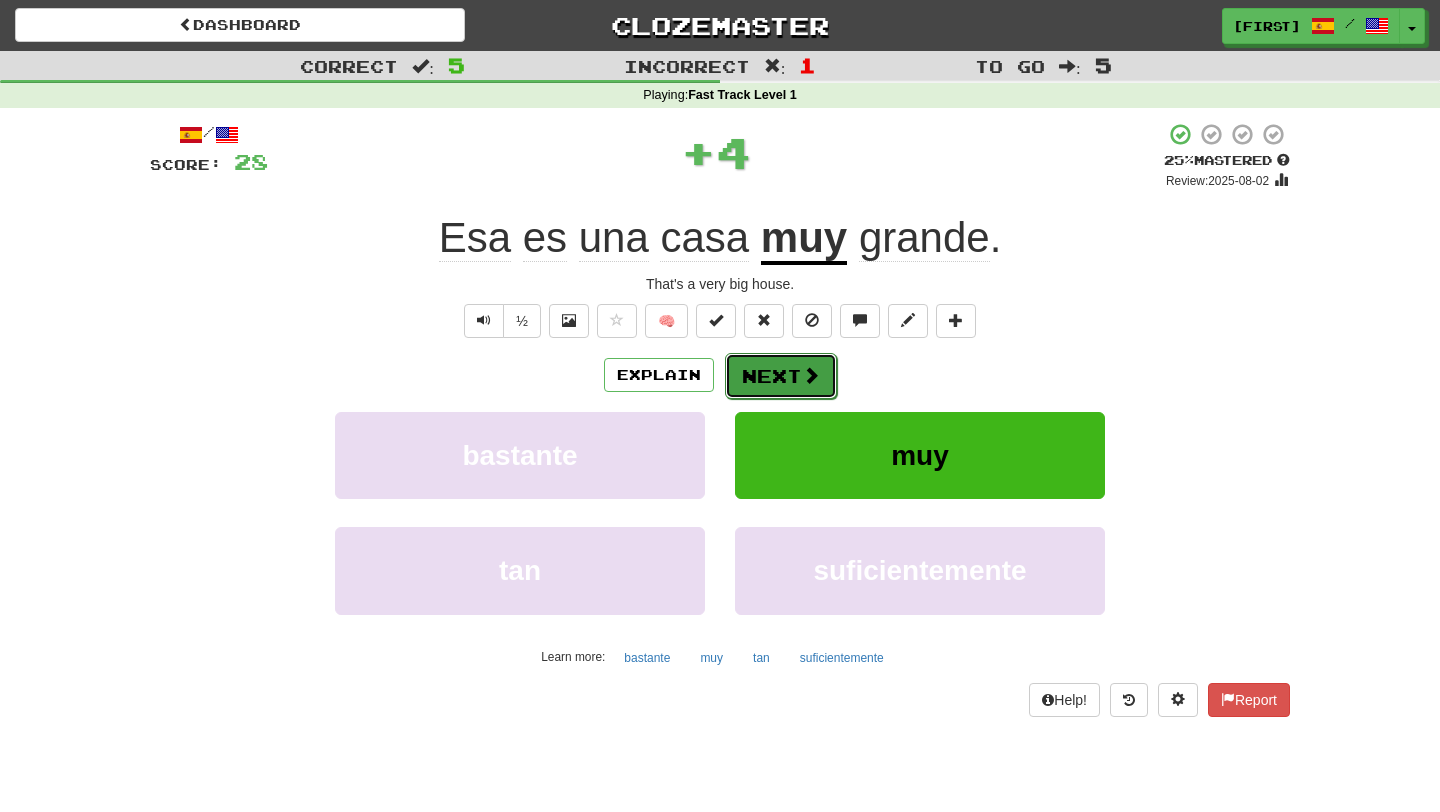 click on "Next" at bounding box center [781, 376] 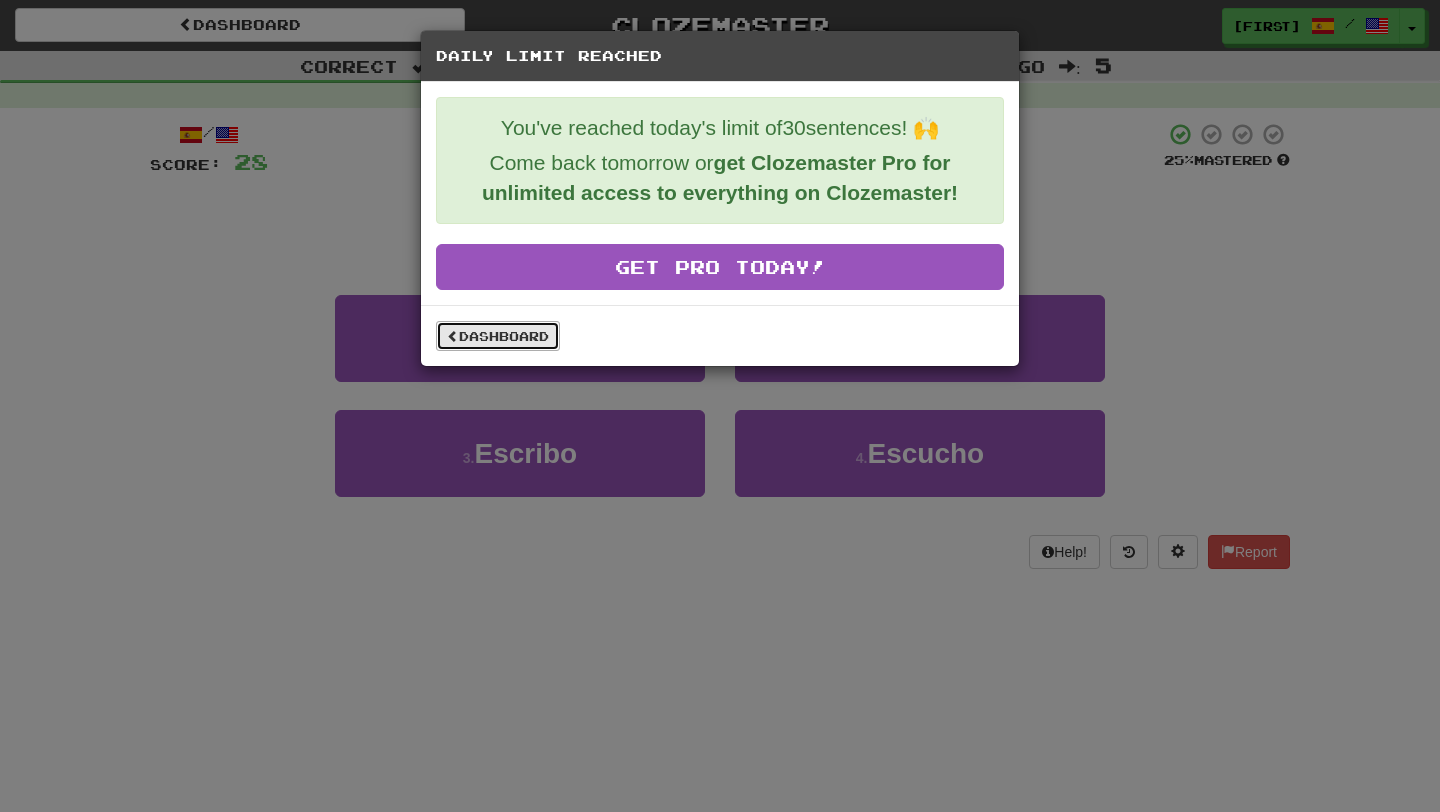 click on "Dashboard" at bounding box center [498, 336] 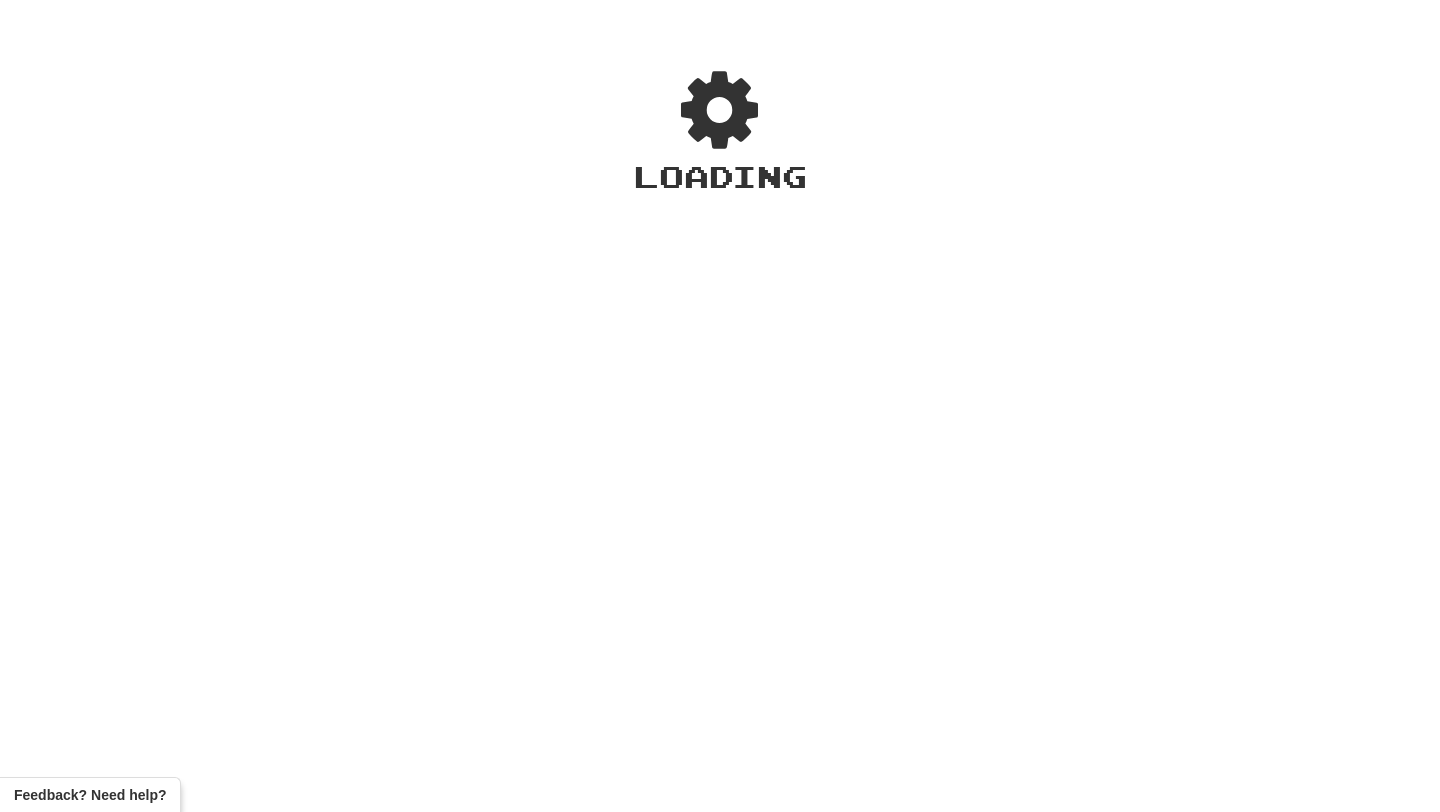 scroll, scrollTop: 0, scrollLeft: 0, axis: both 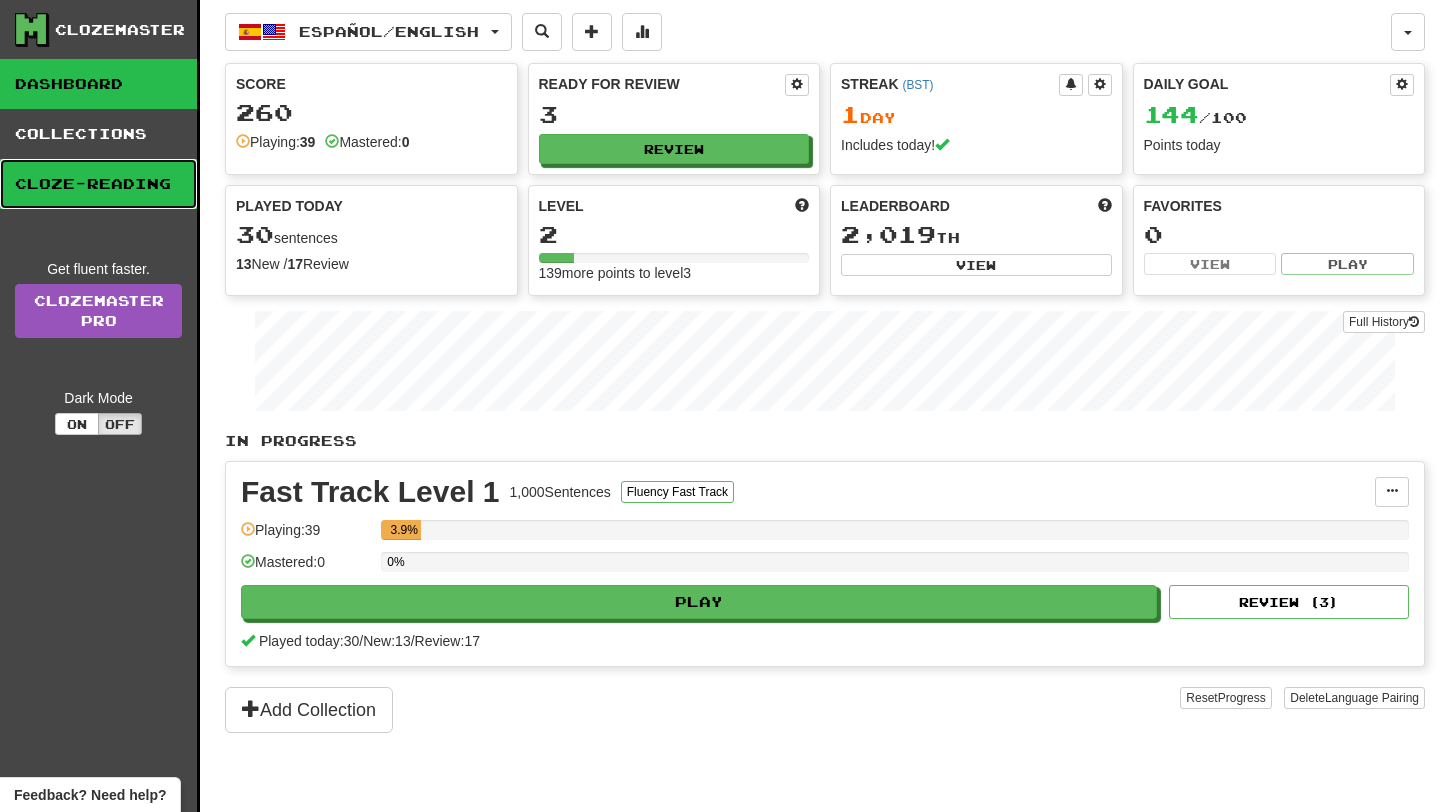 click on "Cloze-Reading" at bounding box center [98, 184] 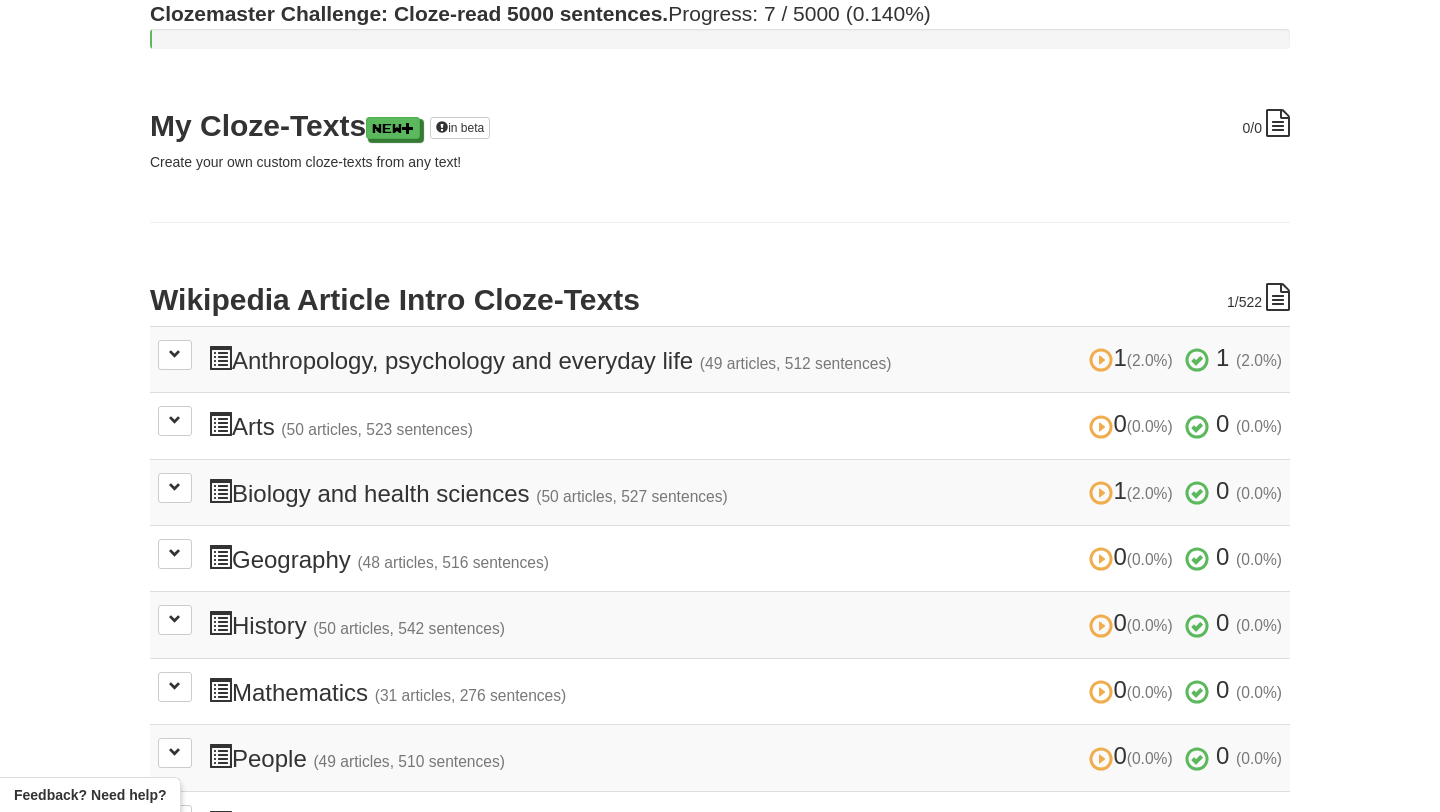 scroll, scrollTop: 221, scrollLeft: 0, axis: vertical 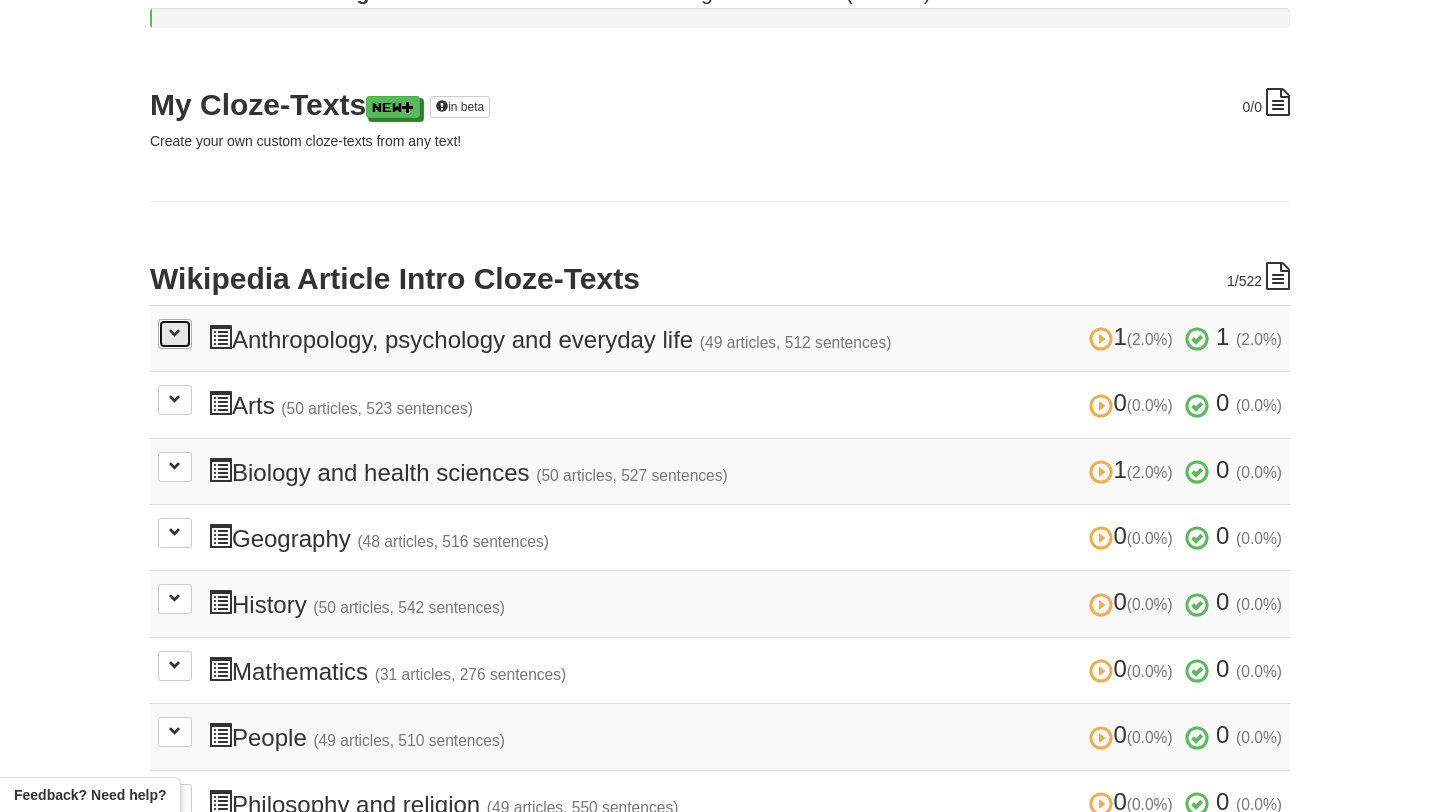 click at bounding box center [175, 333] 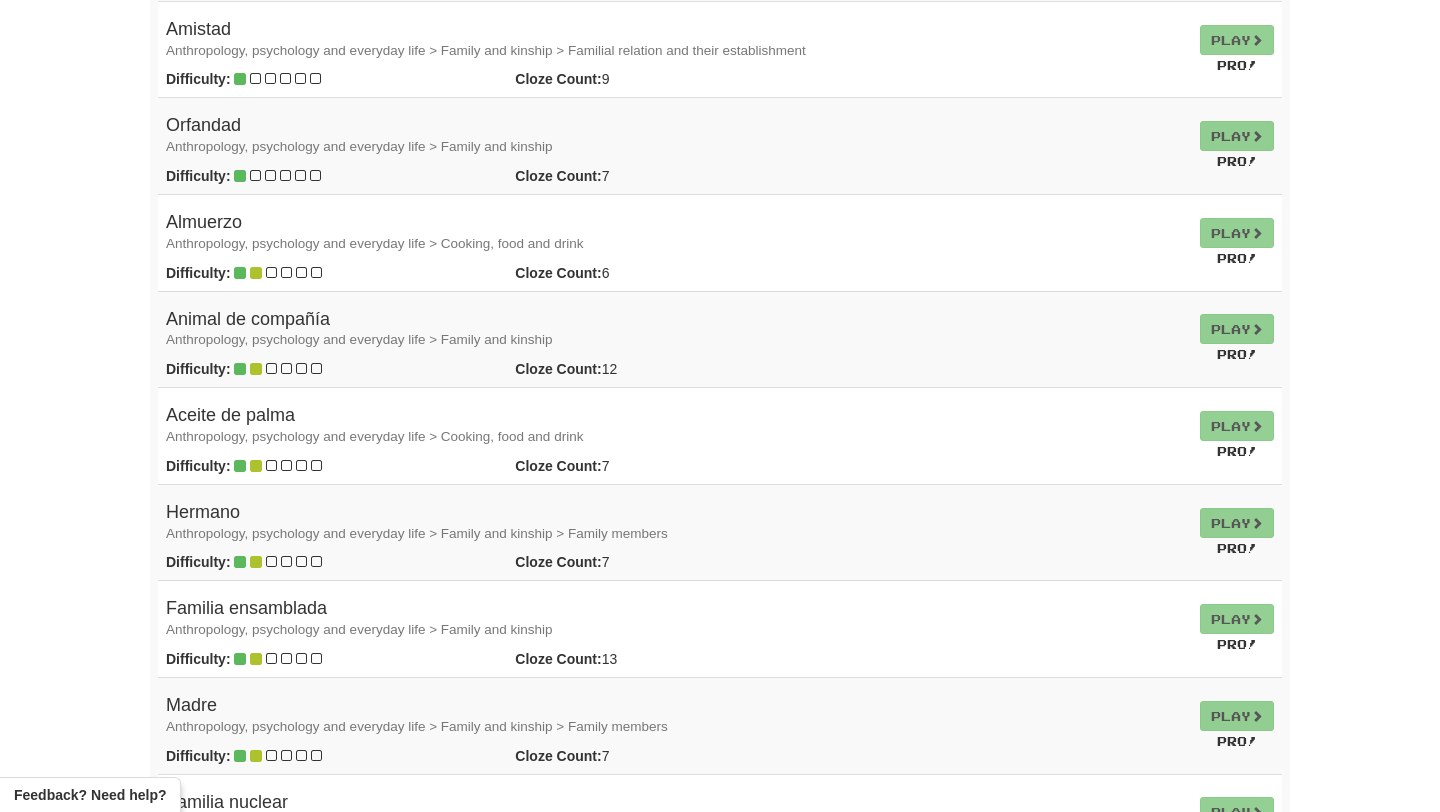 scroll, scrollTop: 694, scrollLeft: 0, axis: vertical 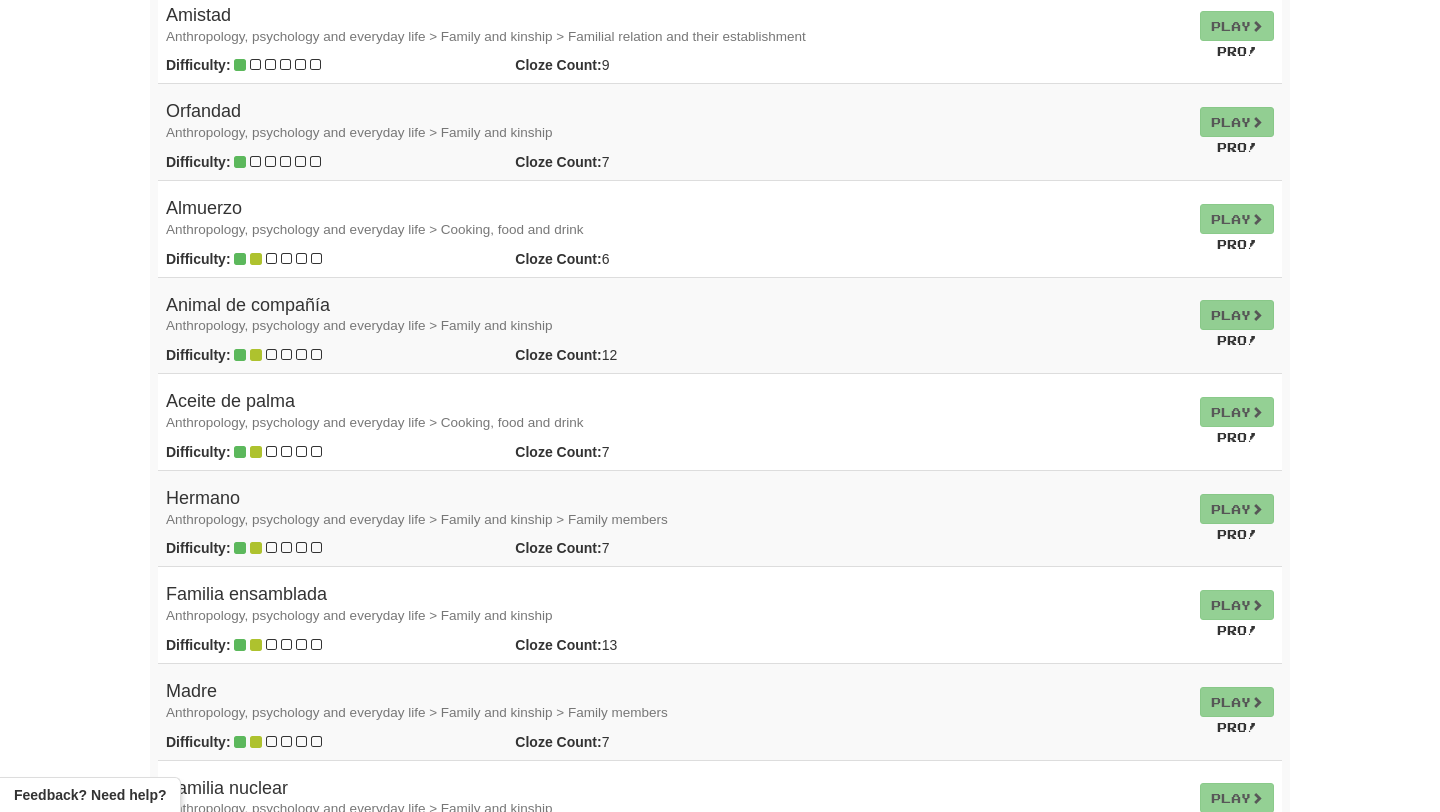 click on "Play
Pro!" at bounding box center (1237, 422) 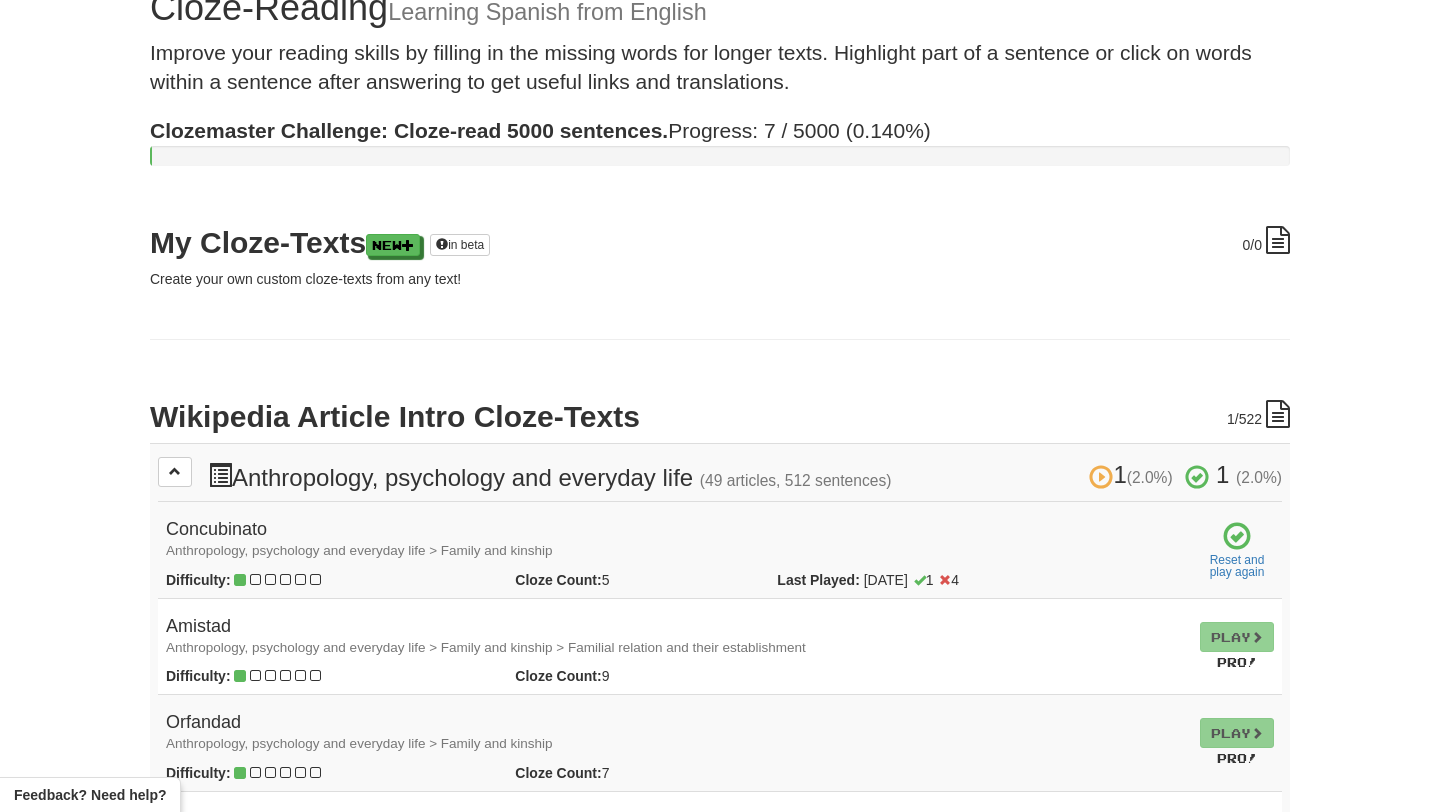 scroll, scrollTop: 0, scrollLeft: 0, axis: both 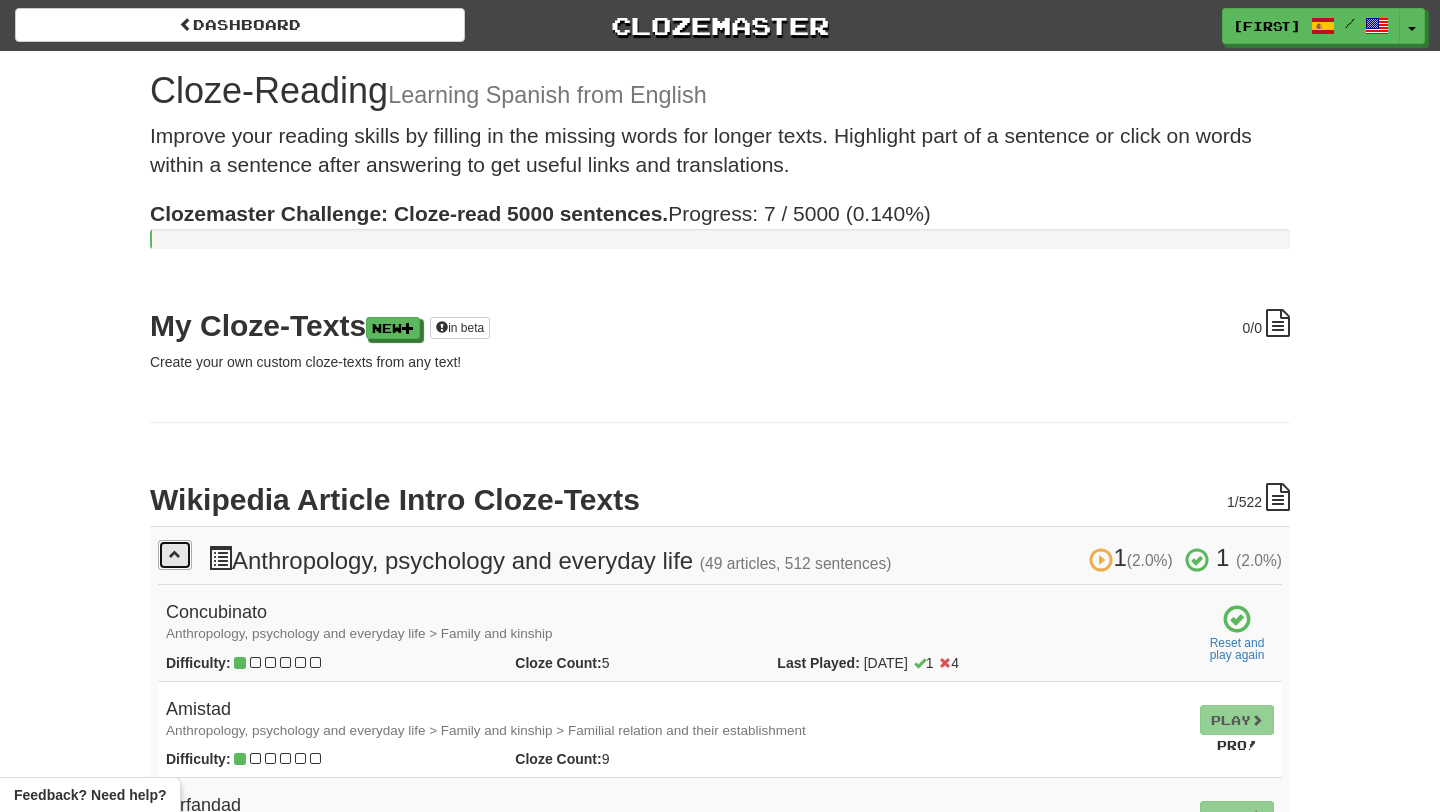 click at bounding box center [175, 554] 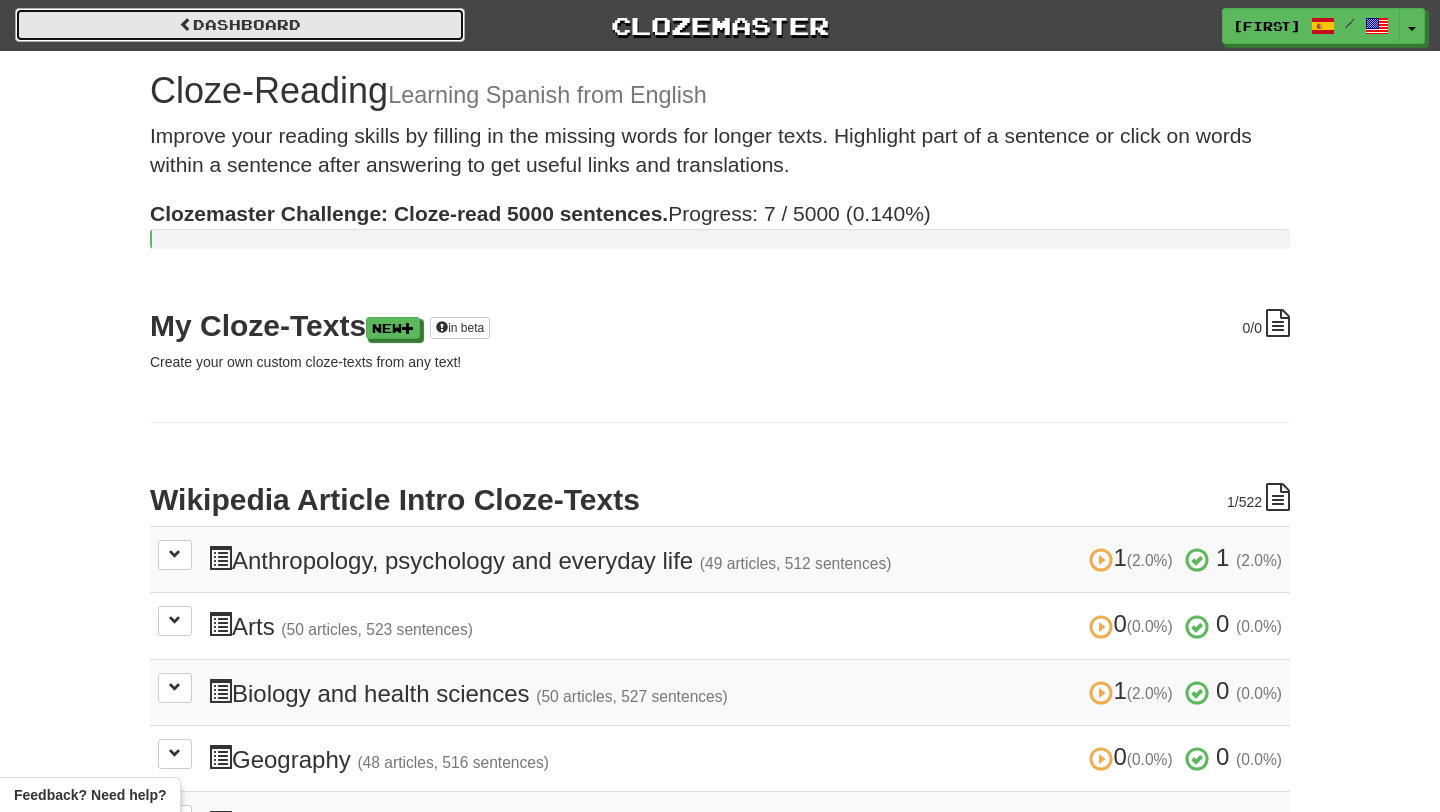 click at bounding box center [186, 24] 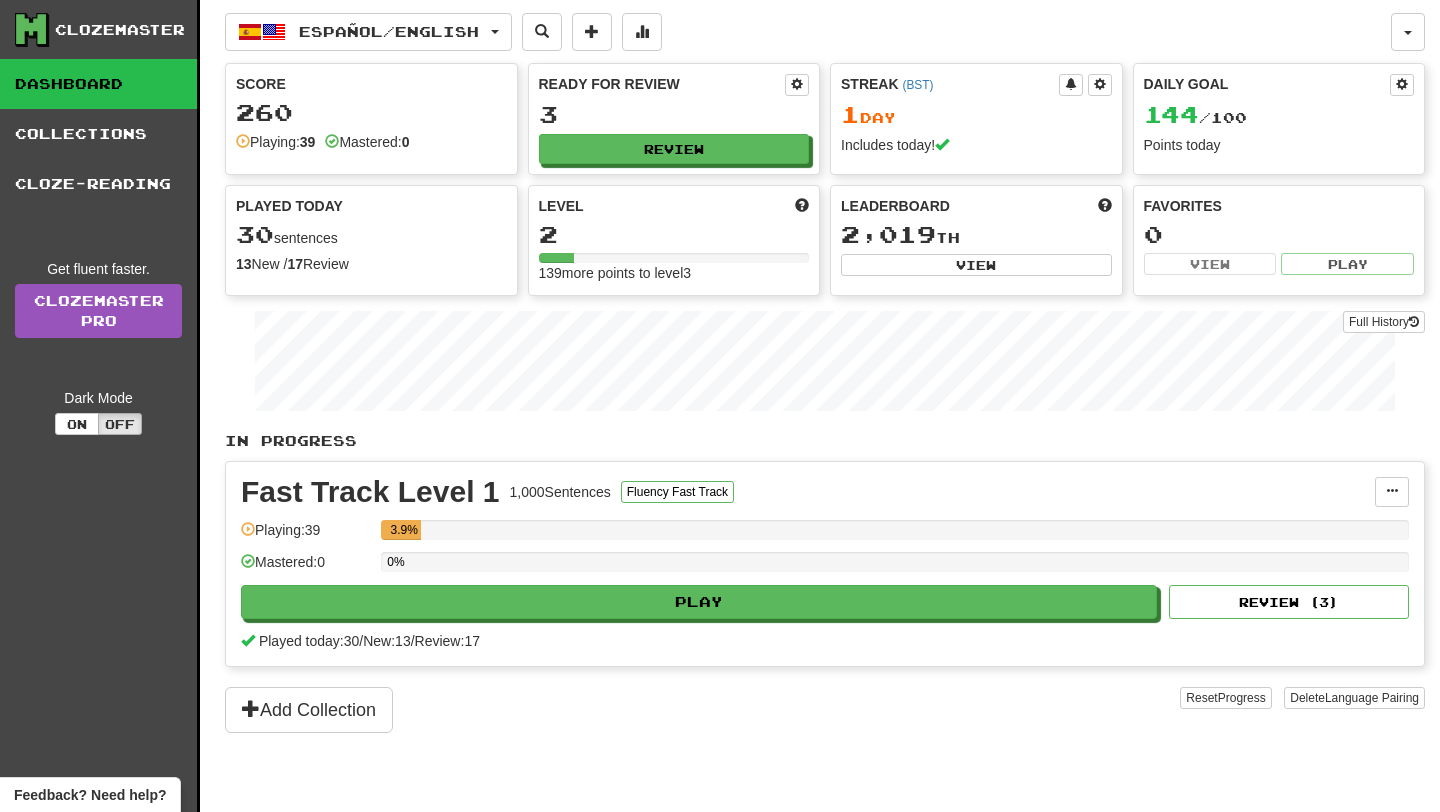 scroll, scrollTop: 0, scrollLeft: 0, axis: both 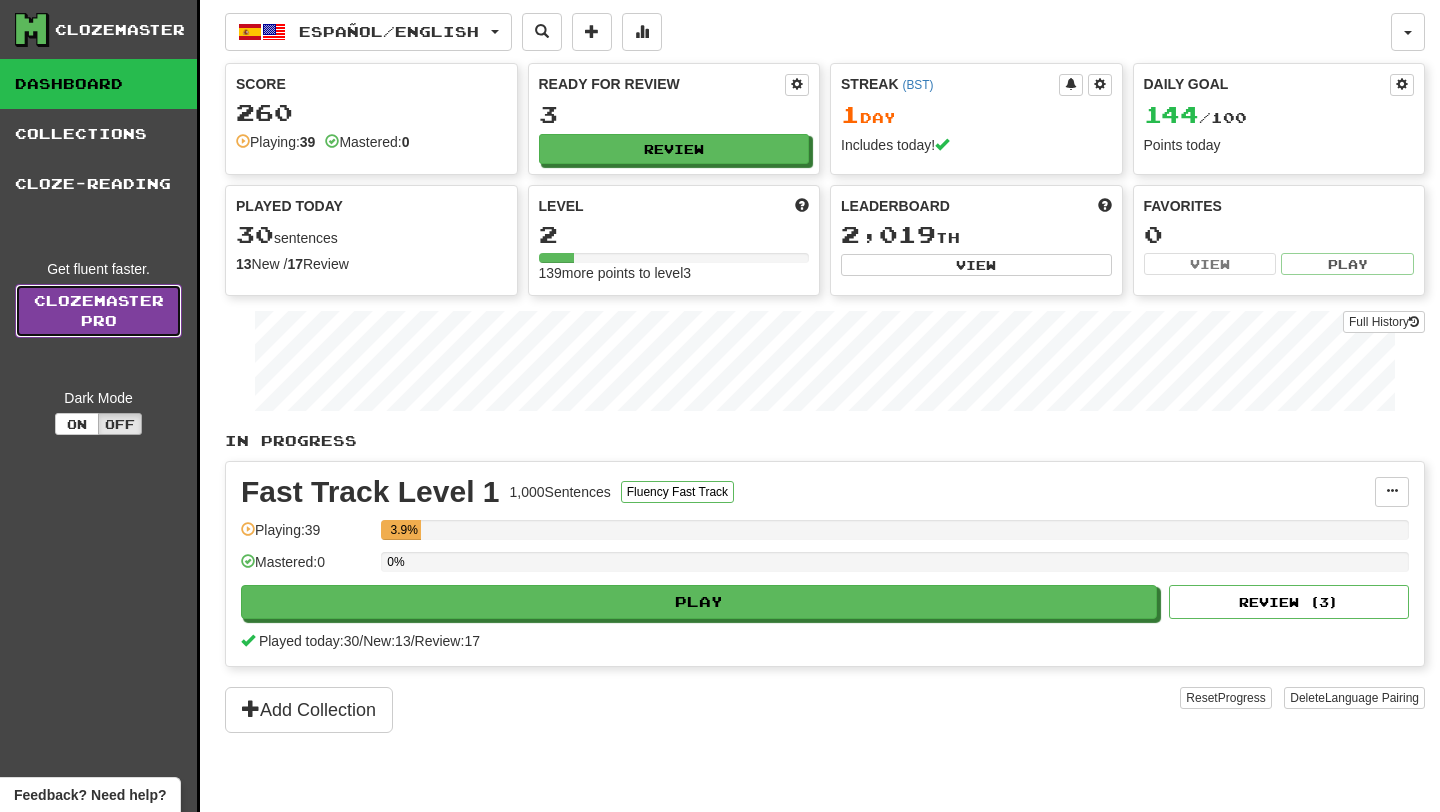 click on "Clozemaster Pro" at bounding box center (98, 311) 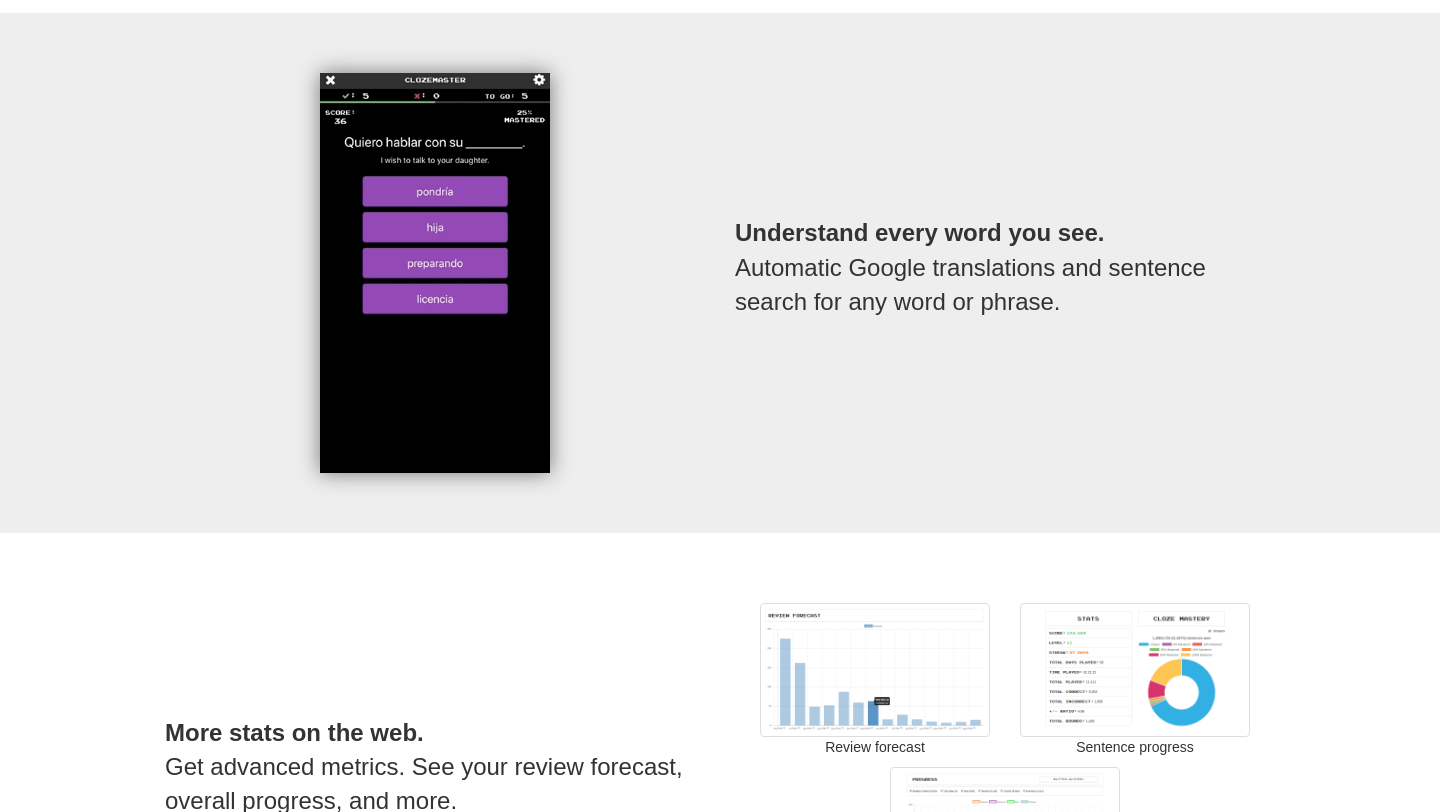 scroll, scrollTop: 2516, scrollLeft: 0, axis: vertical 